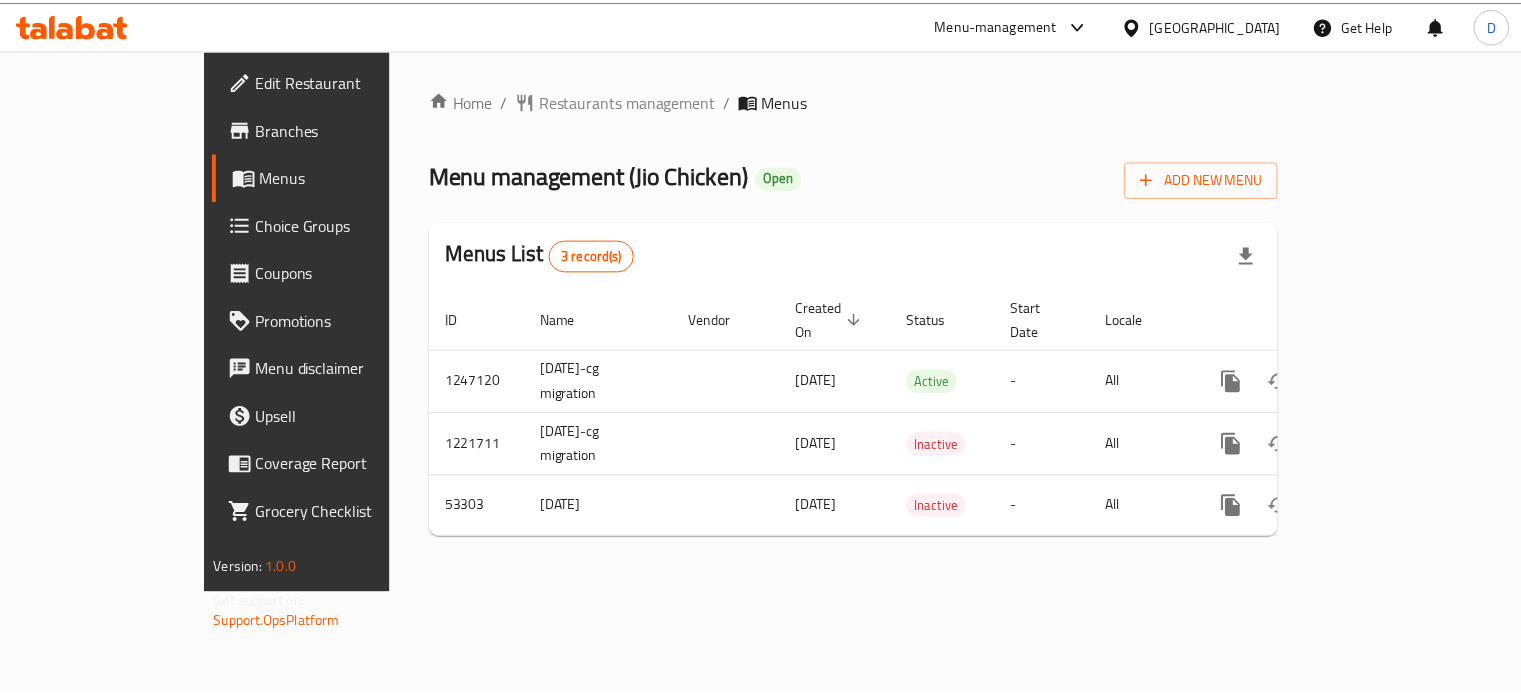 scroll, scrollTop: 0, scrollLeft: 0, axis: both 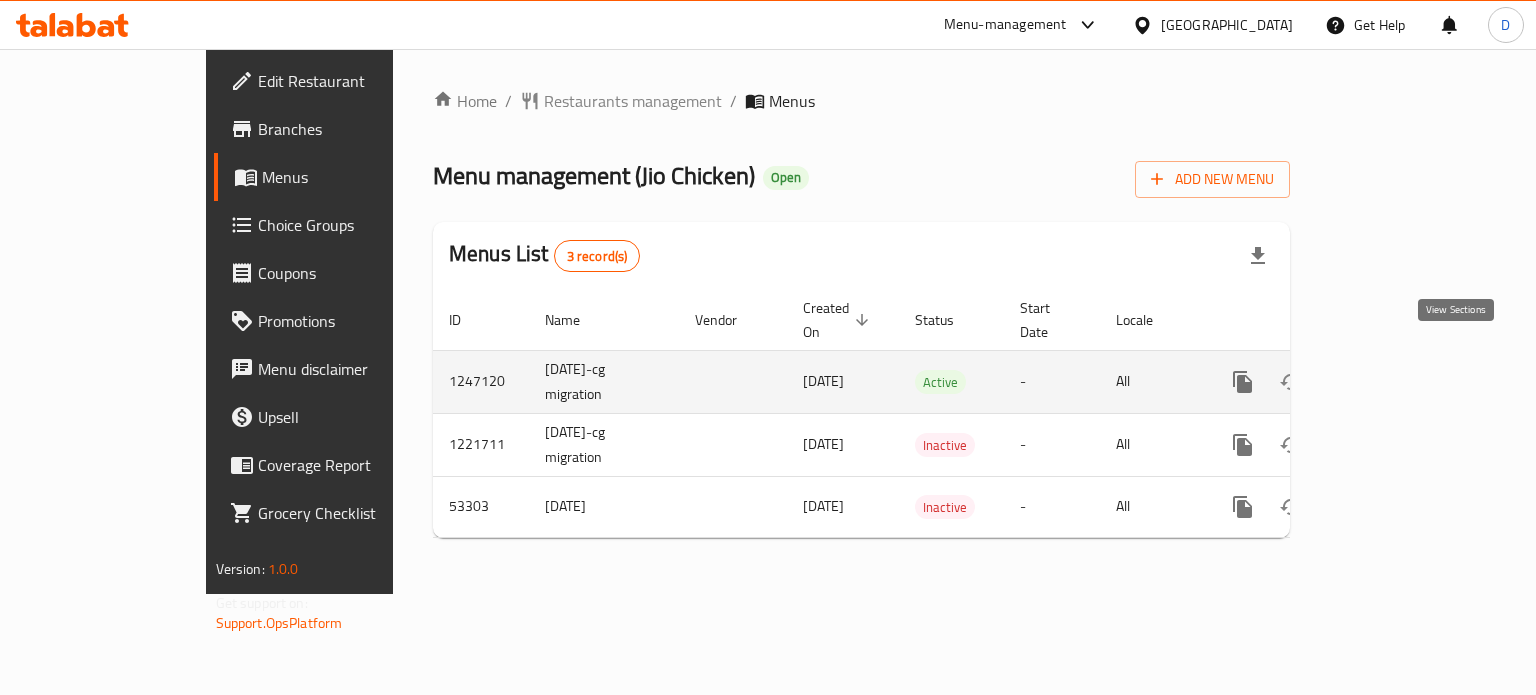 click 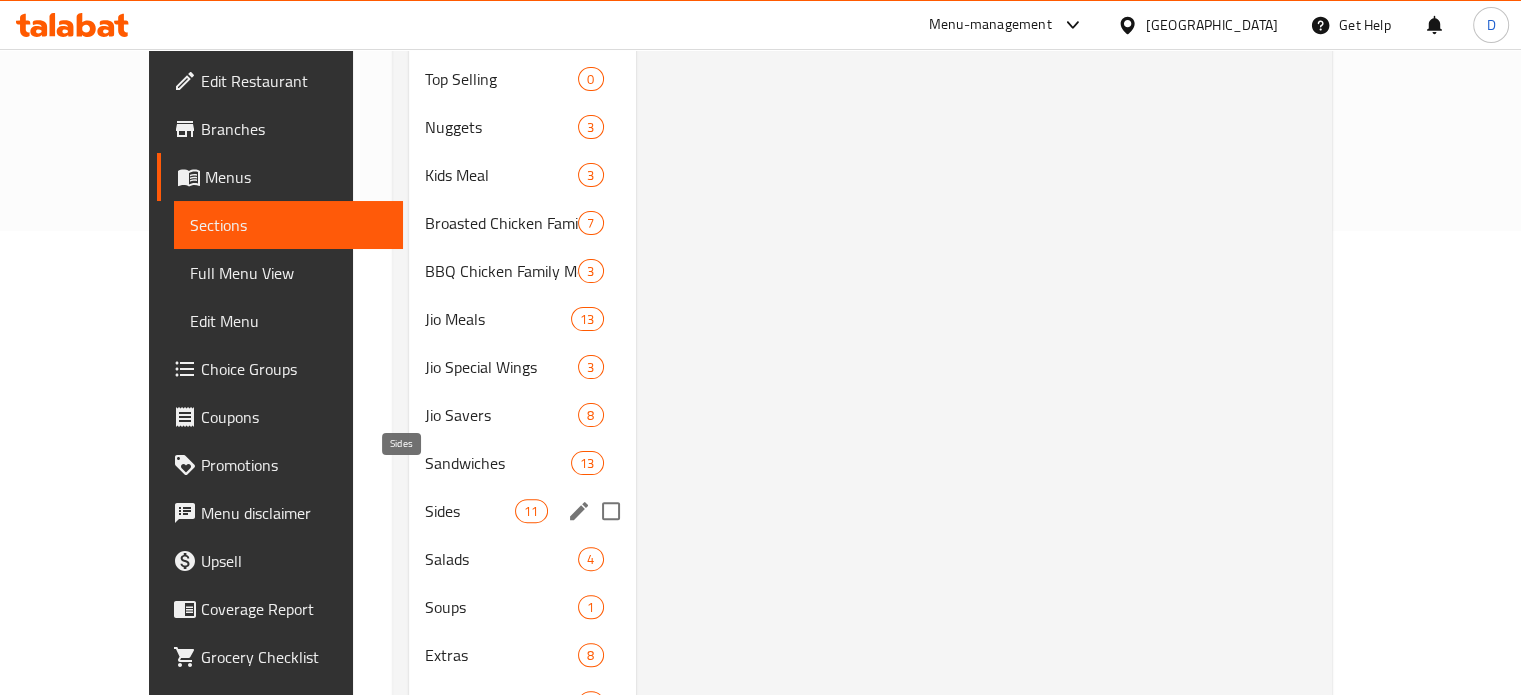 scroll, scrollTop: 500, scrollLeft: 0, axis: vertical 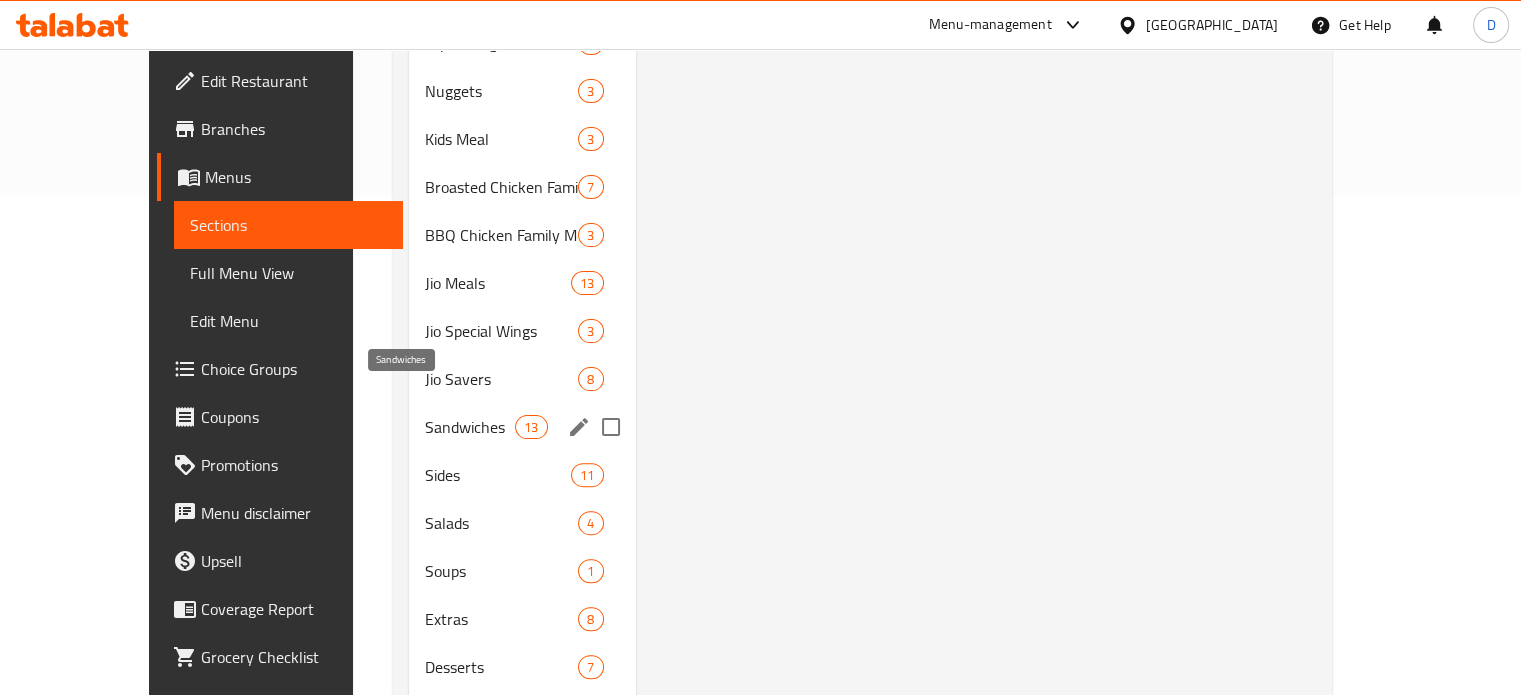 click on "Sandwiches" at bounding box center (470, 427) 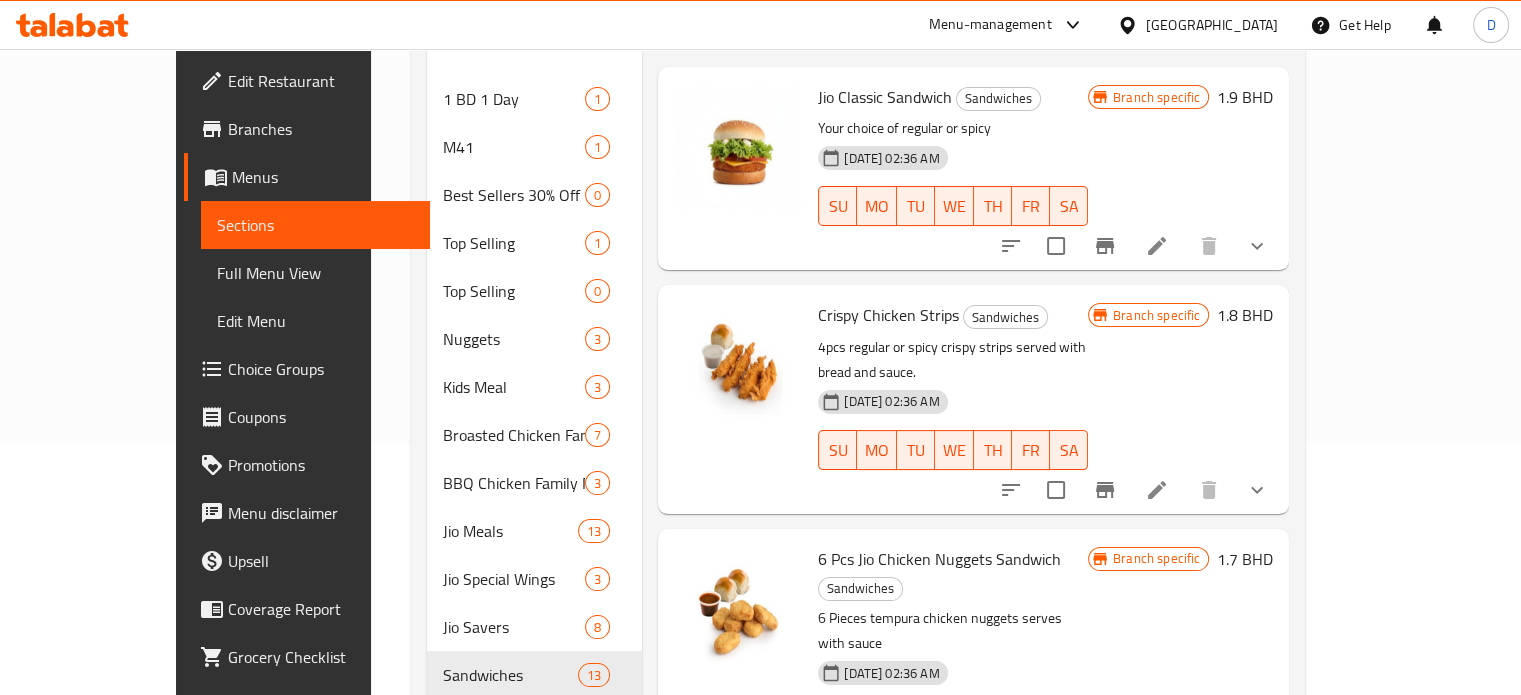 scroll, scrollTop: 0, scrollLeft: 0, axis: both 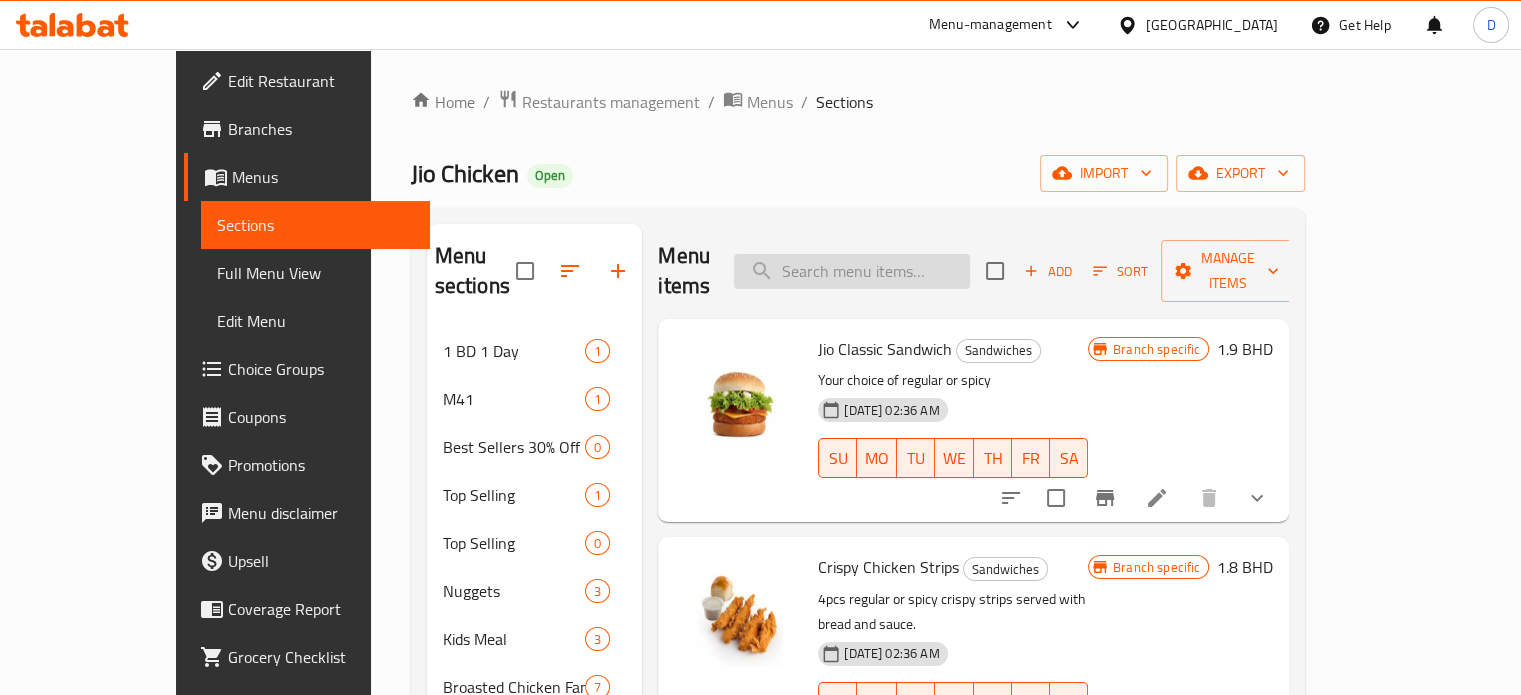 click at bounding box center (852, 271) 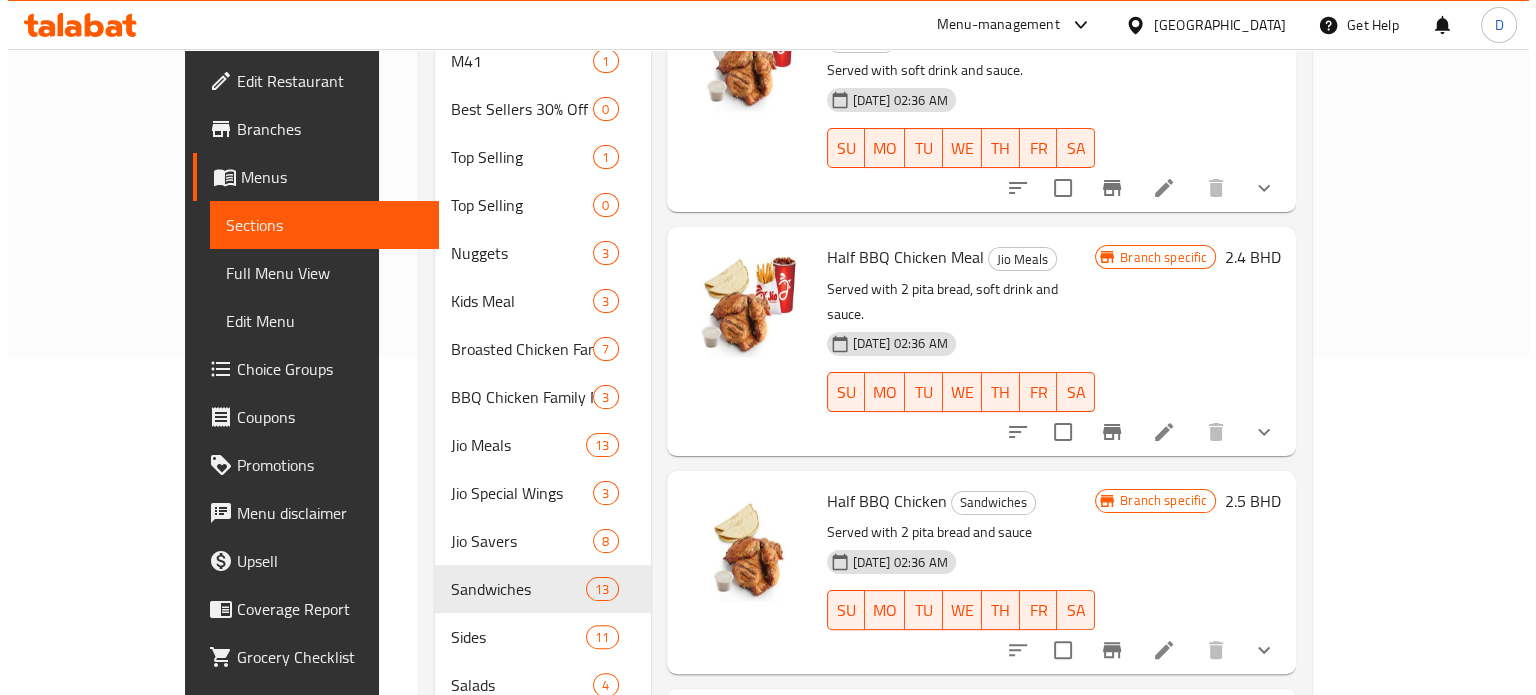scroll, scrollTop: 500, scrollLeft: 0, axis: vertical 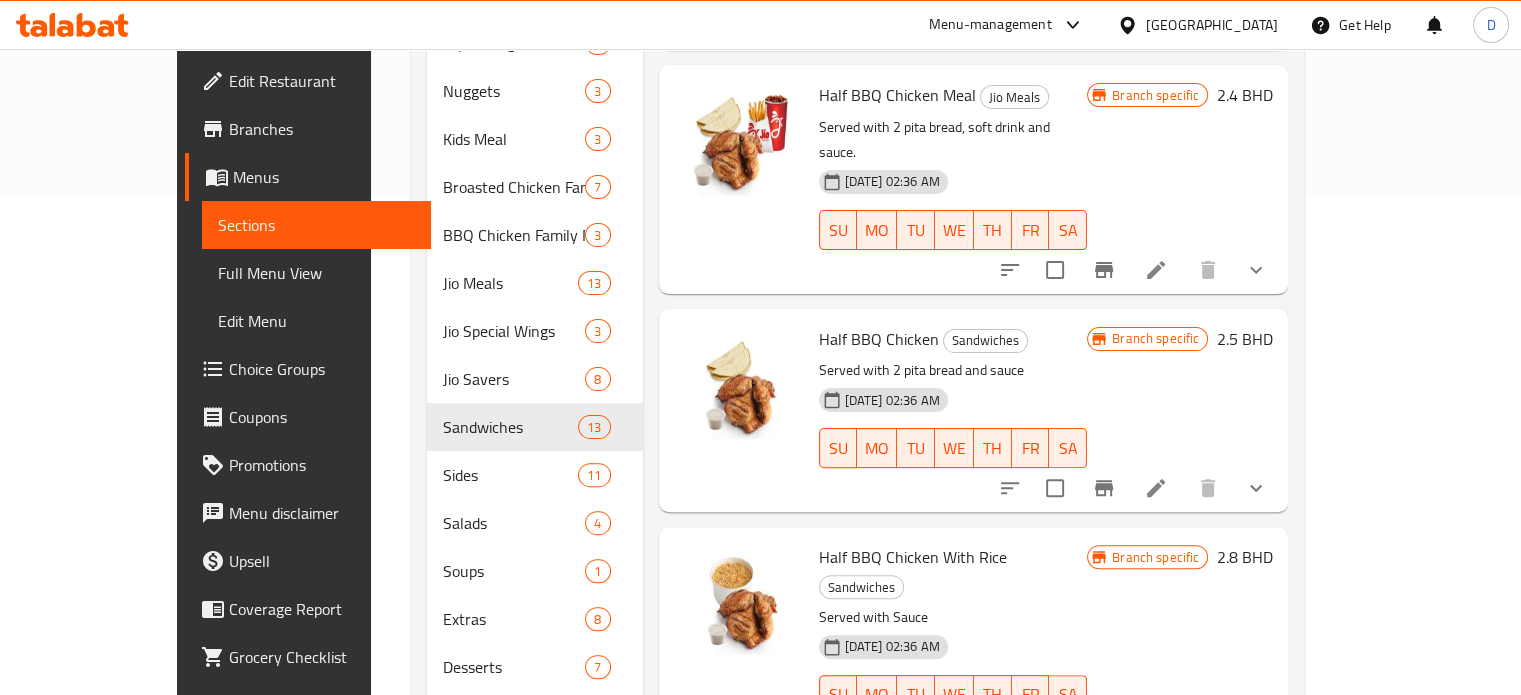 type on "half bbq" 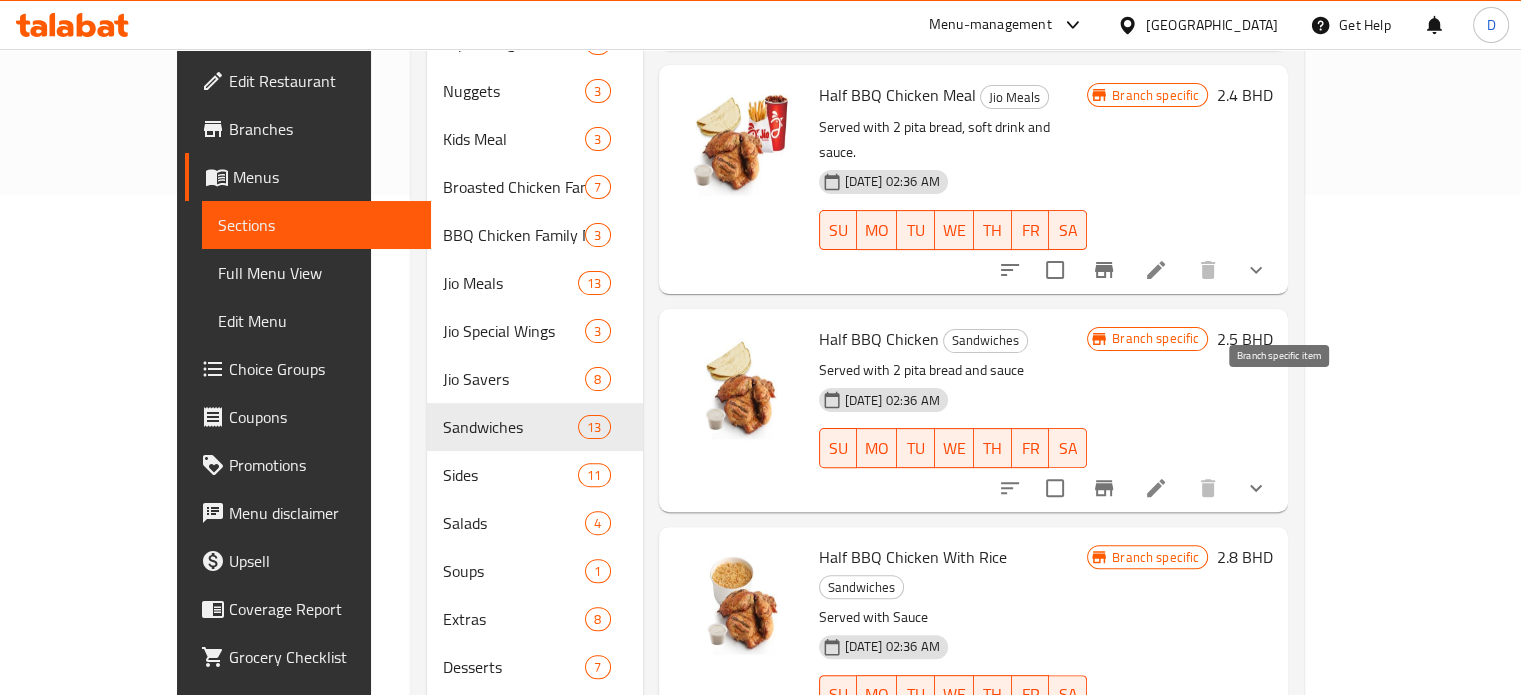 click 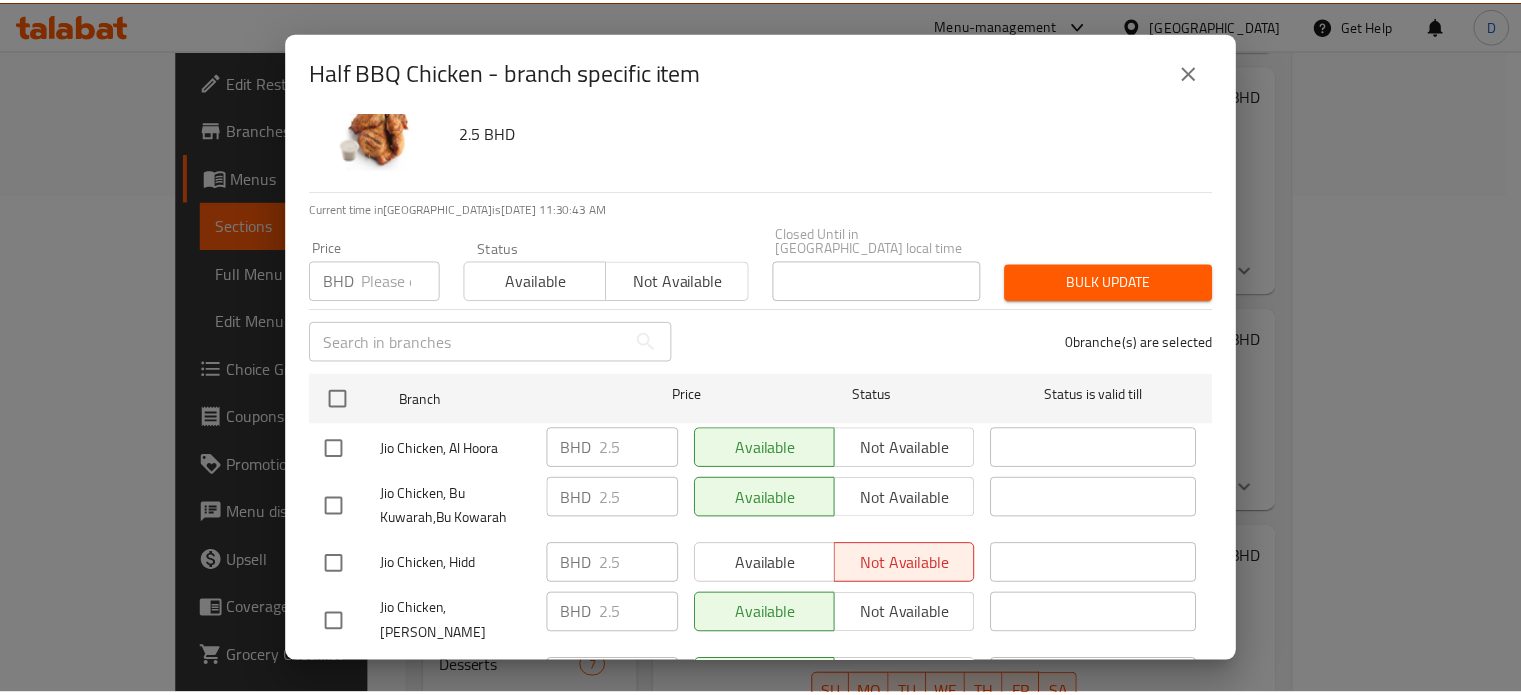 scroll, scrollTop: 100, scrollLeft: 0, axis: vertical 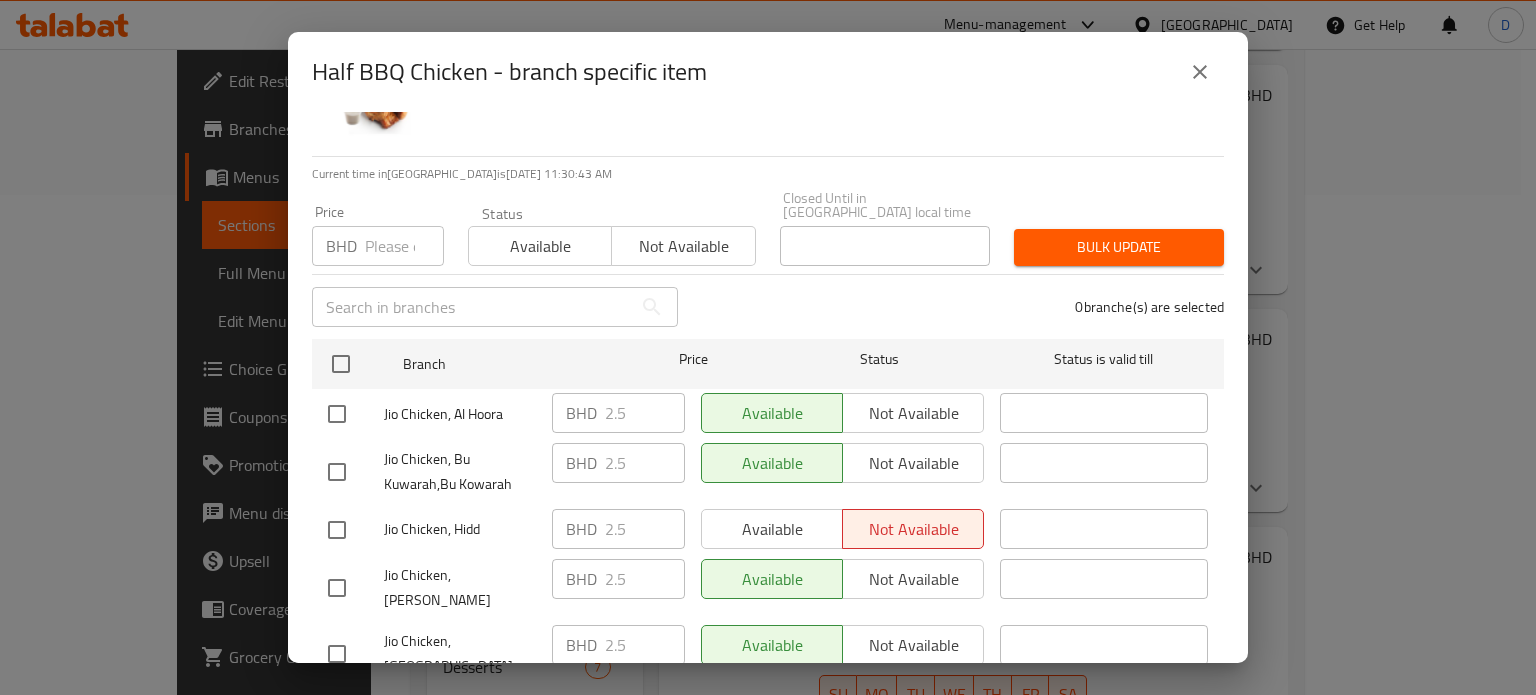 click at bounding box center [404, 246] 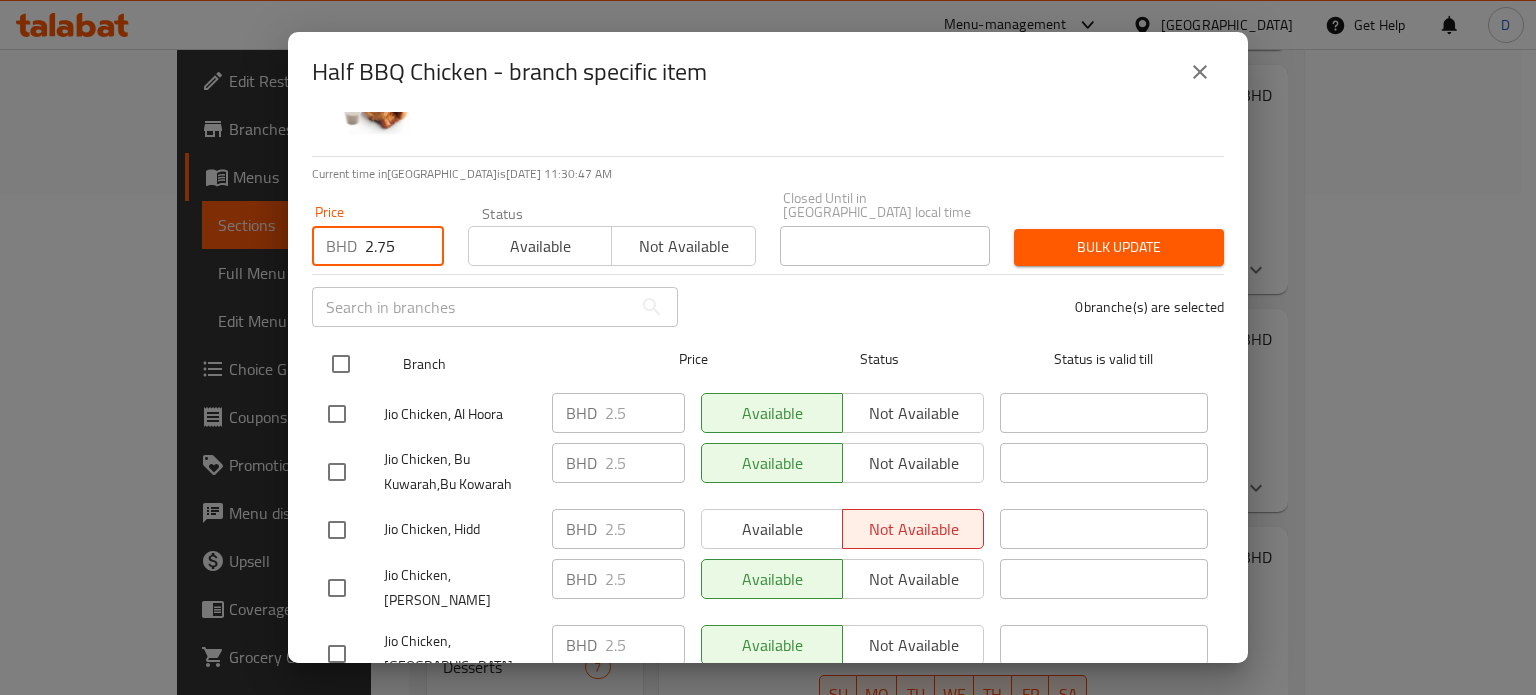 type on "2.75" 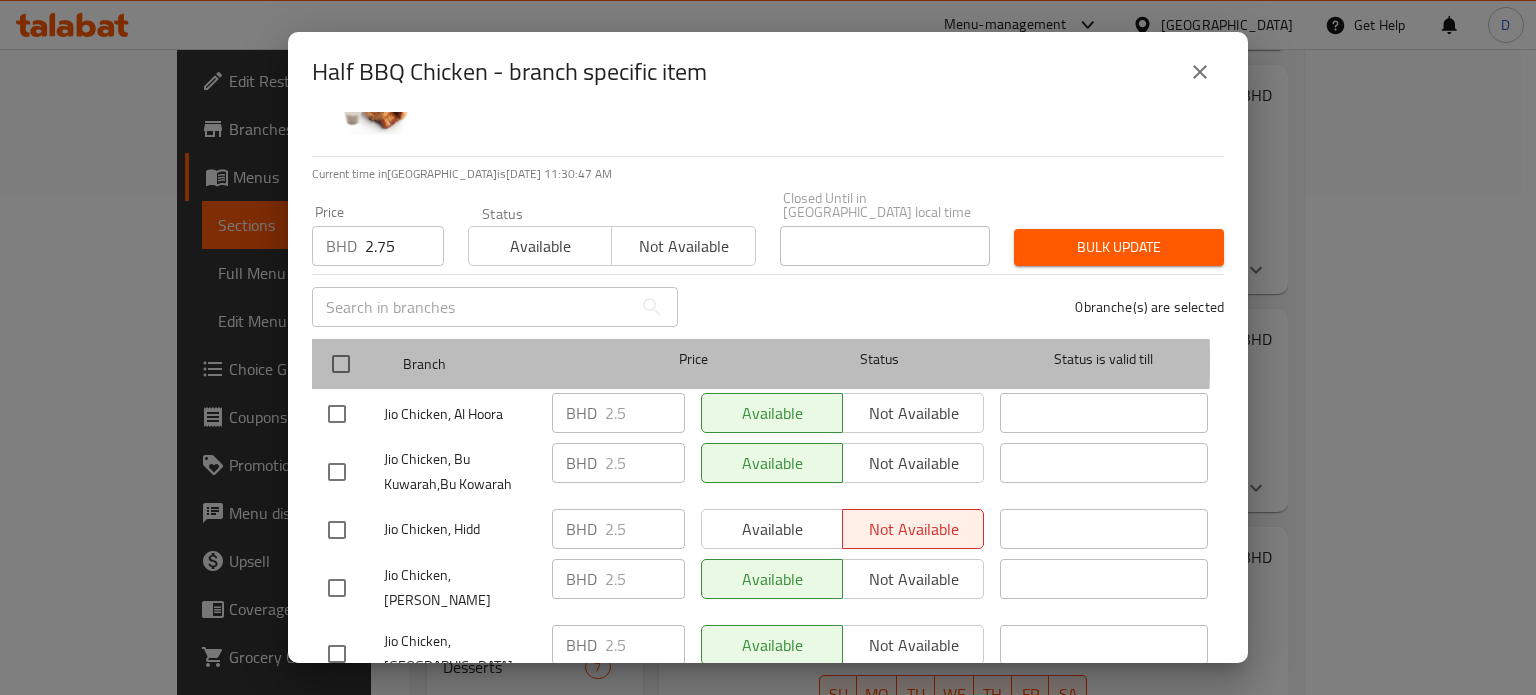 click on "Branch Price Status Status is valid till" at bounding box center (768, 364) 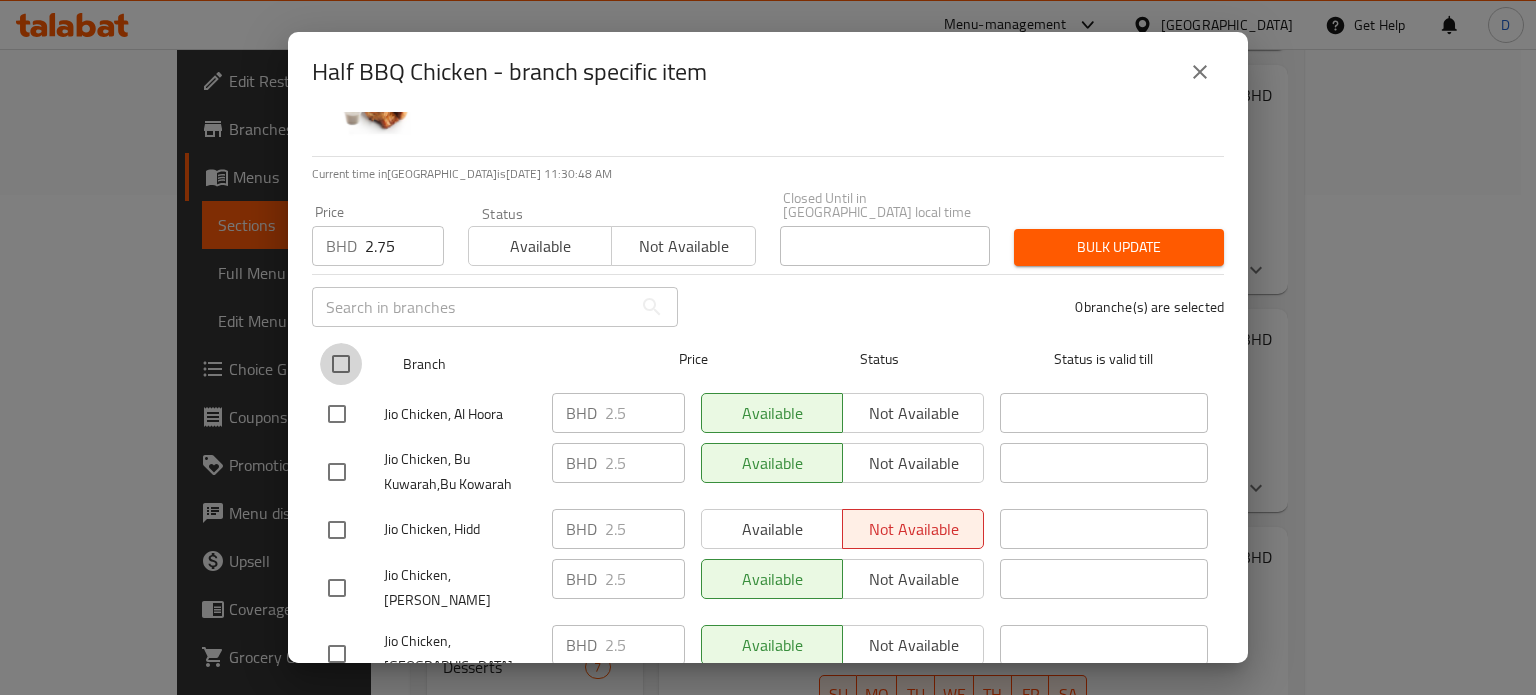 drag, startPoint x: 344, startPoint y: 351, endPoint x: 357, endPoint y: 346, distance: 13.928389 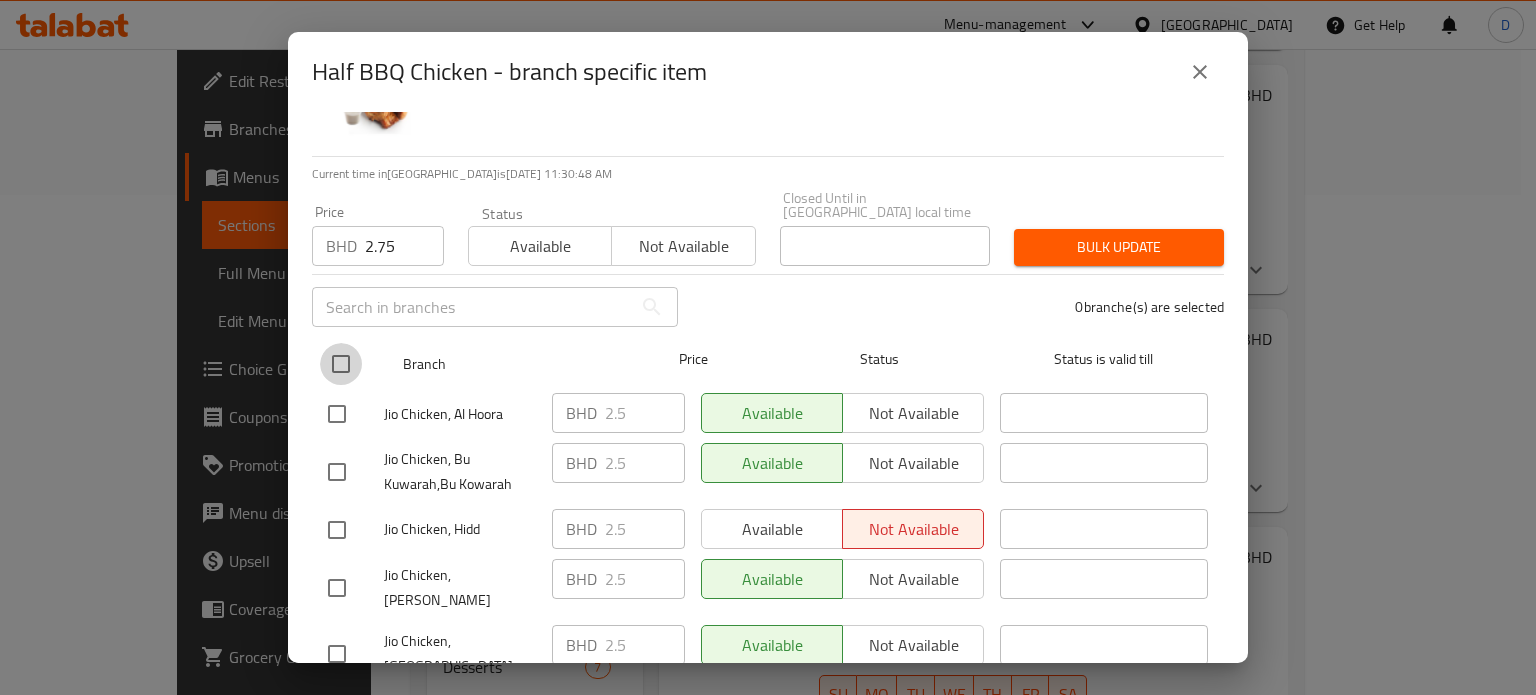 click at bounding box center (341, 364) 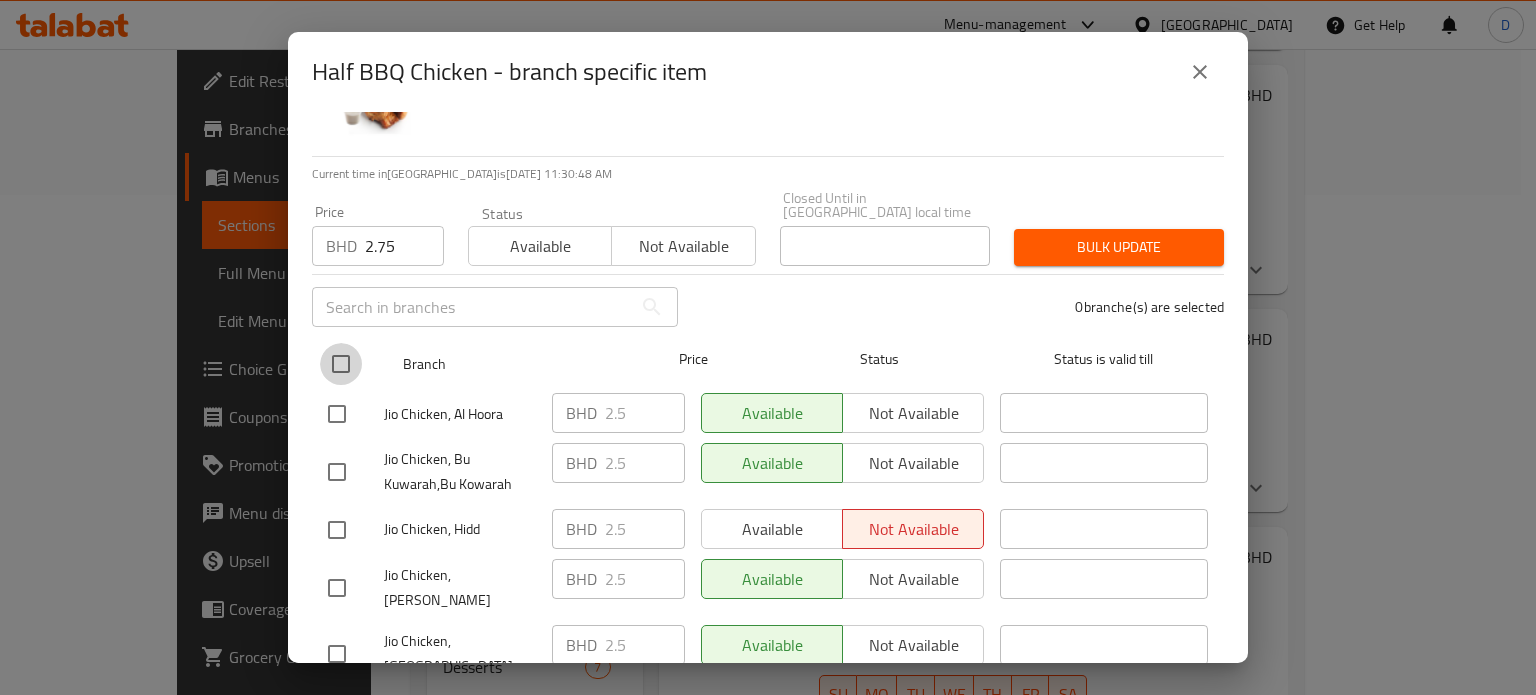 checkbox on "true" 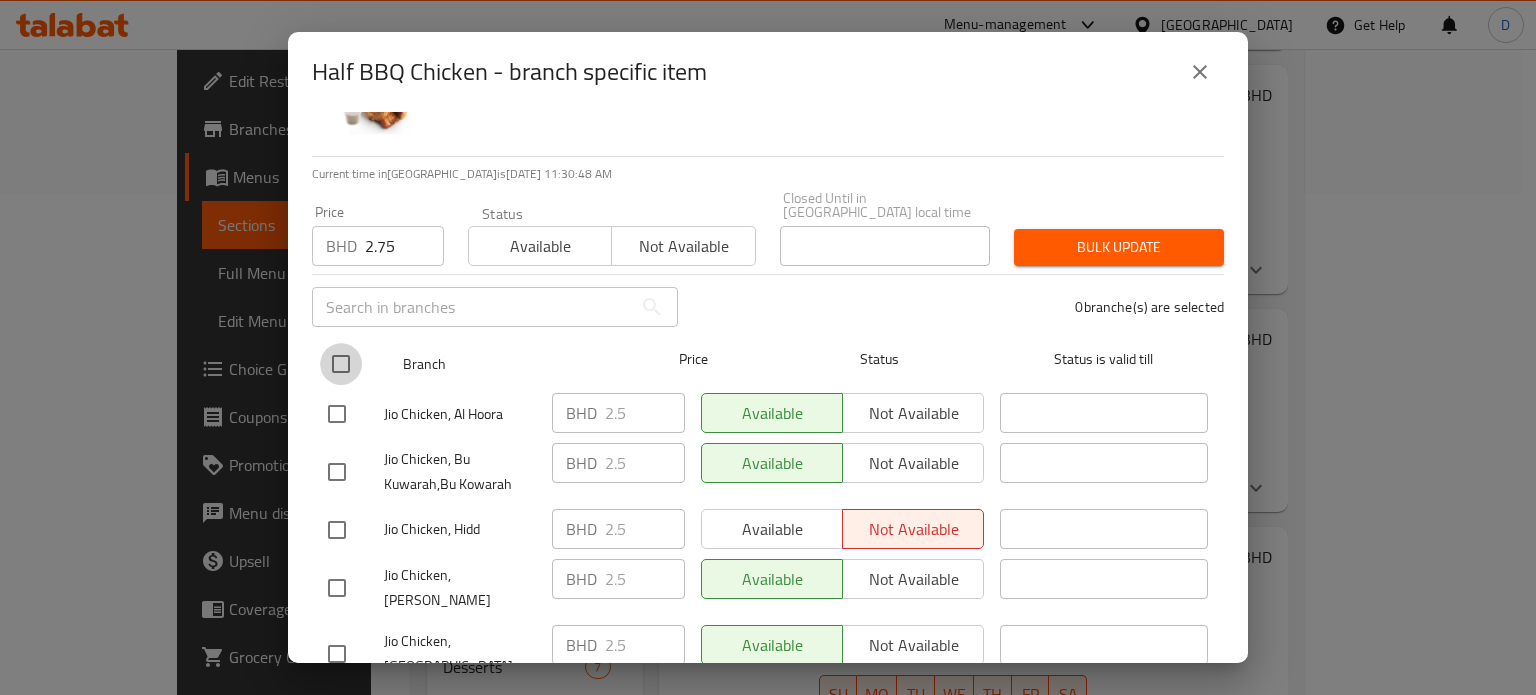 checkbox on "true" 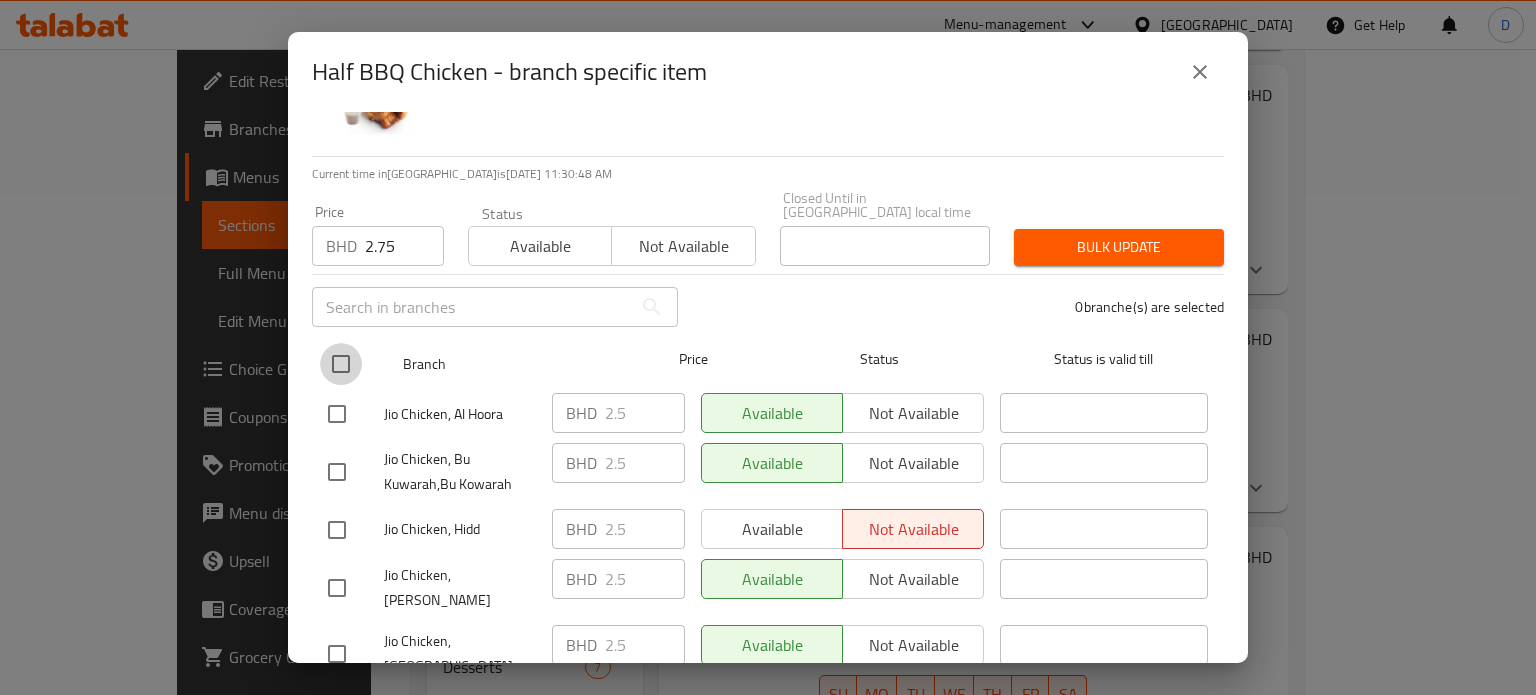 checkbox on "true" 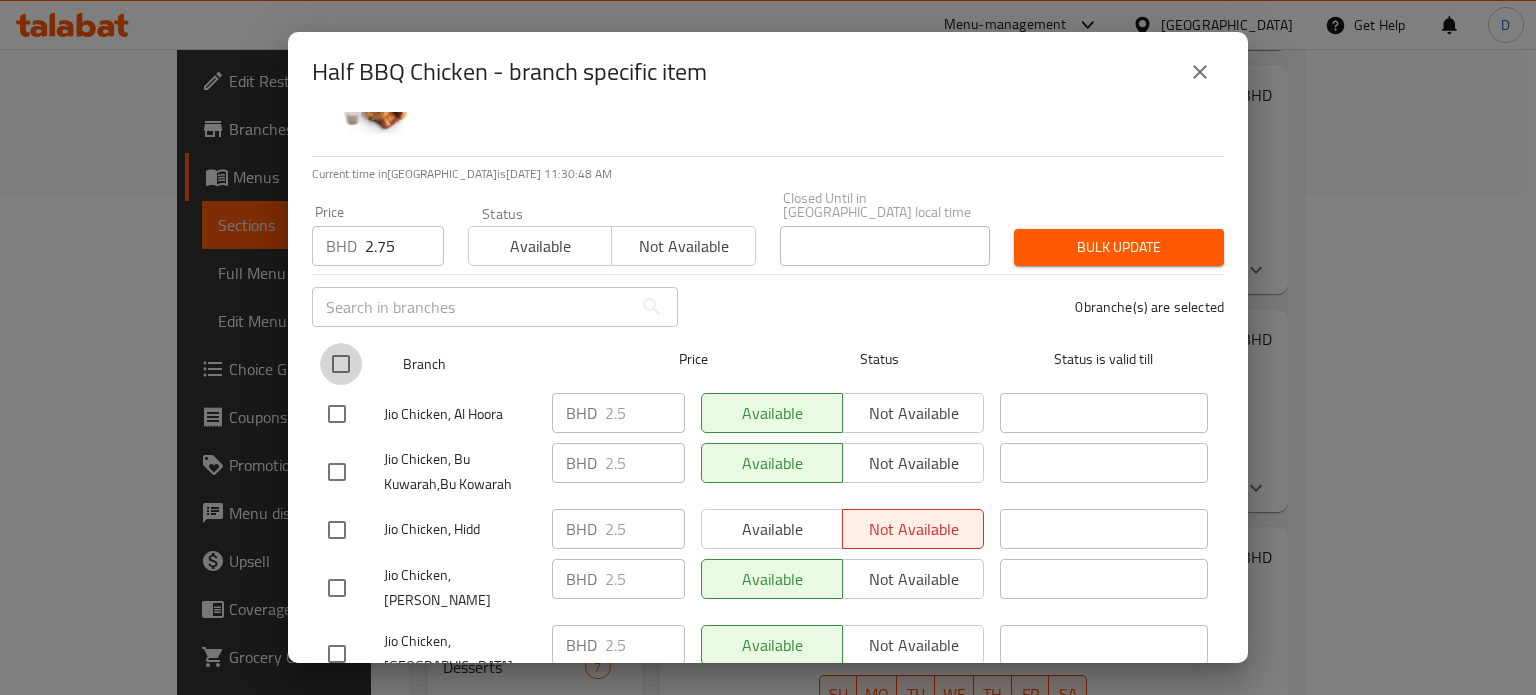 checkbox on "true" 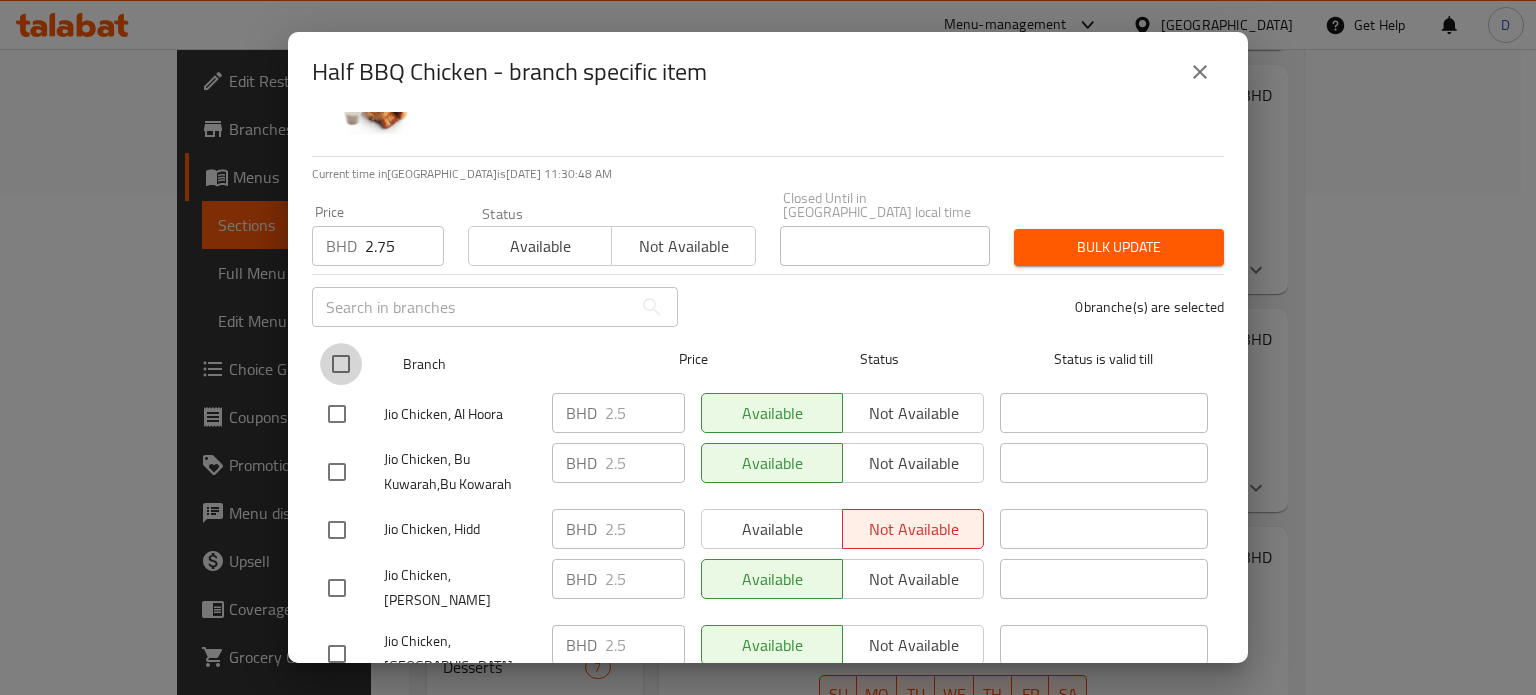 checkbox on "true" 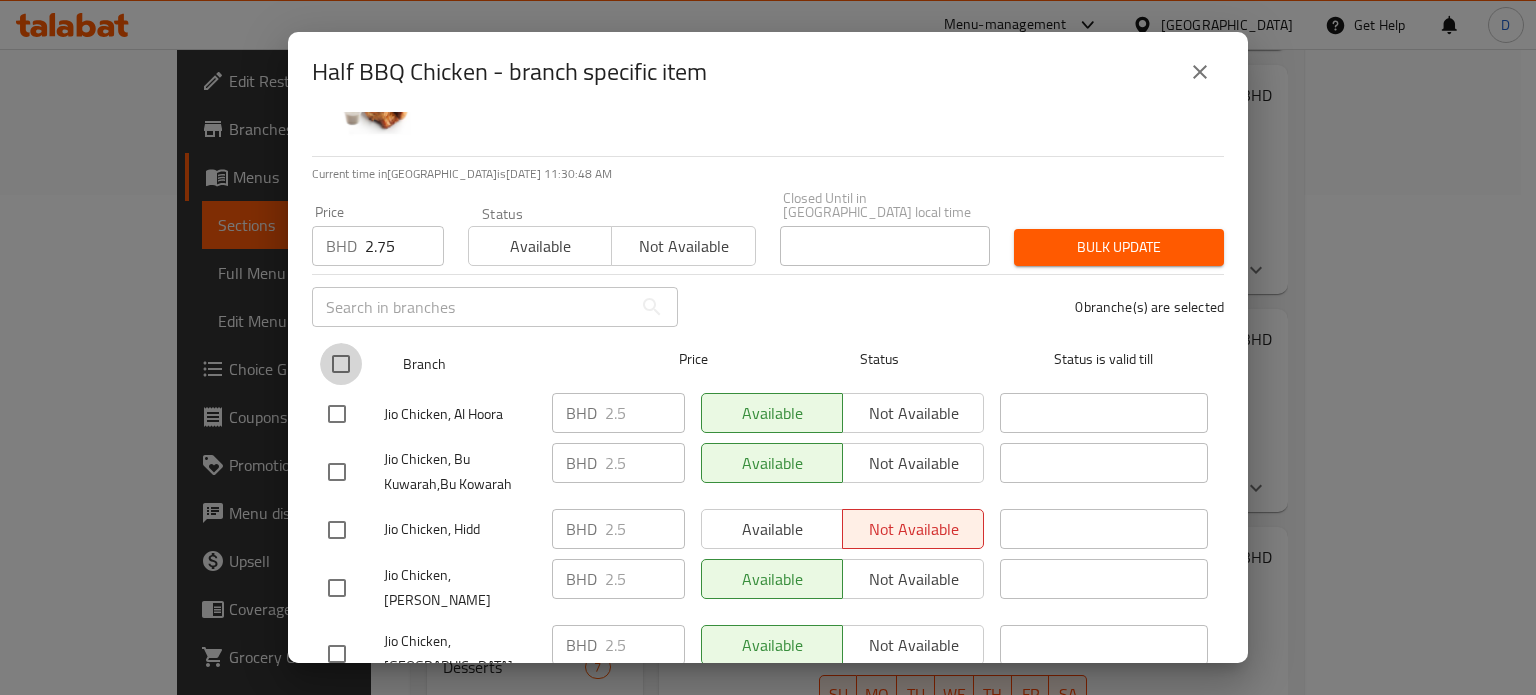 checkbox on "true" 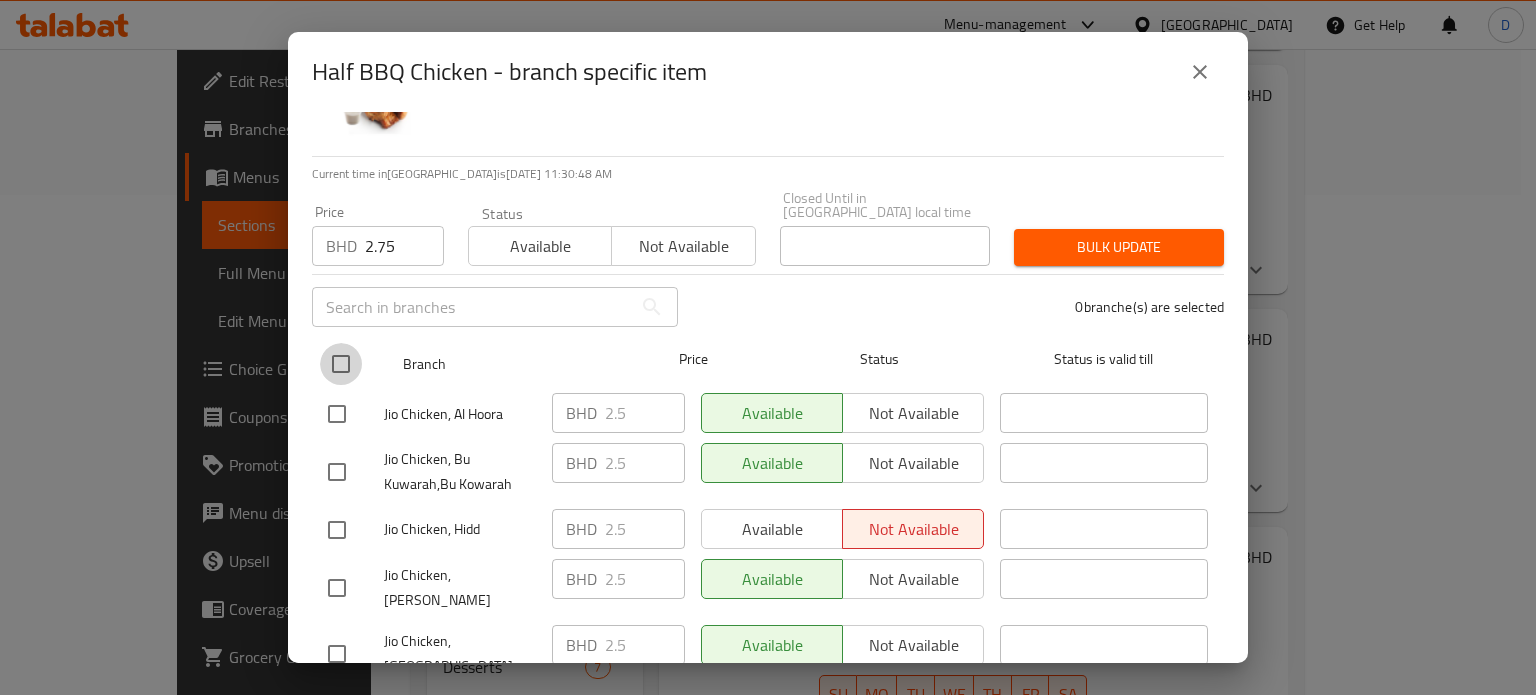 checkbox on "true" 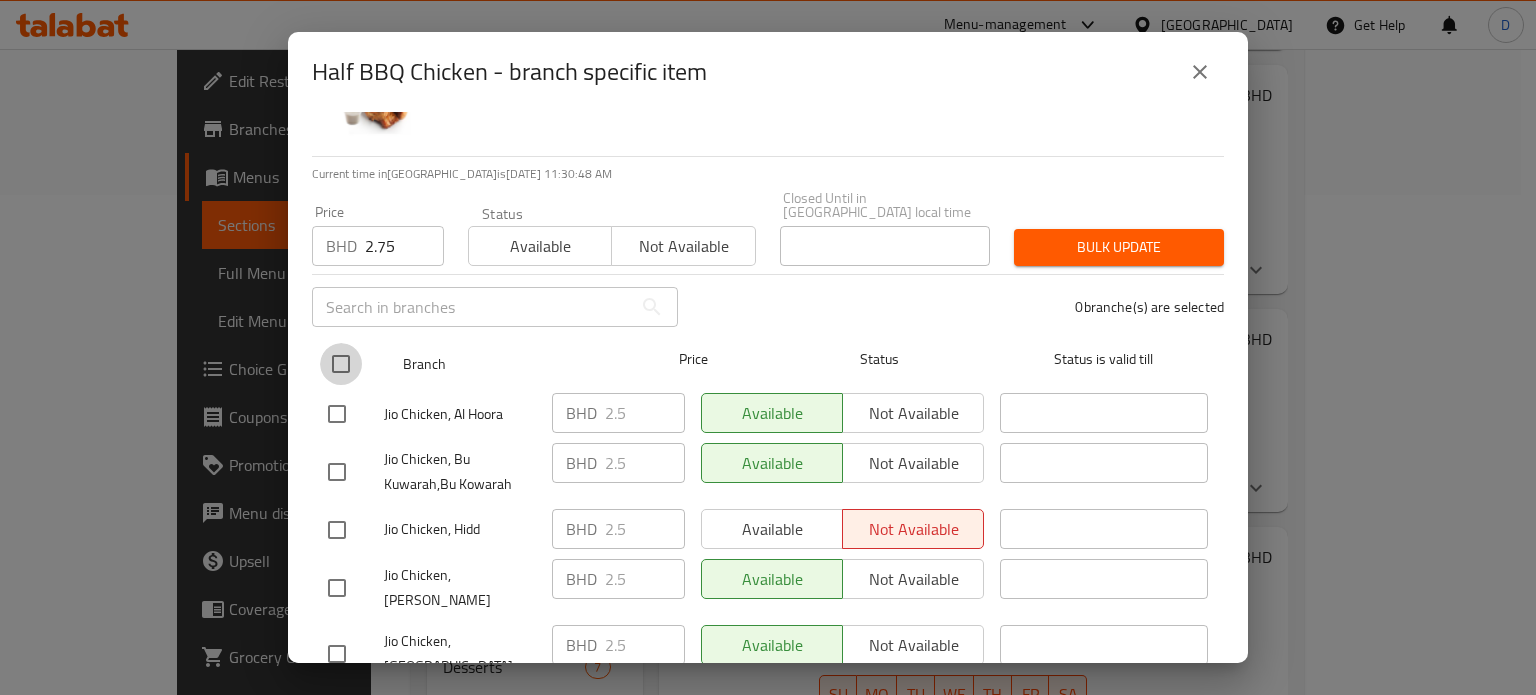 checkbox on "true" 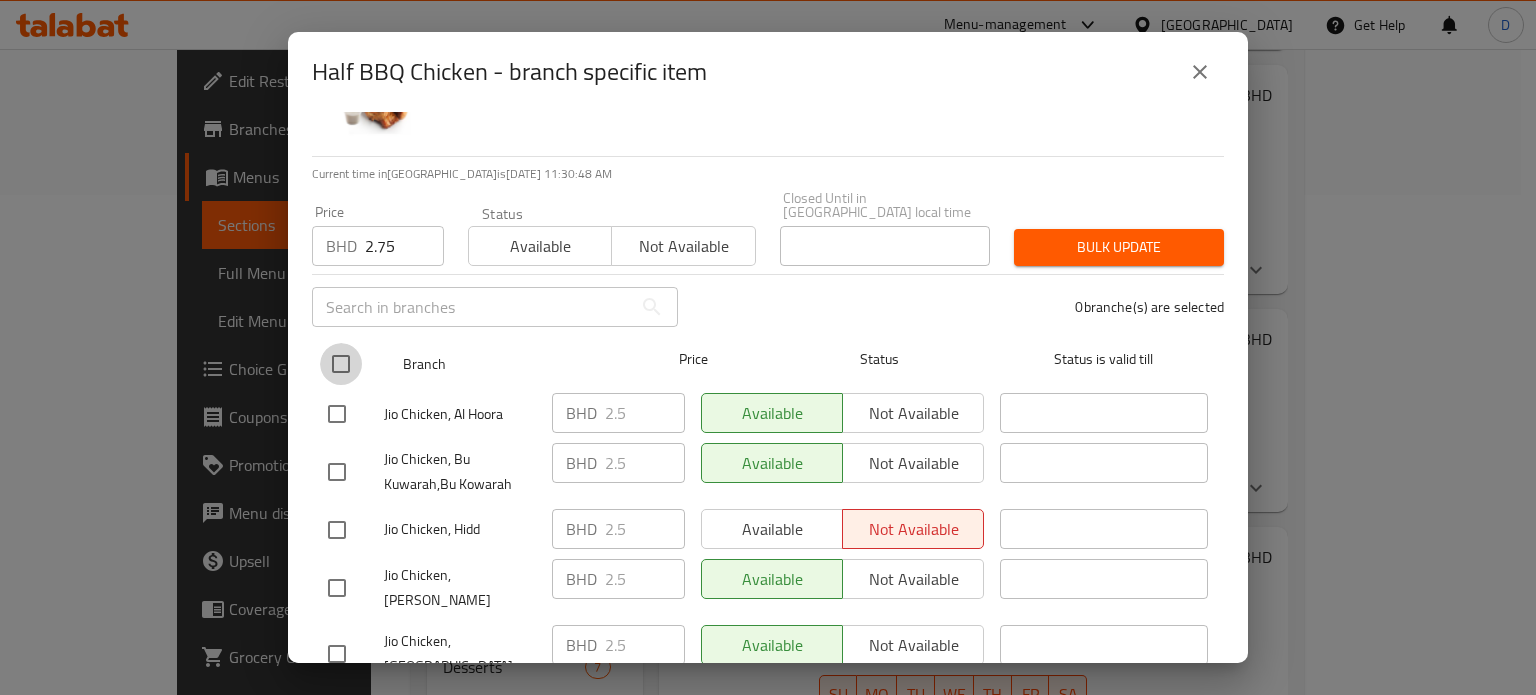 checkbox on "true" 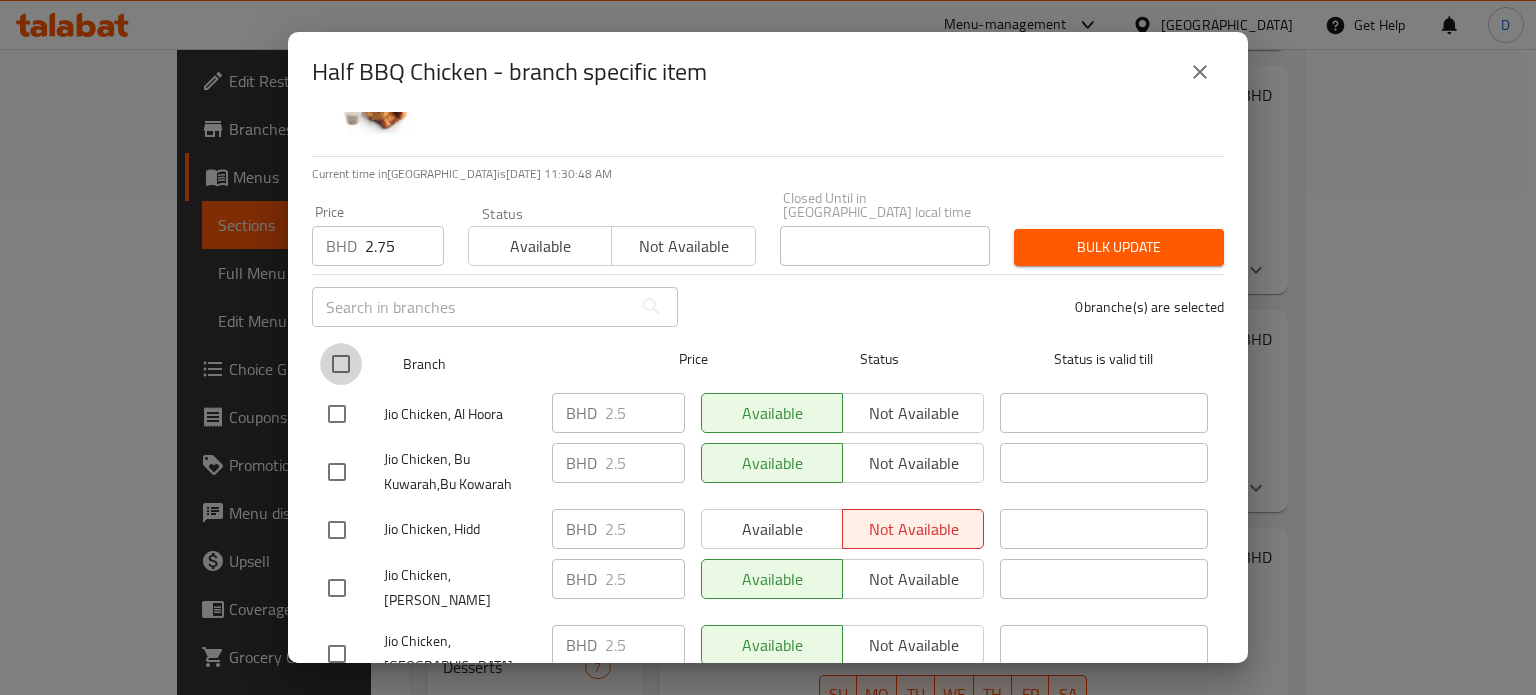 checkbox on "true" 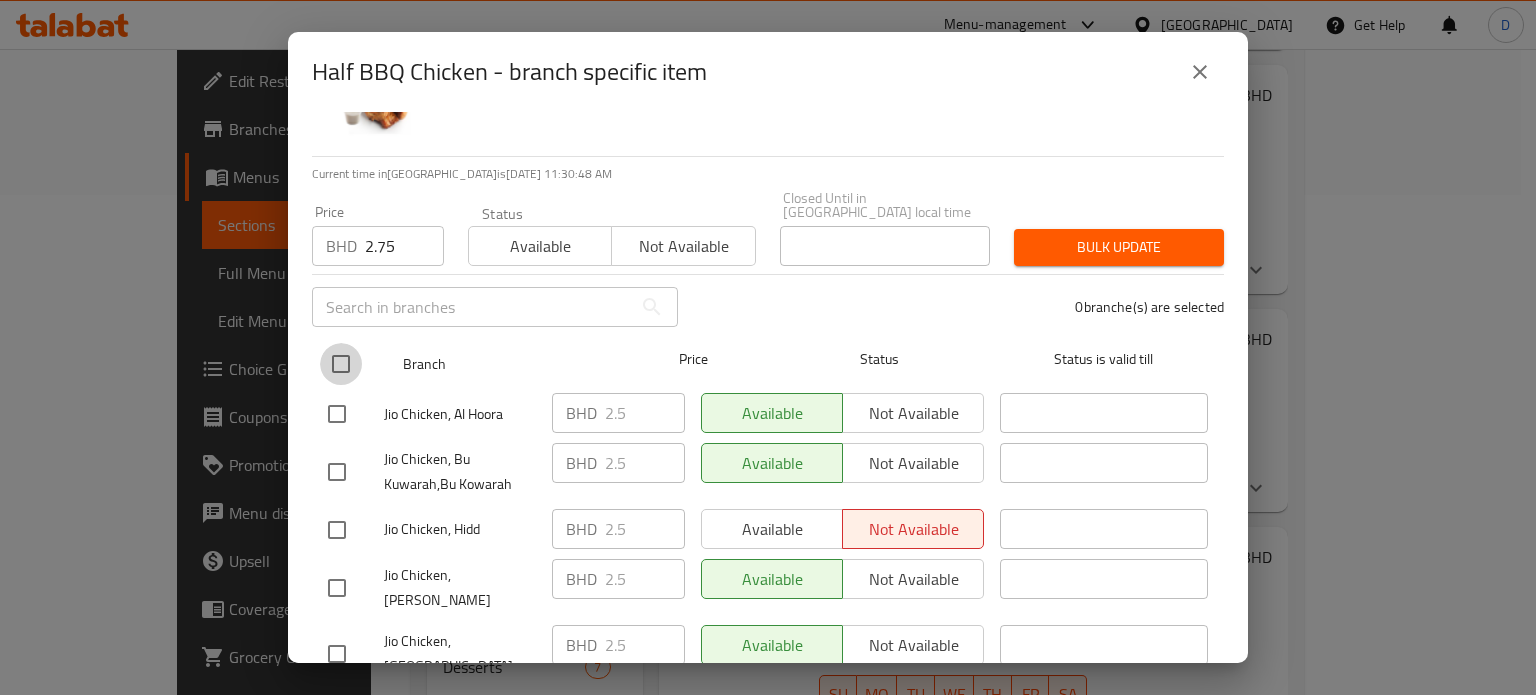 checkbox on "true" 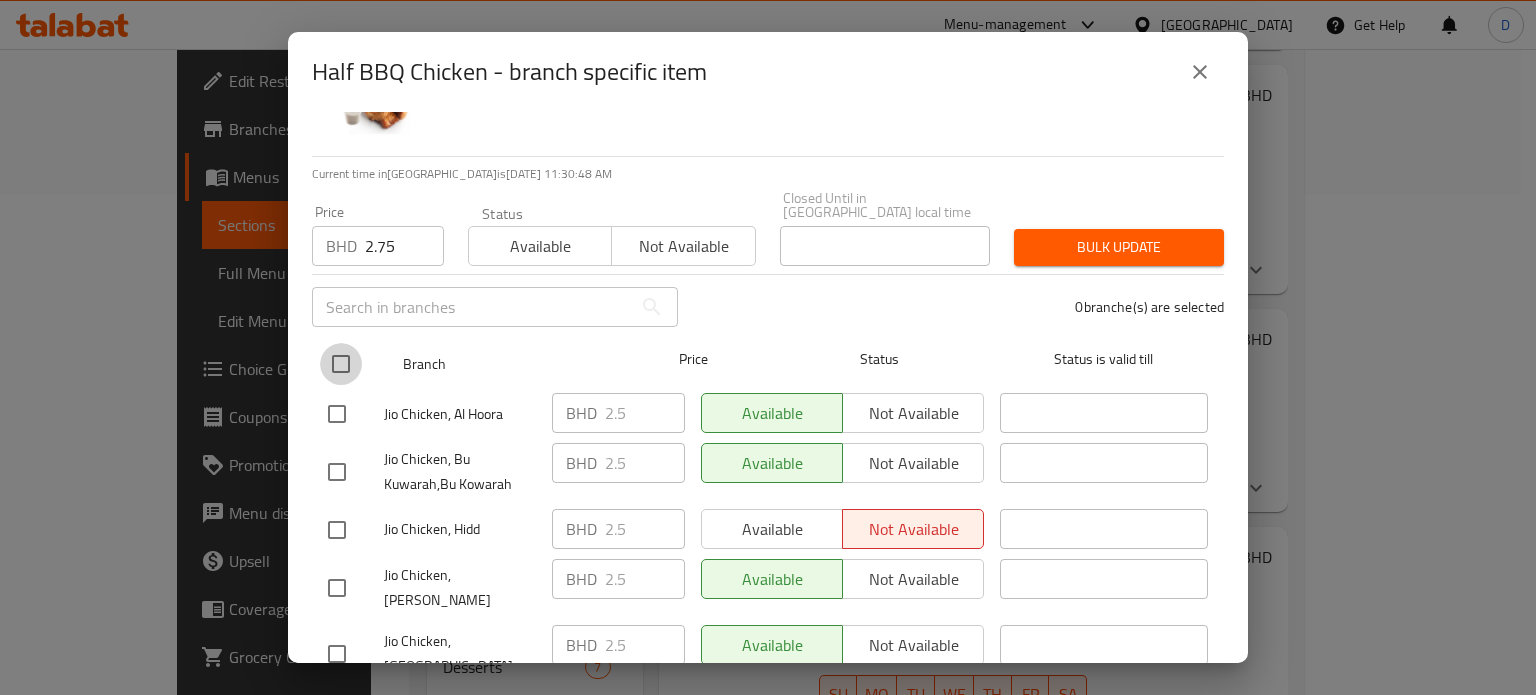 checkbox on "true" 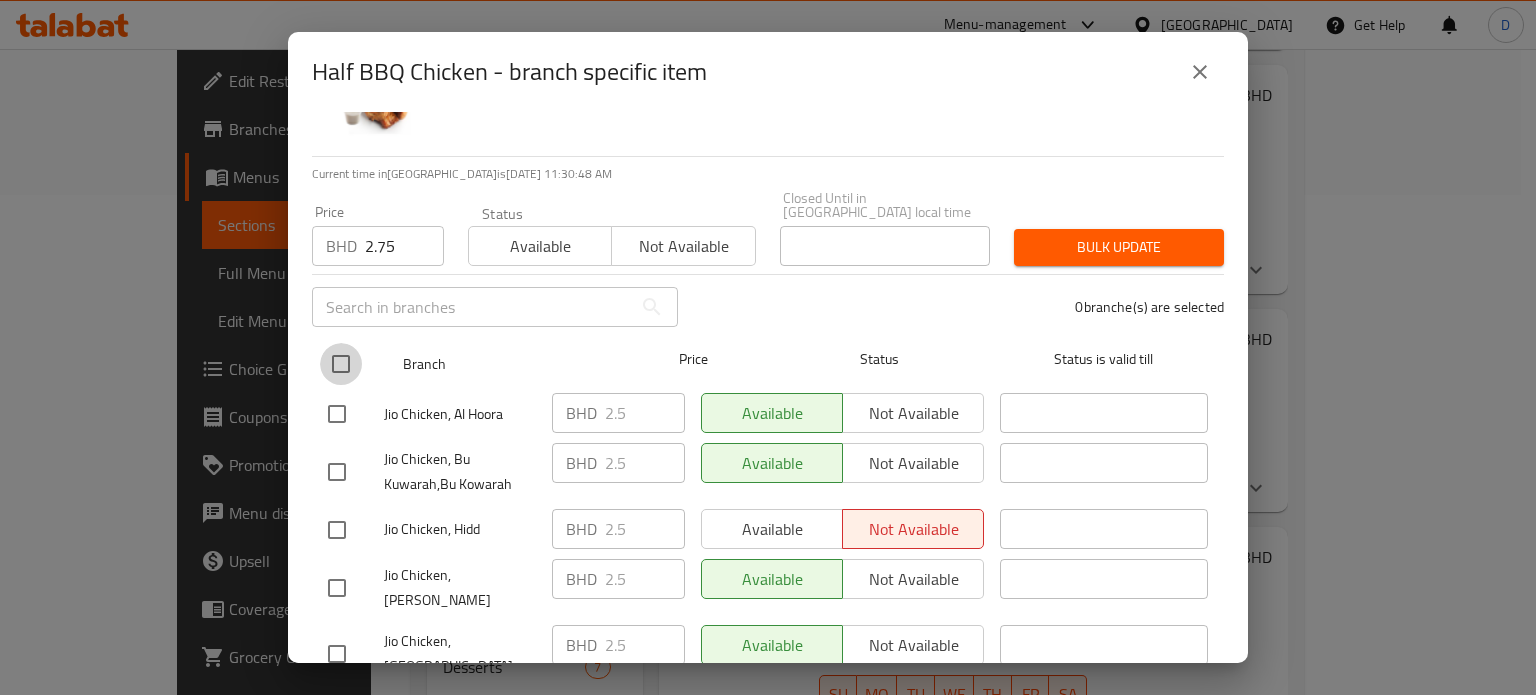 checkbox on "true" 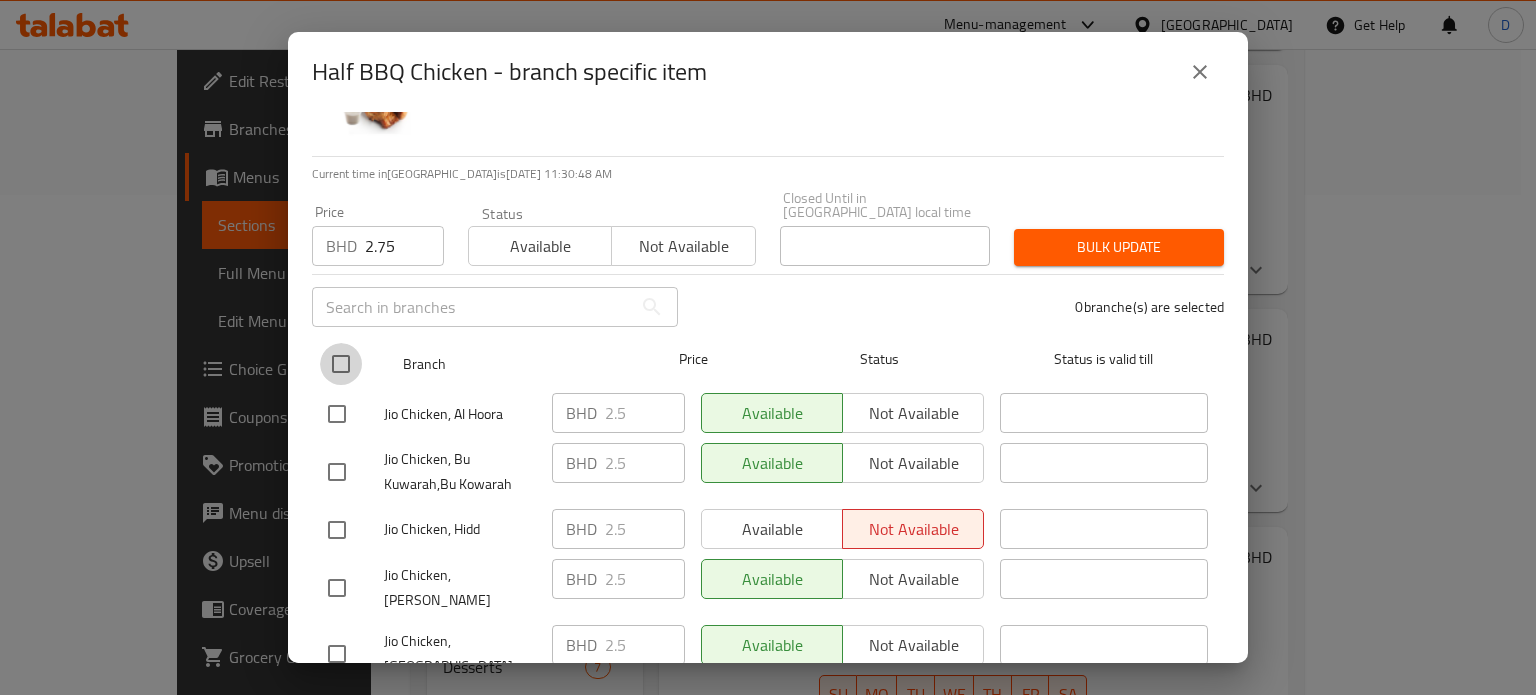 checkbox on "true" 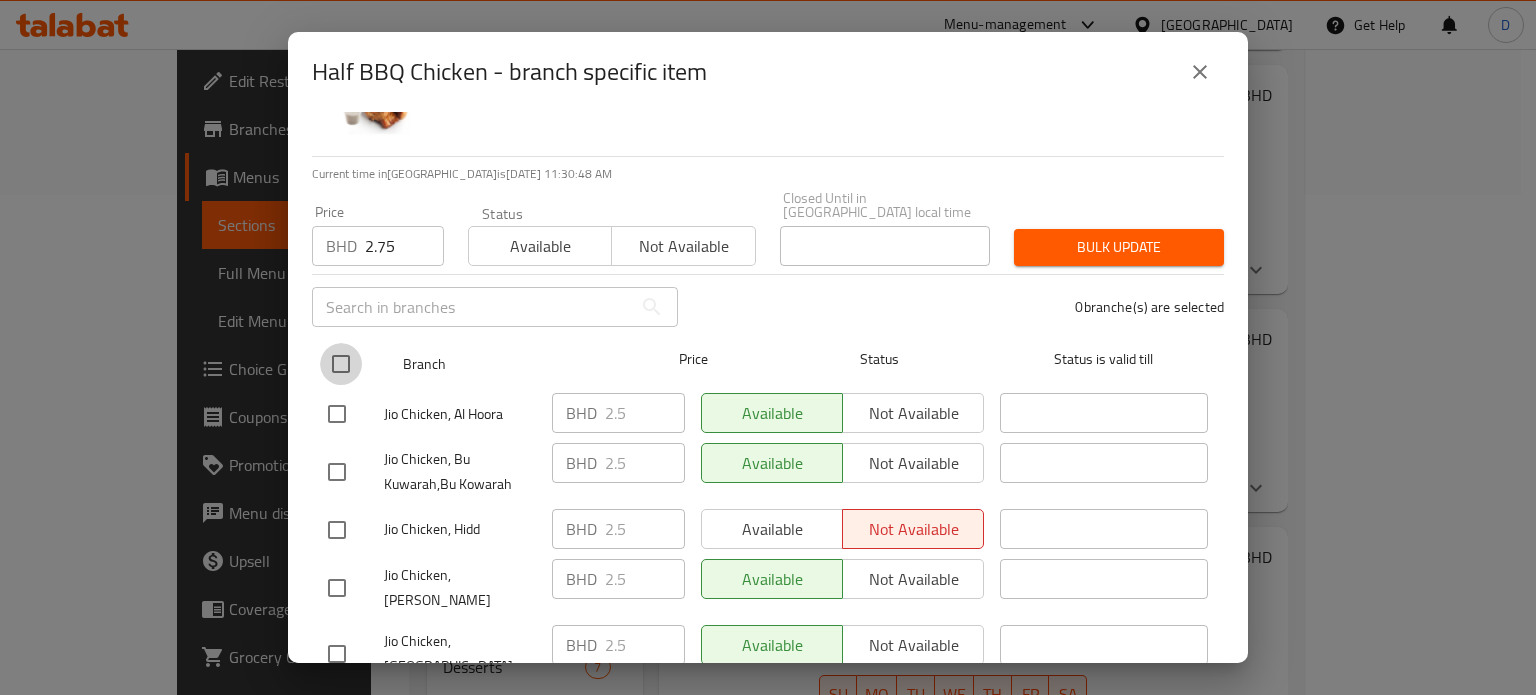 checkbox on "true" 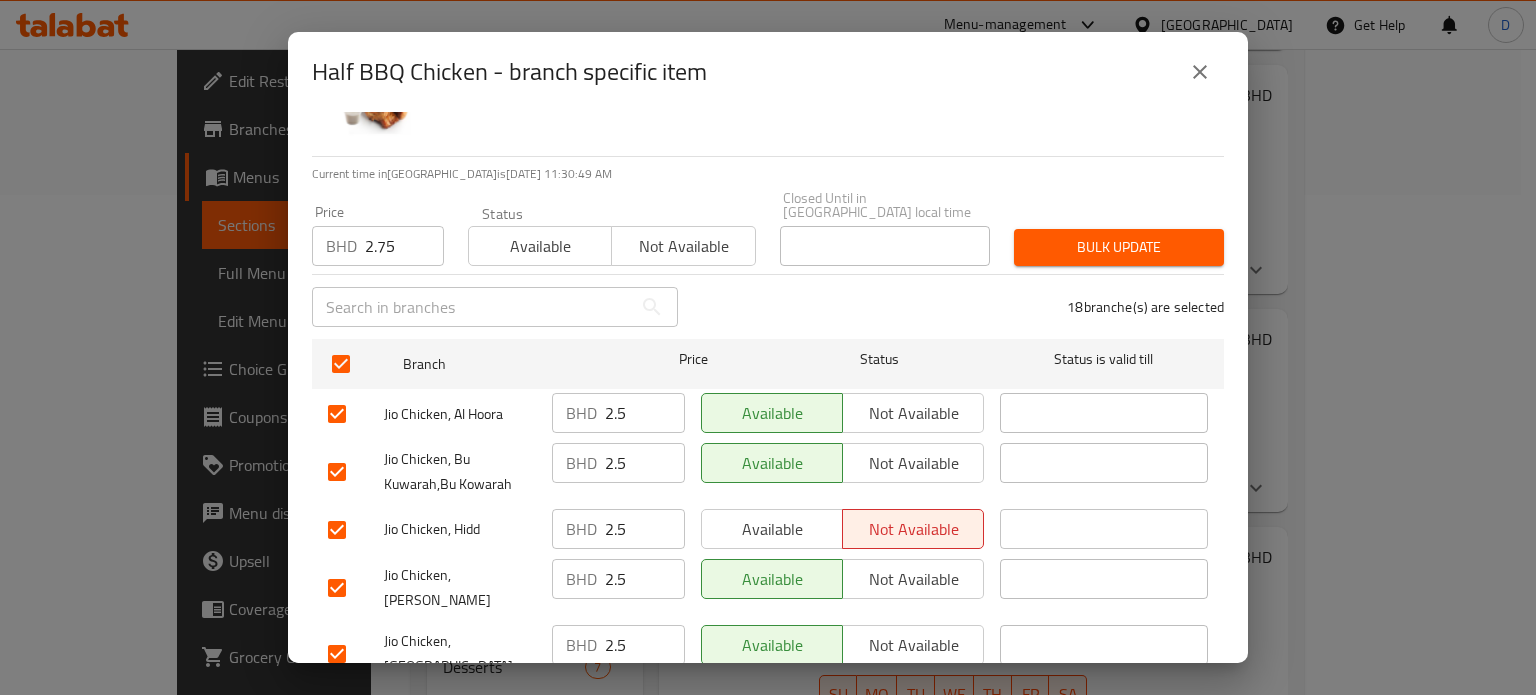 click on "Bulk update" at bounding box center [1119, 247] 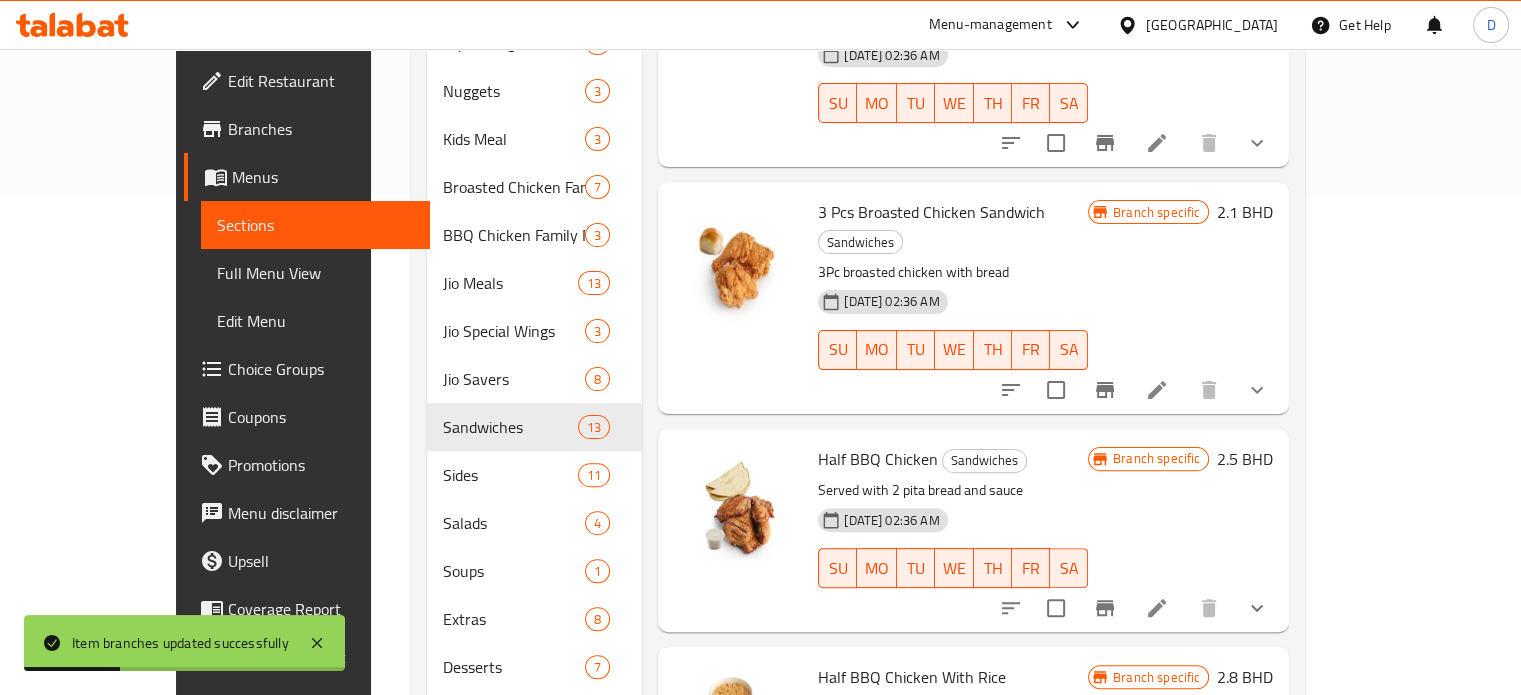 scroll, scrollTop: 600, scrollLeft: 0, axis: vertical 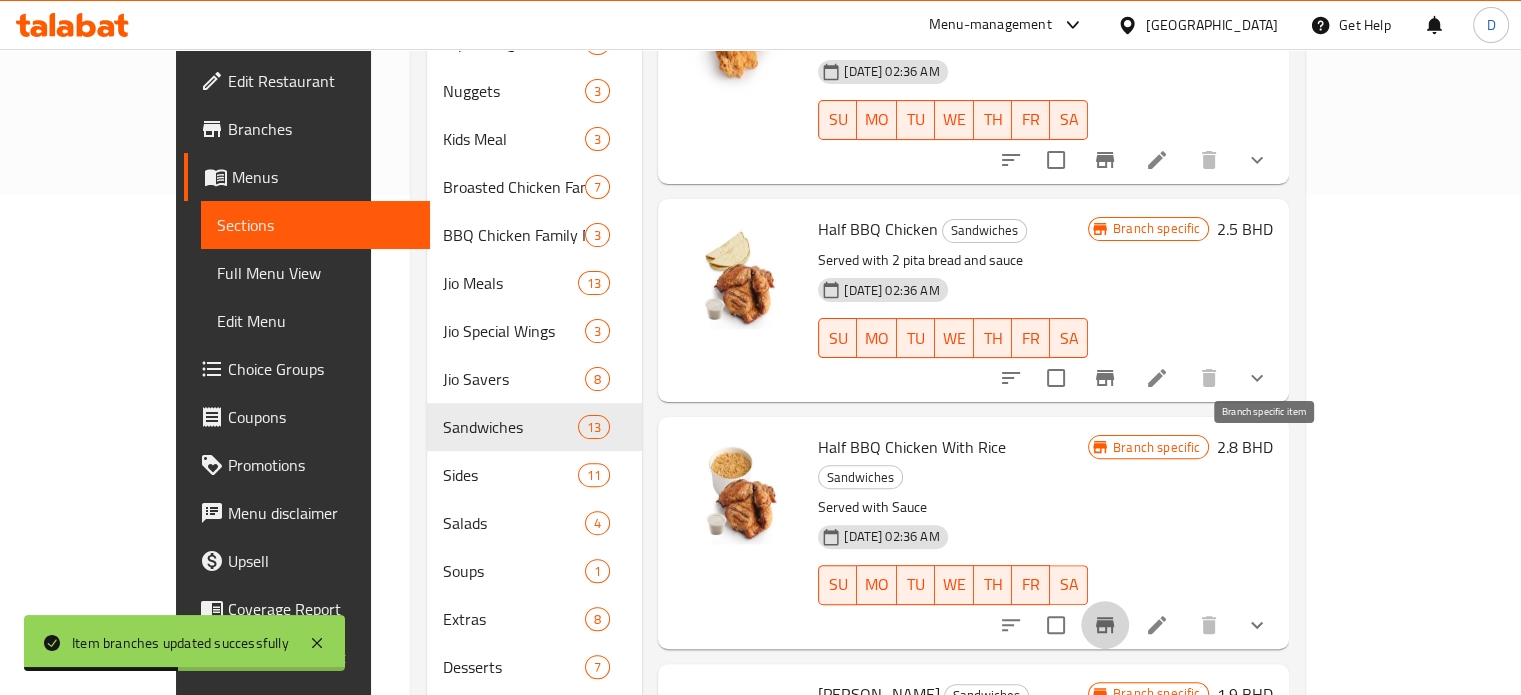 click at bounding box center (1105, 625) 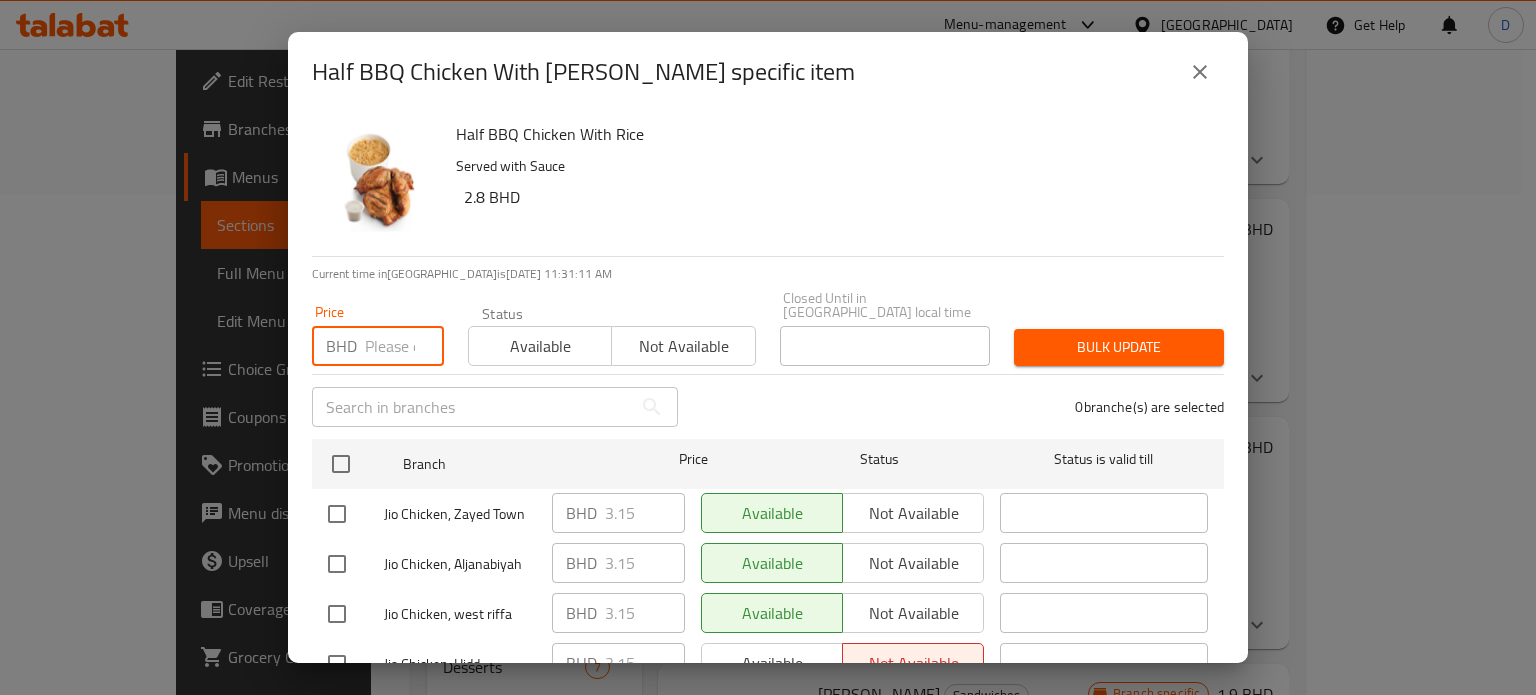 click at bounding box center [404, 346] 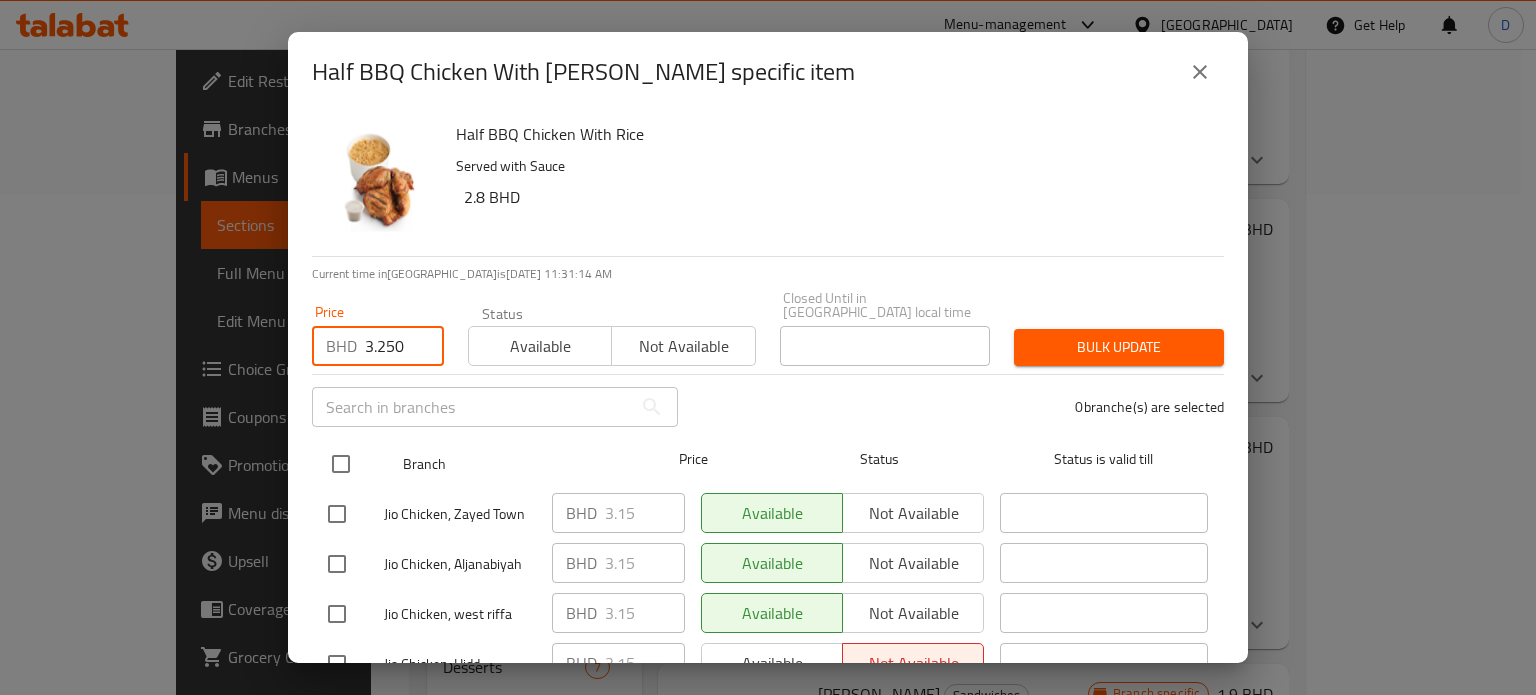 type on "3.250" 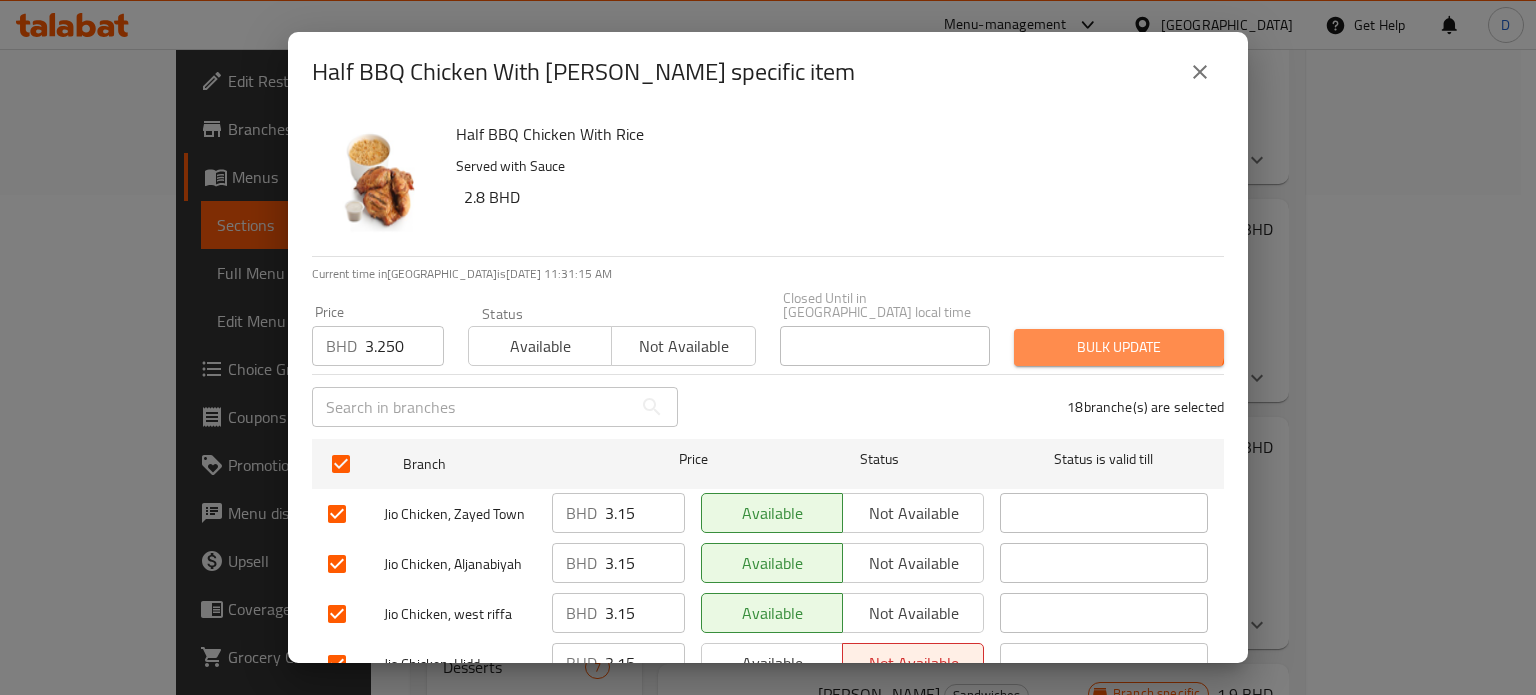 drag, startPoint x: 1104, startPoint y: 318, endPoint x: 1098, endPoint y: 409, distance: 91.197586 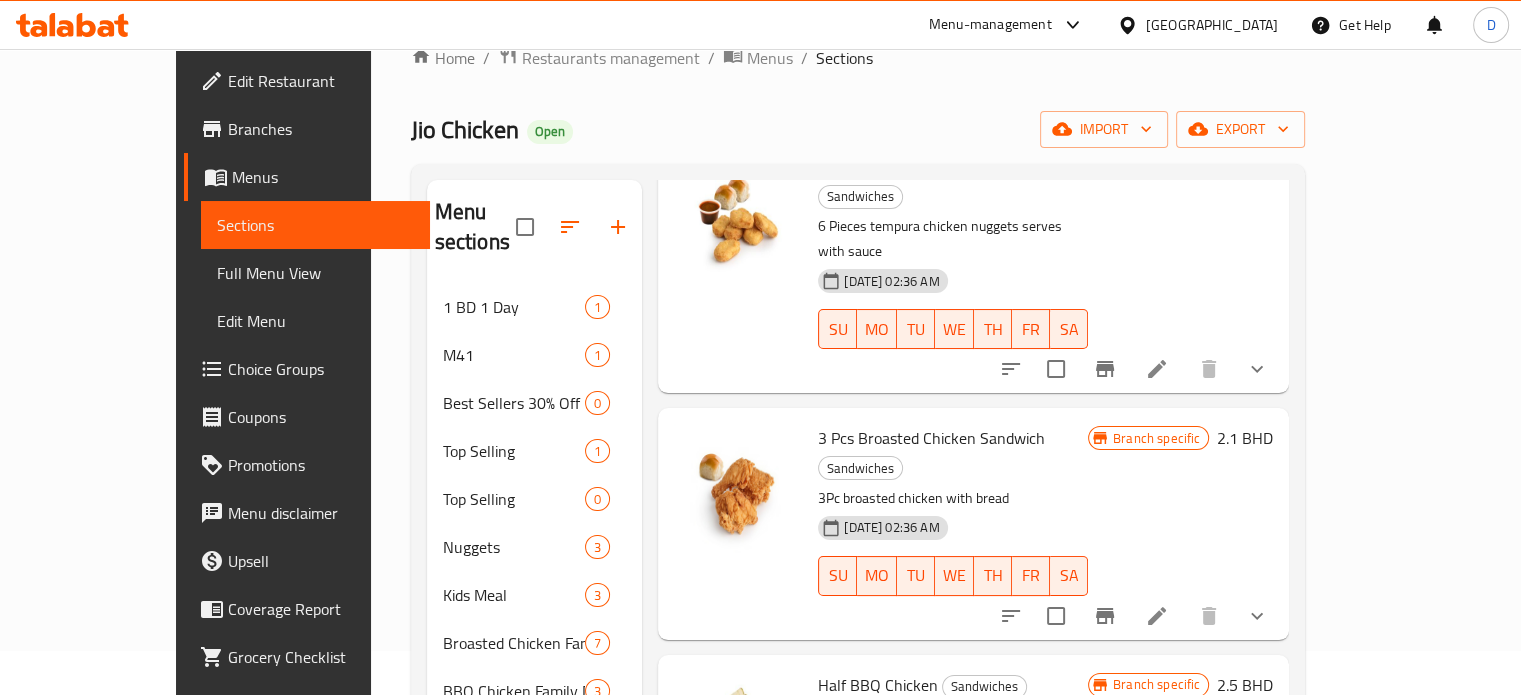scroll, scrollTop: 0, scrollLeft: 0, axis: both 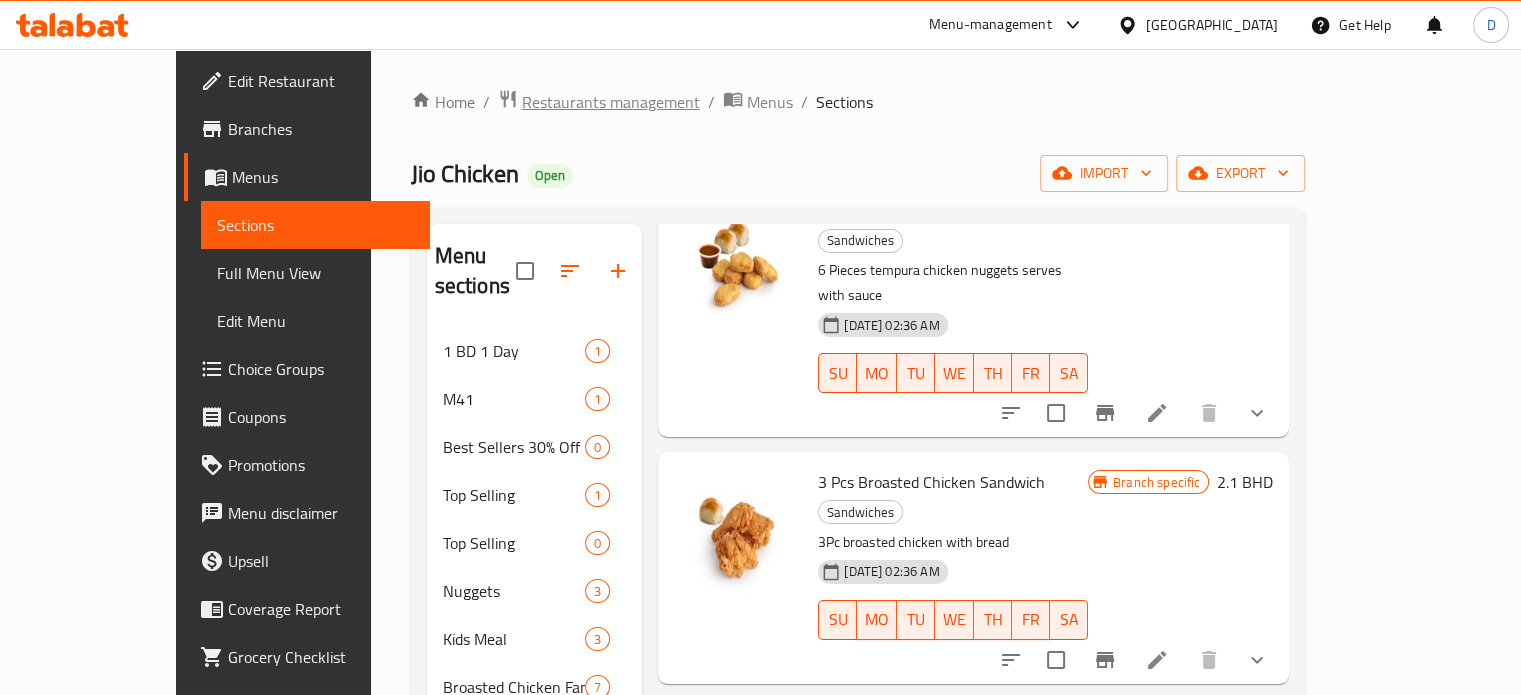 click on "Restaurants management" at bounding box center [611, 102] 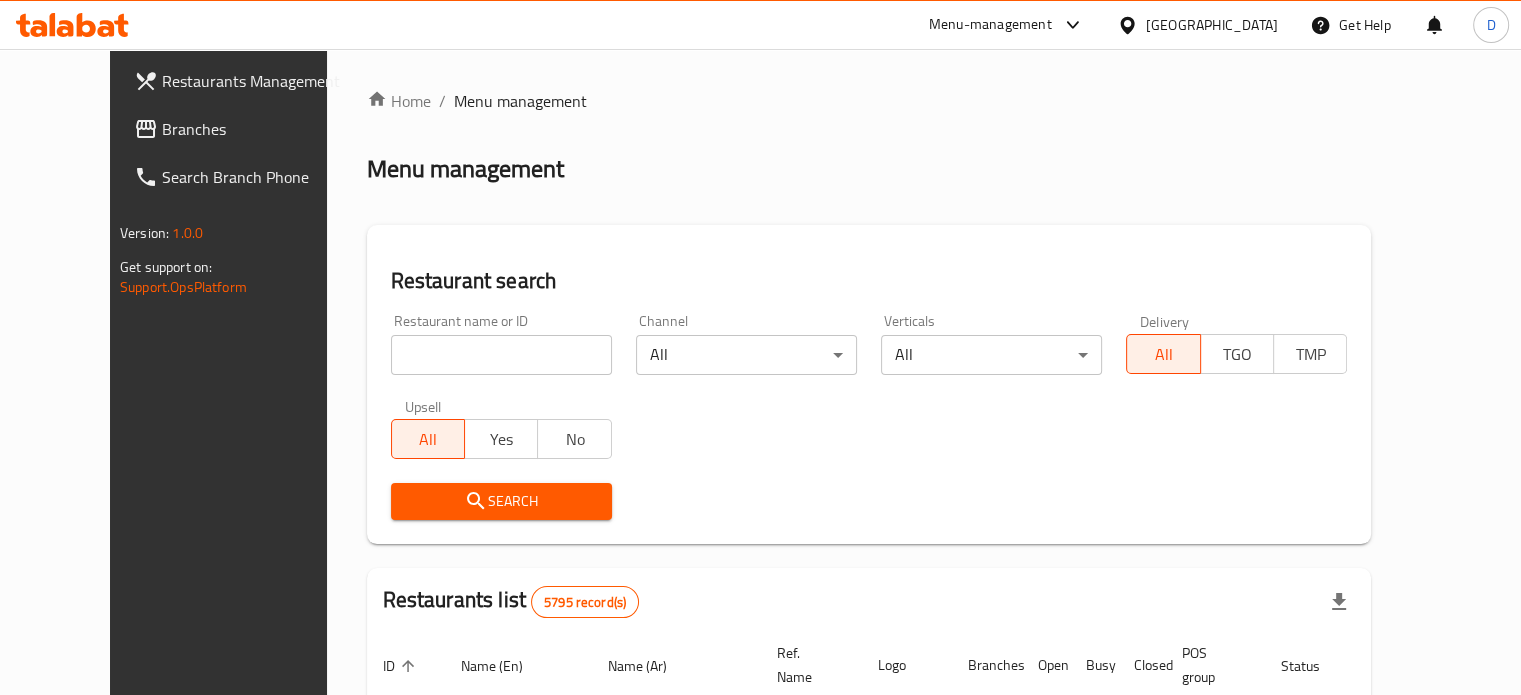 click on "Home / Menu management Menu management Restaurant search Restaurant name or ID Restaurant name or ID Channel All ​ Verticals All ​ Delivery All TGO TMP Upsell All Yes No   Search Restaurants list   5795 record(s) ID sorted ascending Name (En) Name (Ar) Ref. Name Logo Branches Open Busy Closed POS group Status Action 332 [PERSON_NAME] 4 0 0 0 OPEN 333 Carinos كارينوز 1 0 0 0 INACTIVE 334 [PERSON_NAME] [PERSON_NAME] من لبنان 3 1 0 0 OPEN 335 [PERSON_NAME] [PERSON_NAME] 4 0 0 0 INACTIVE 336 [PERSON_NAME] 1 0 0 0 INACTIVE 337 2466 2466 1 0 0 0 INACTIVE 341 Healthy Calorie هيلثي كالوري 7 3 0 0 OPEN 344 [PERSON_NAME] A Lot فرانكس ألوت 2 1 0 0 OPEN 346 Mr.Candy مستر.كاندي 1 0 0 0 INACTIVE 351 REDPAN BURGER STEAK رد بان برجر ستيك 1 0 0 0 INACTIVE Rows per page: 10 1-10 of 5795" at bounding box center (869, 680) 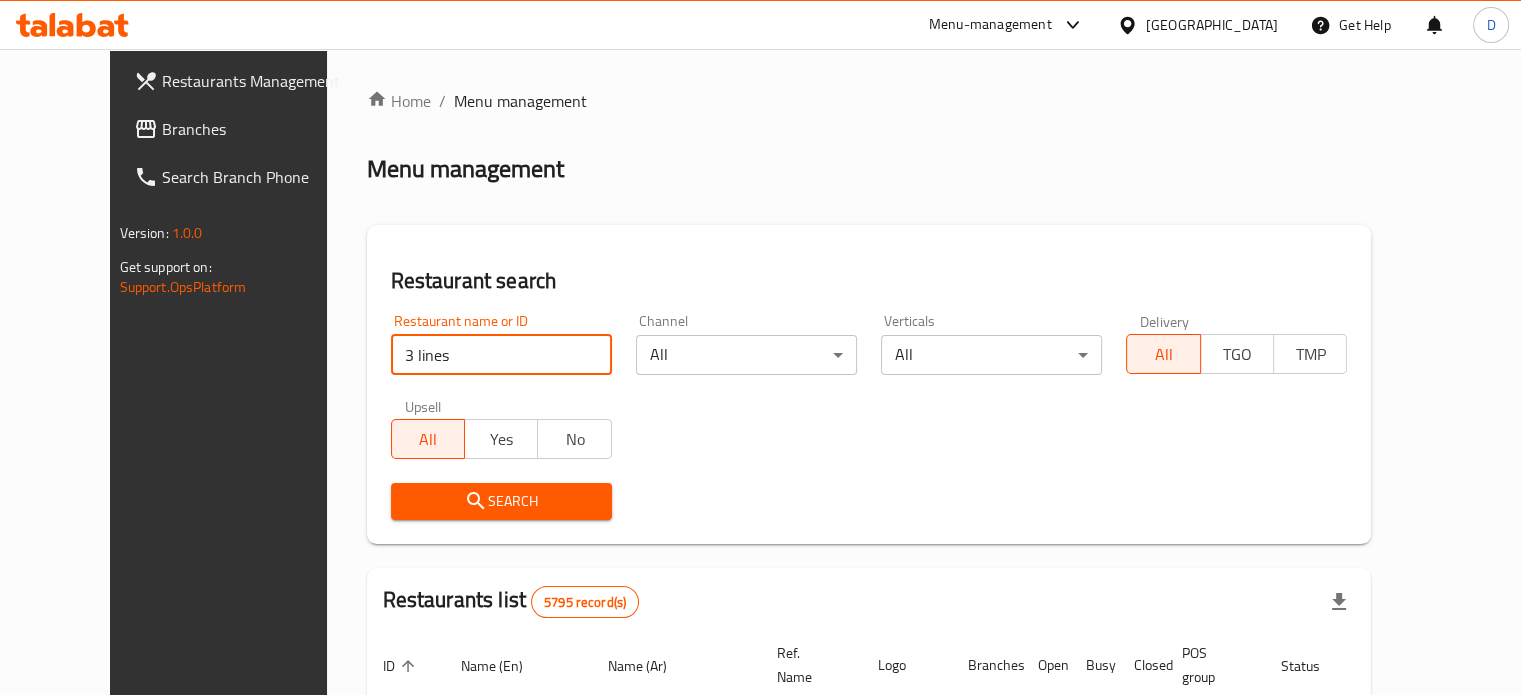 type on "3 lines" 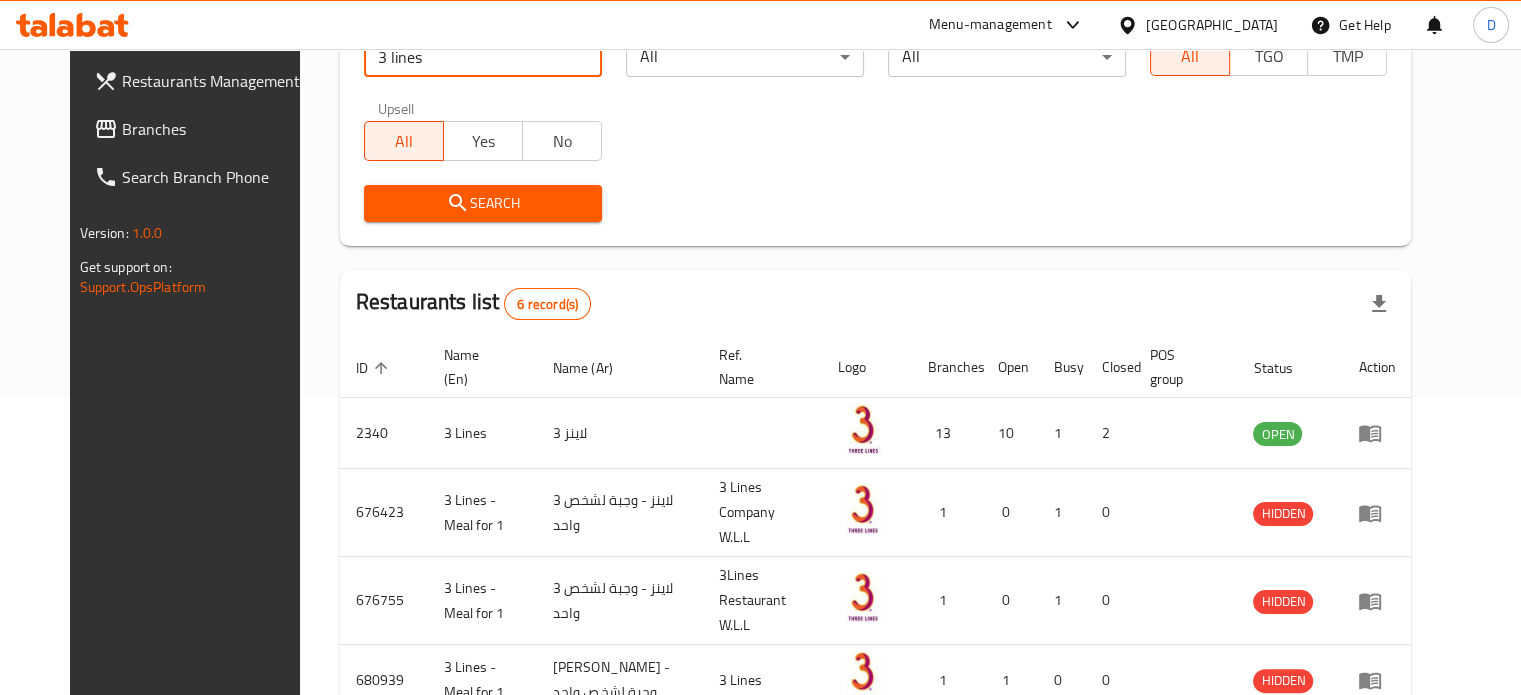 scroll, scrollTop: 300, scrollLeft: 0, axis: vertical 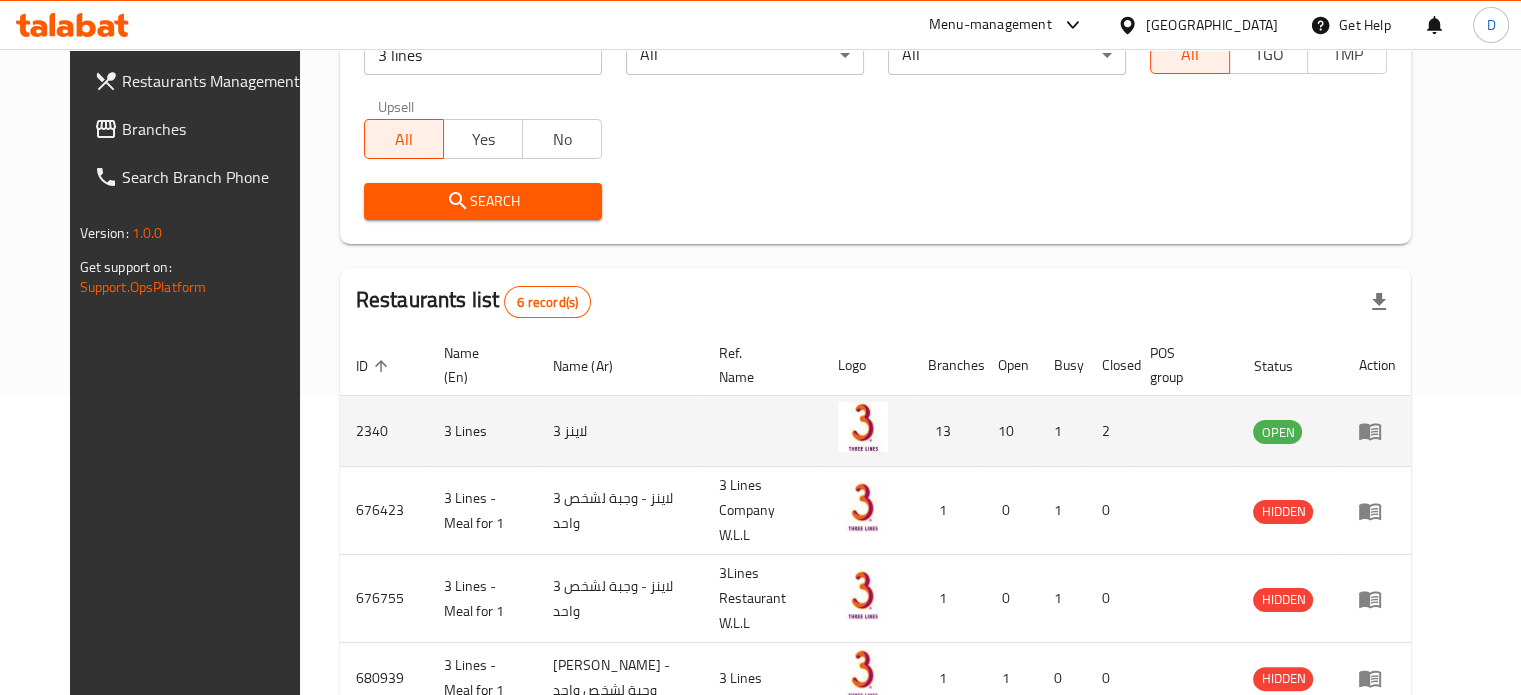 click at bounding box center (1376, 431) 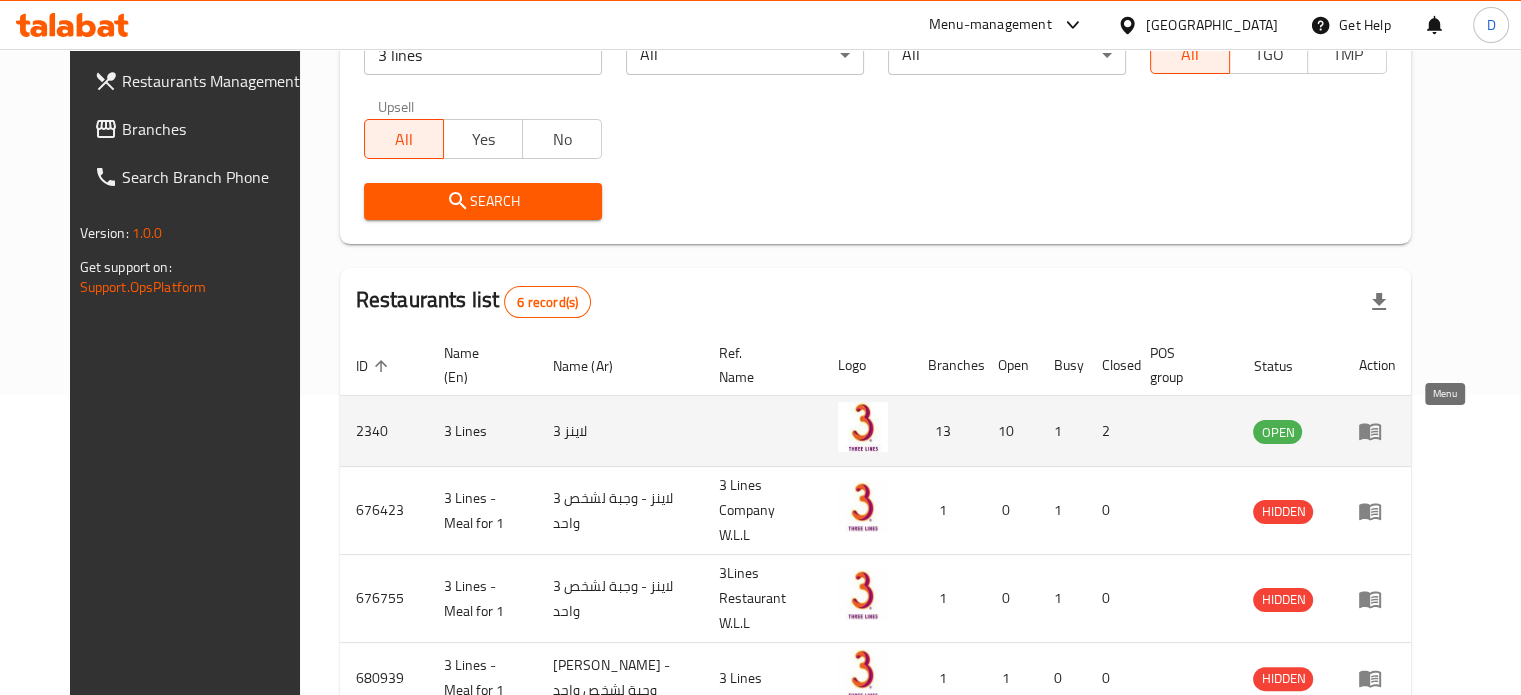 click 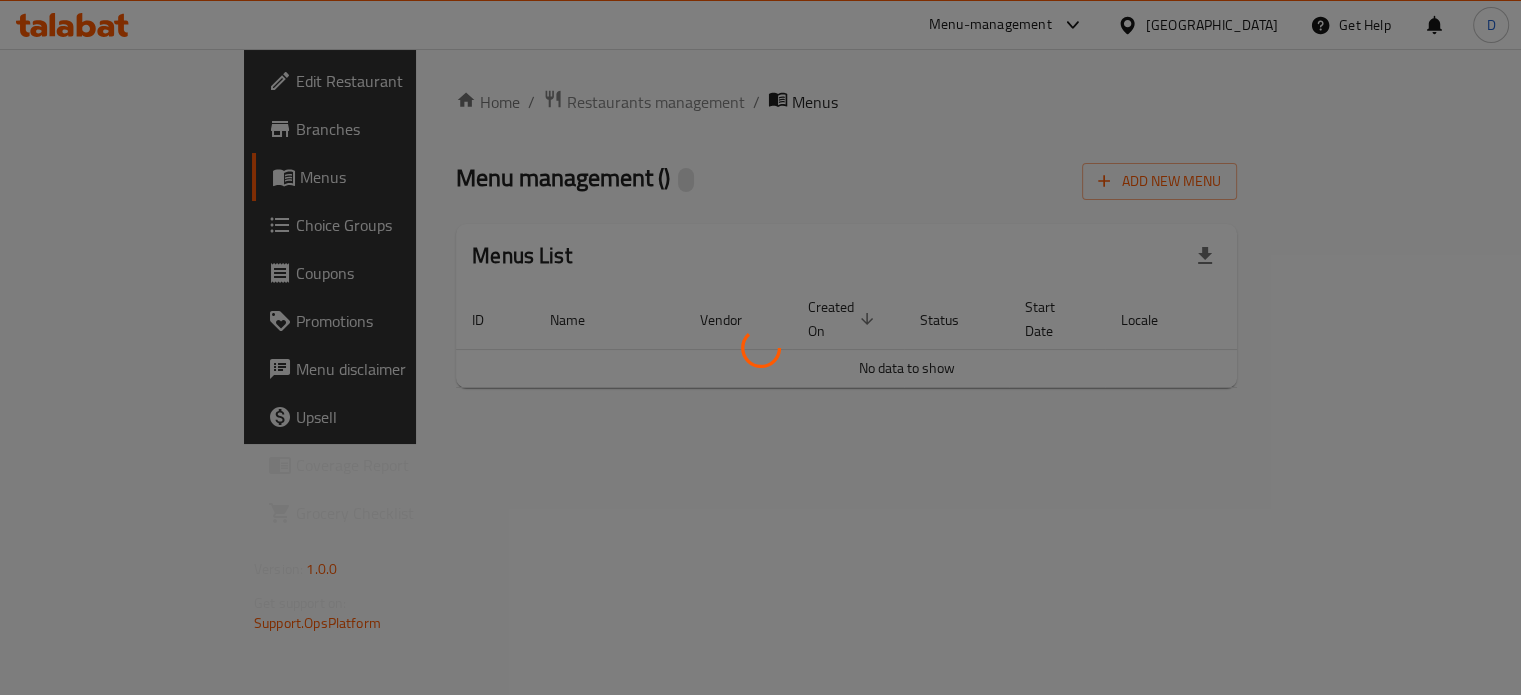 scroll, scrollTop: 0, scrollLeft: 0, axis: both 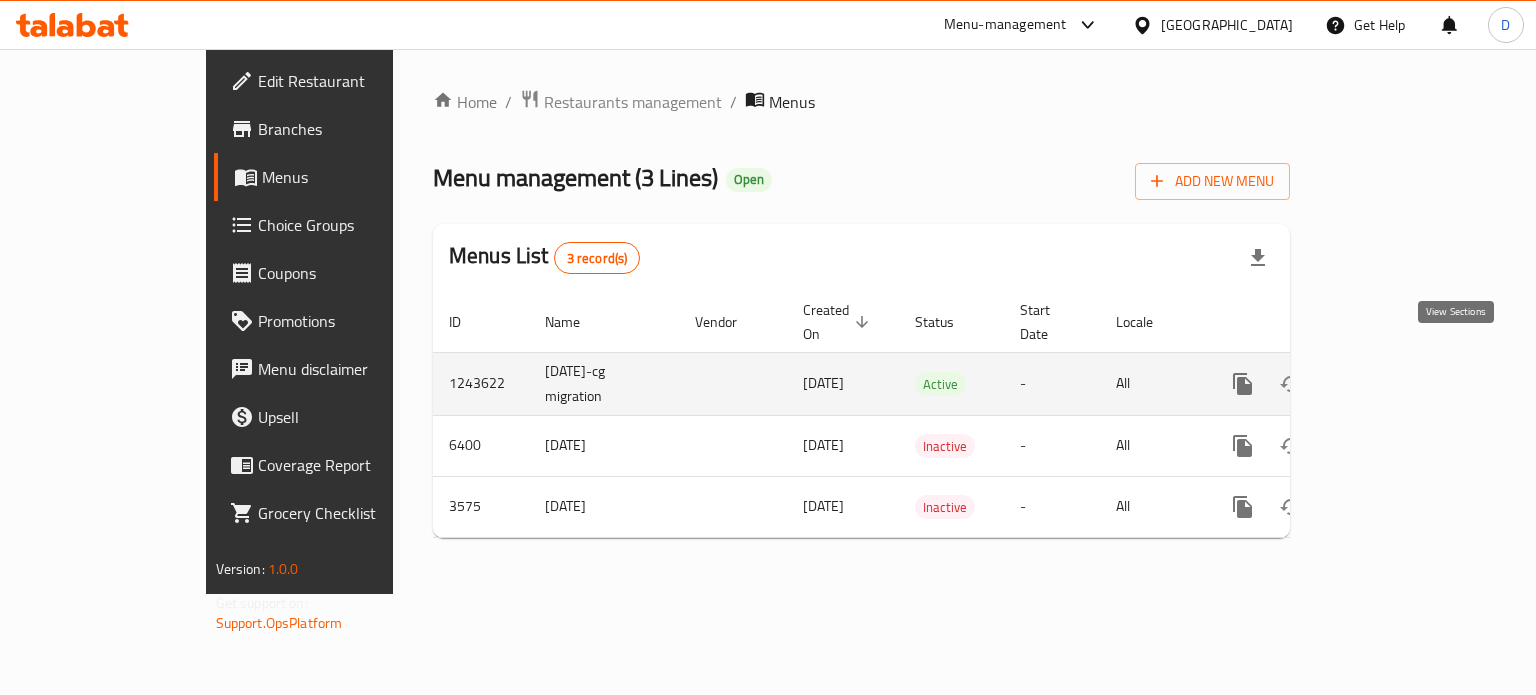 click 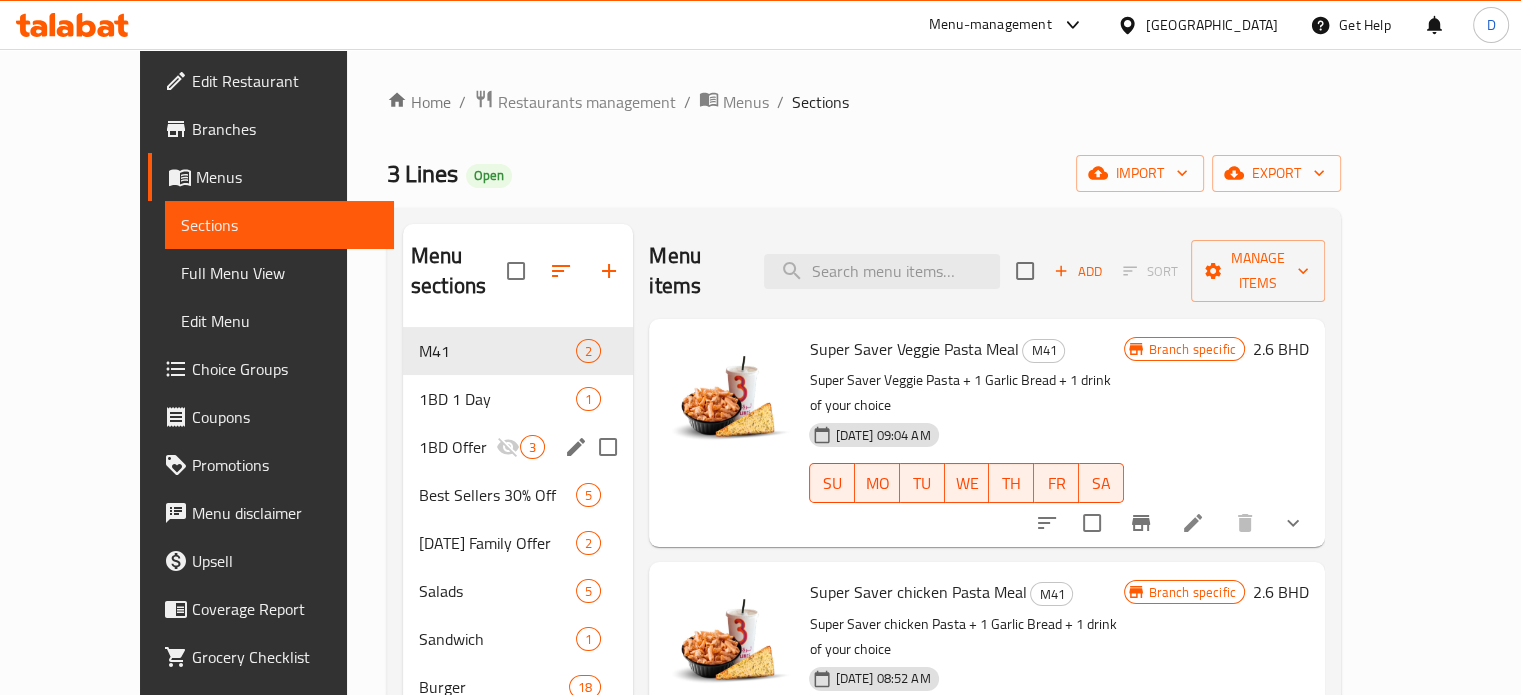 click on "1BD Offer 3" at bounding box center (518, 447) 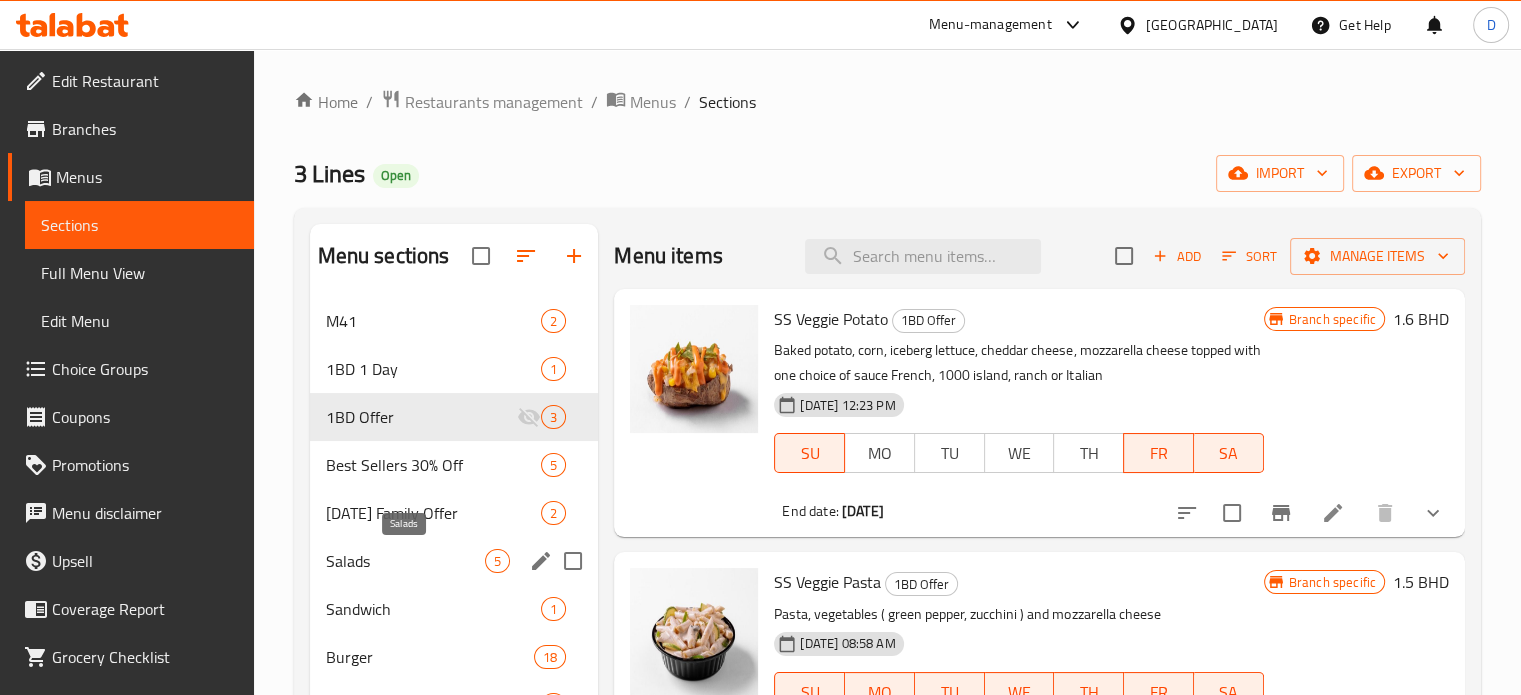 scroll, scrollTop: 500, scrollLeft: 0, axis: vertical 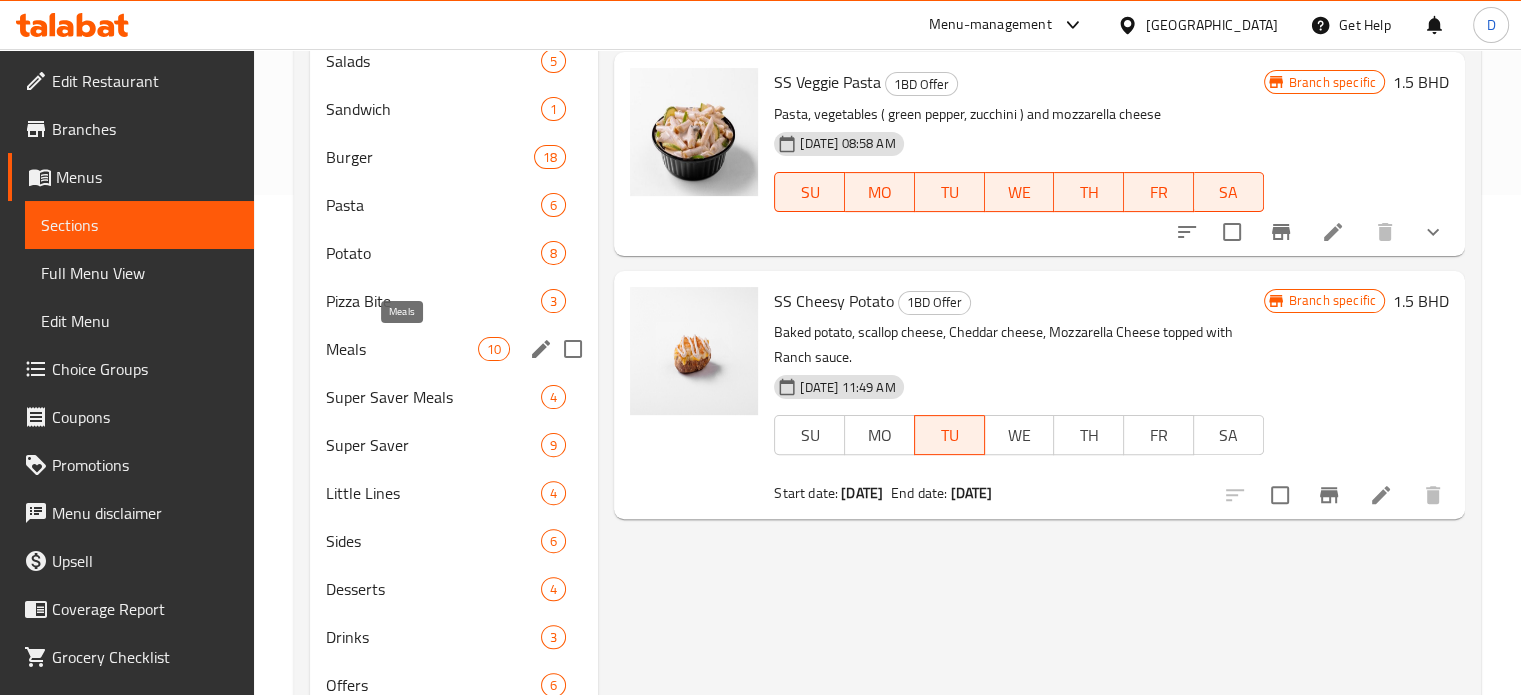click on "Meals" at bounding box center [402, 349] 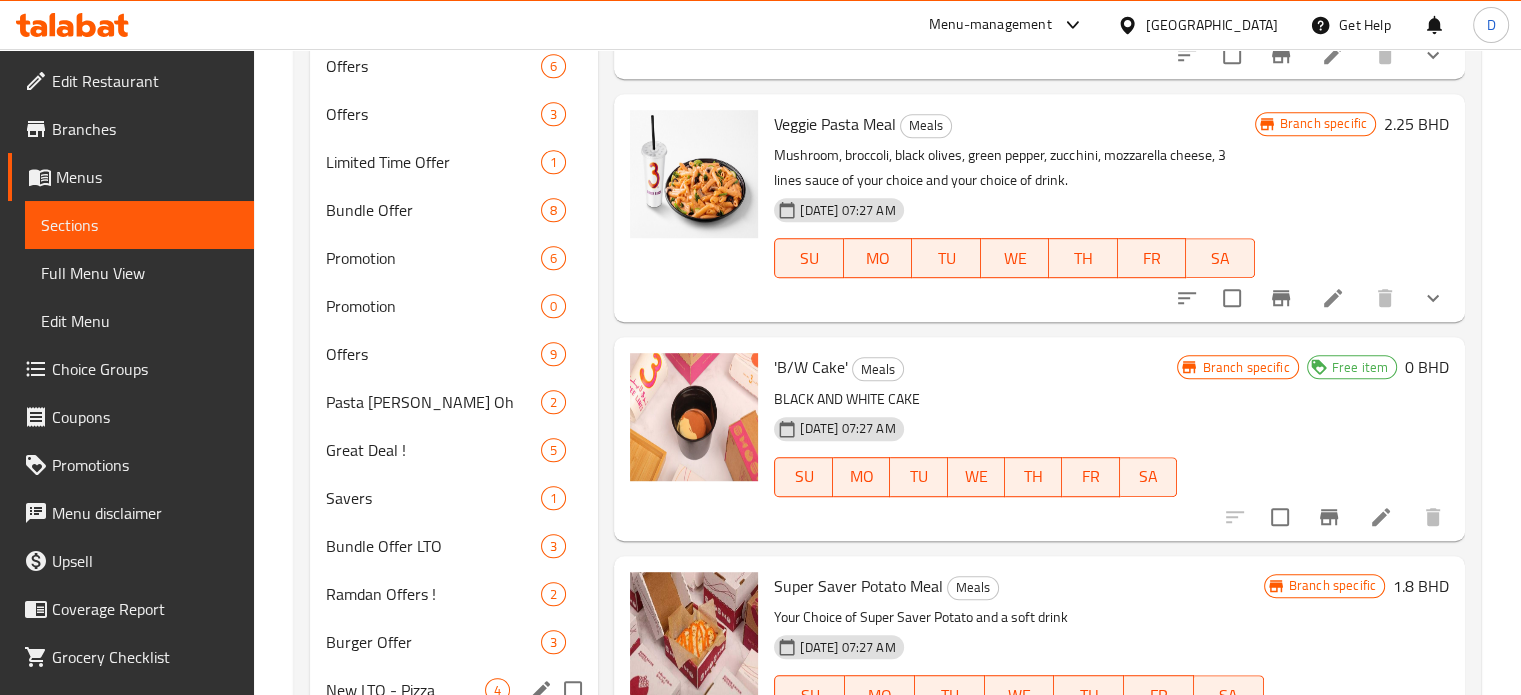 scroll, scrollTop: 1097, scrollLeft: 0, axis: vertical 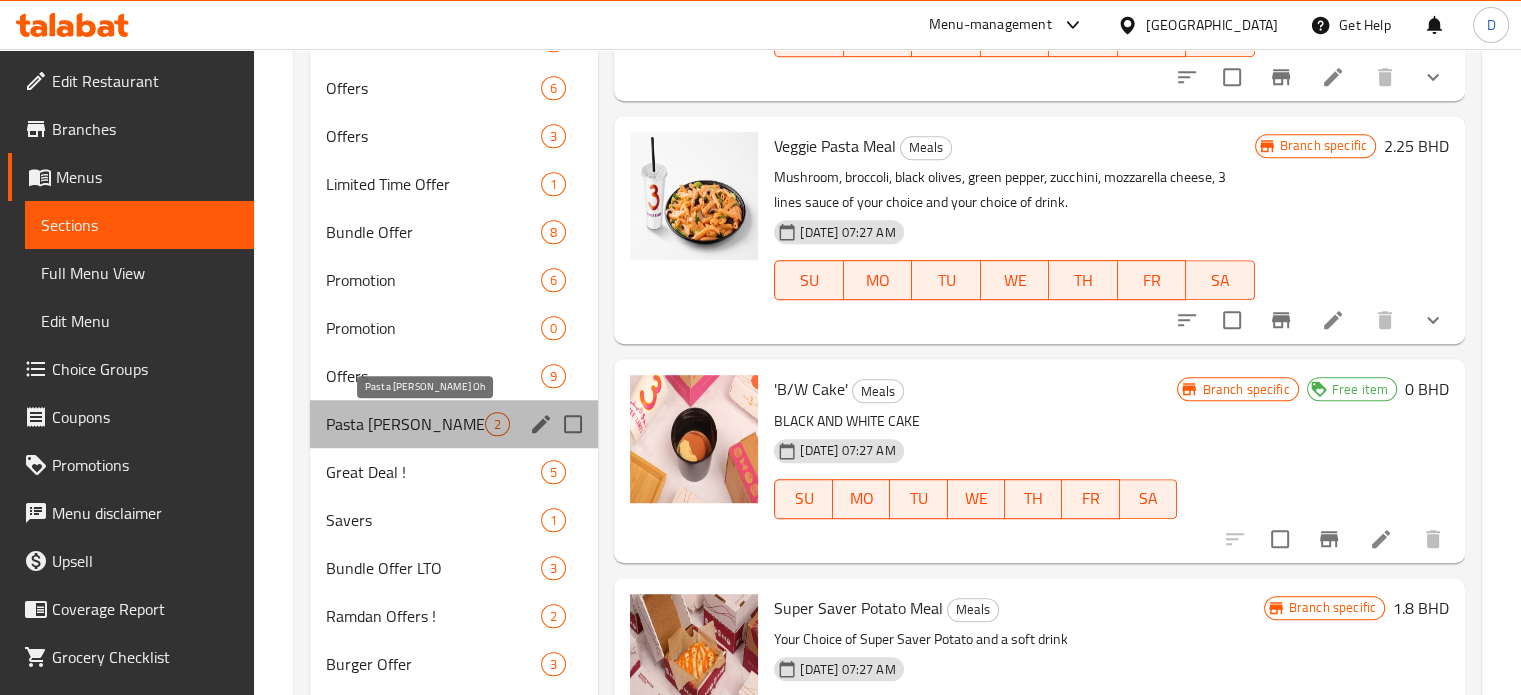 click on "Pasta [PERSON_NAME] Oh" at bounding box center [406, 424] 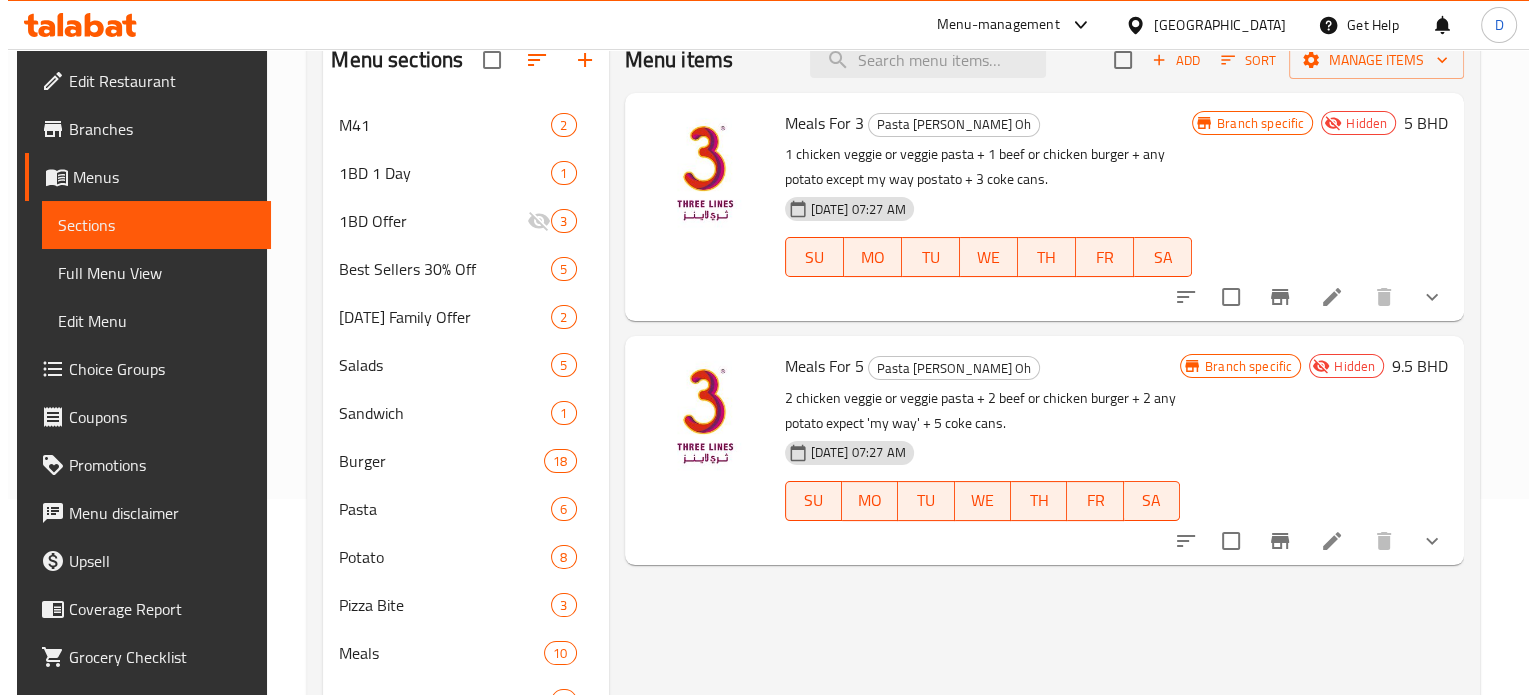 scroll, scrollTop: 97, scrollLeft: 0, axis: vertical 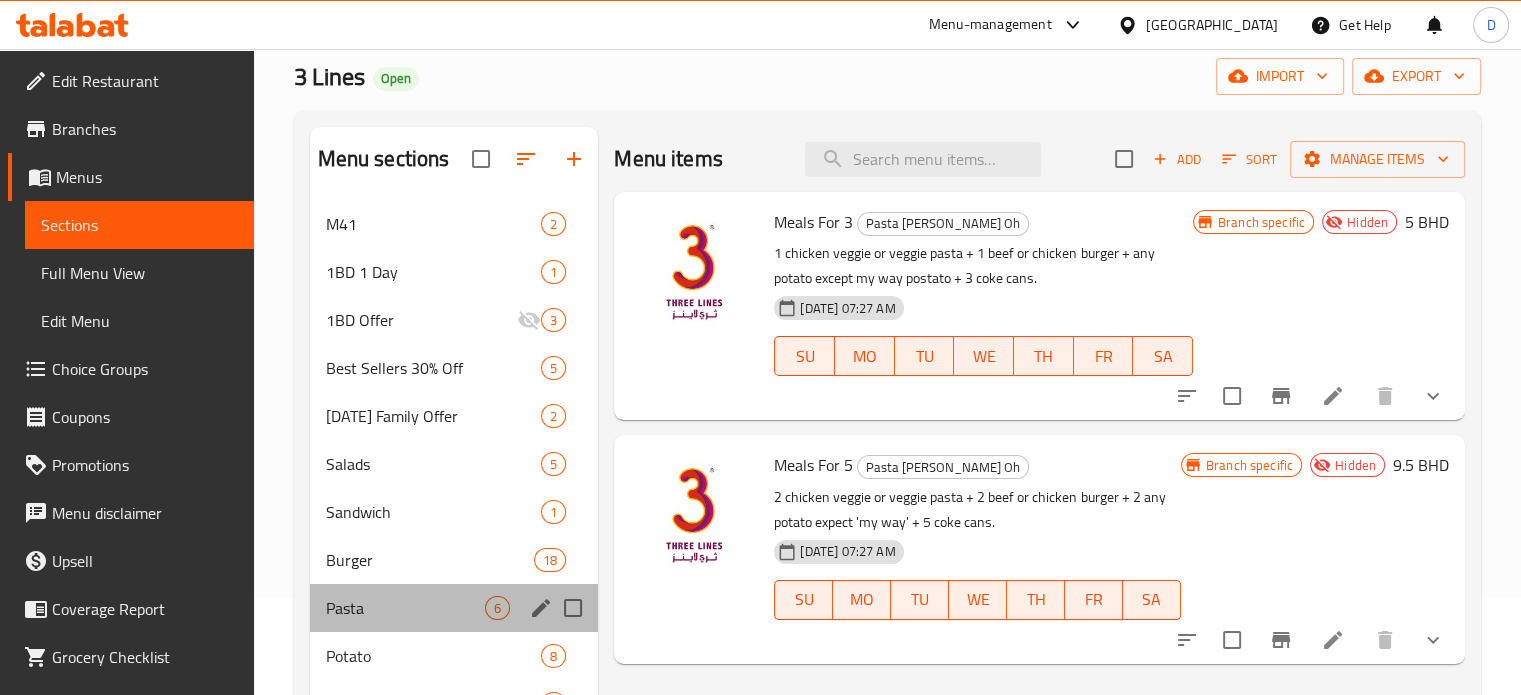 click on "Pasta 6" at bounding box center [454, 608] 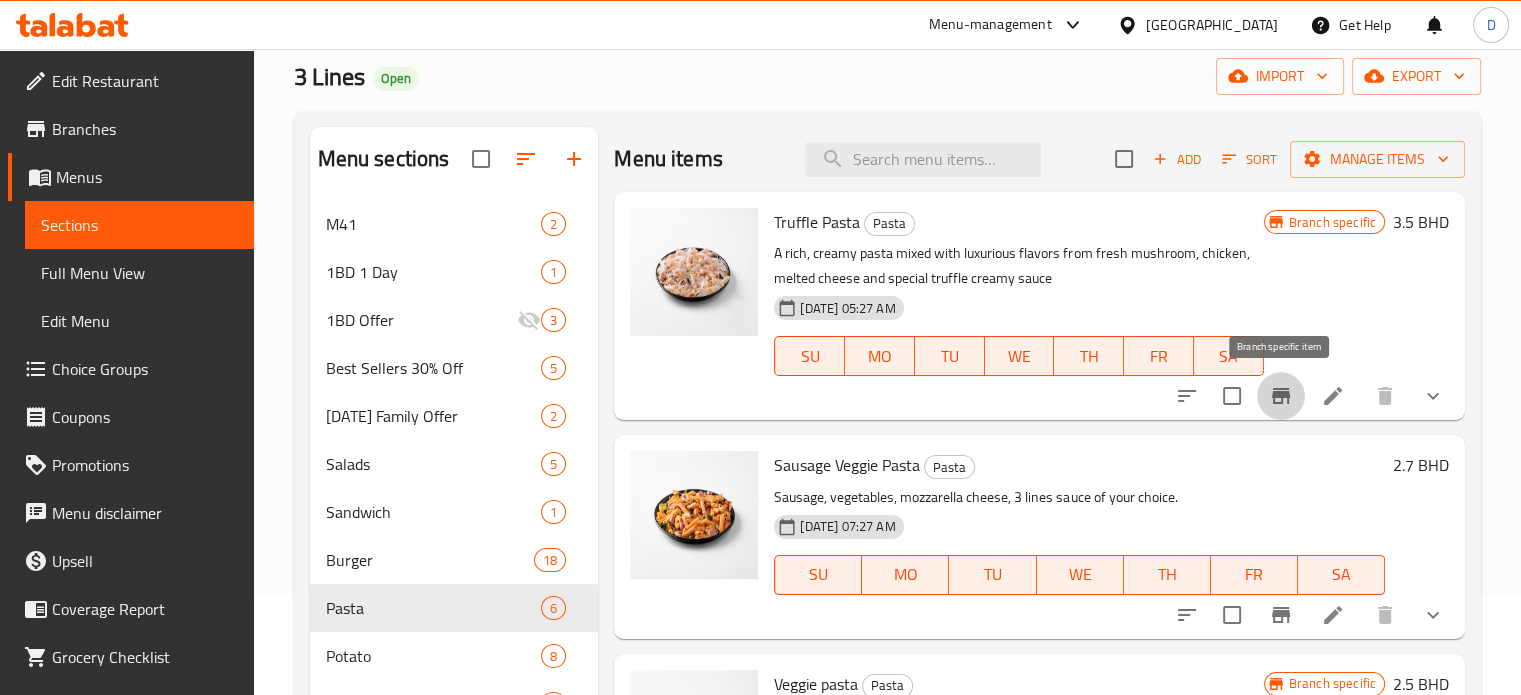 click 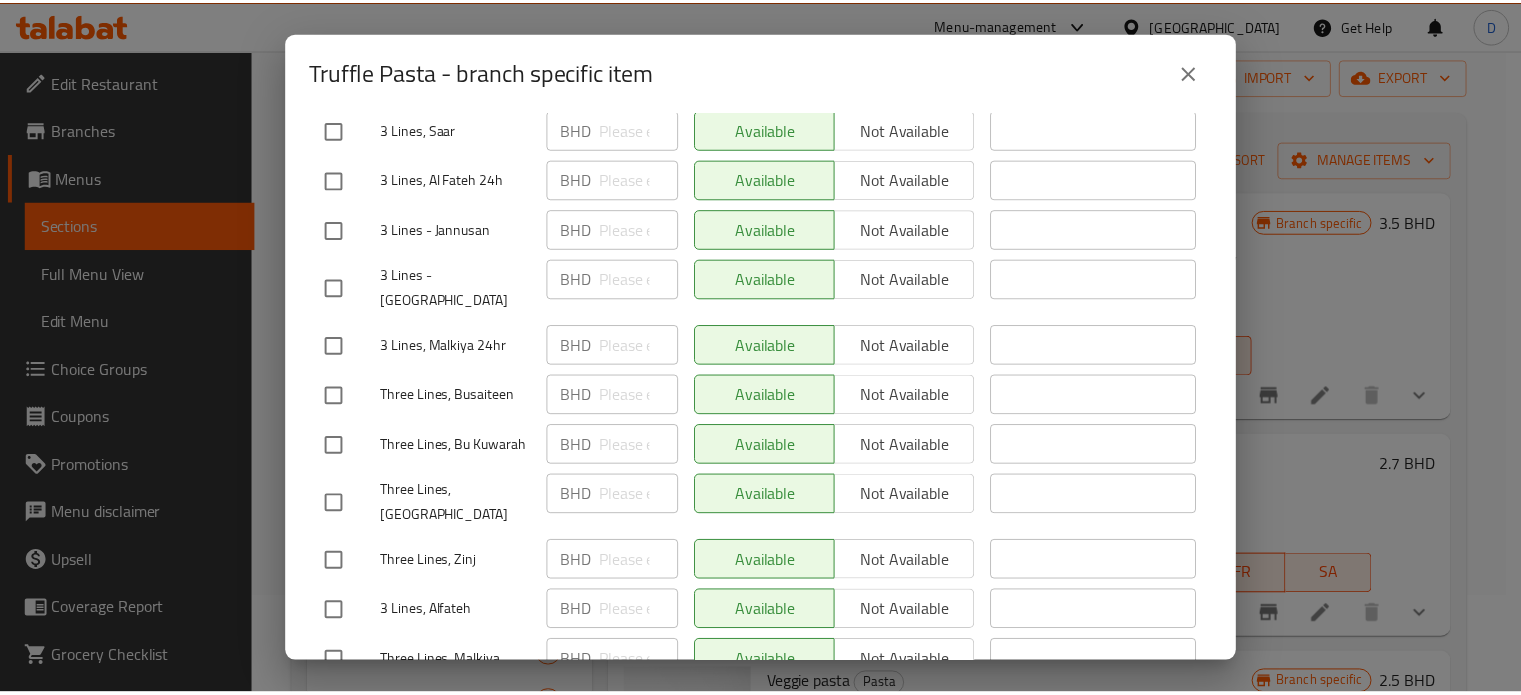 scroll, scrollTop: 200, scrollLeft: 0, axis: vertical 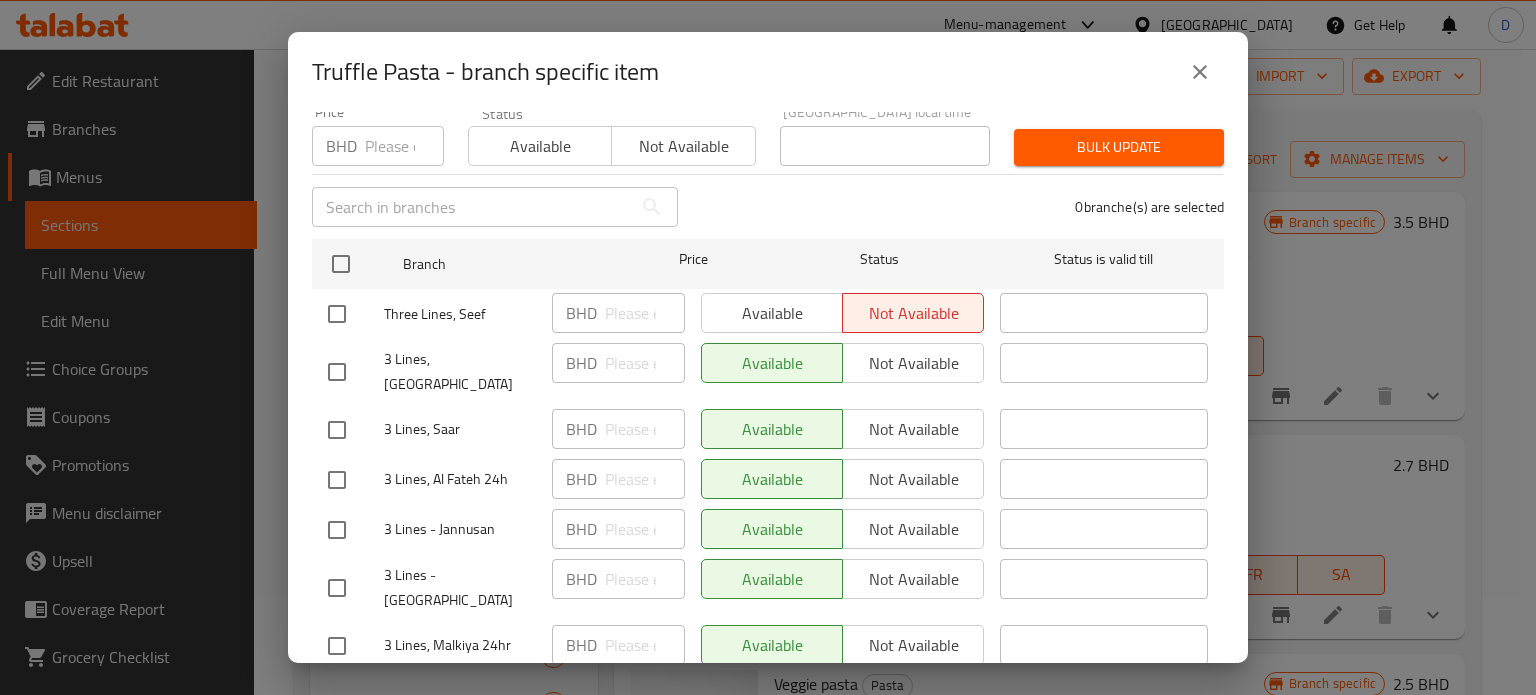 click 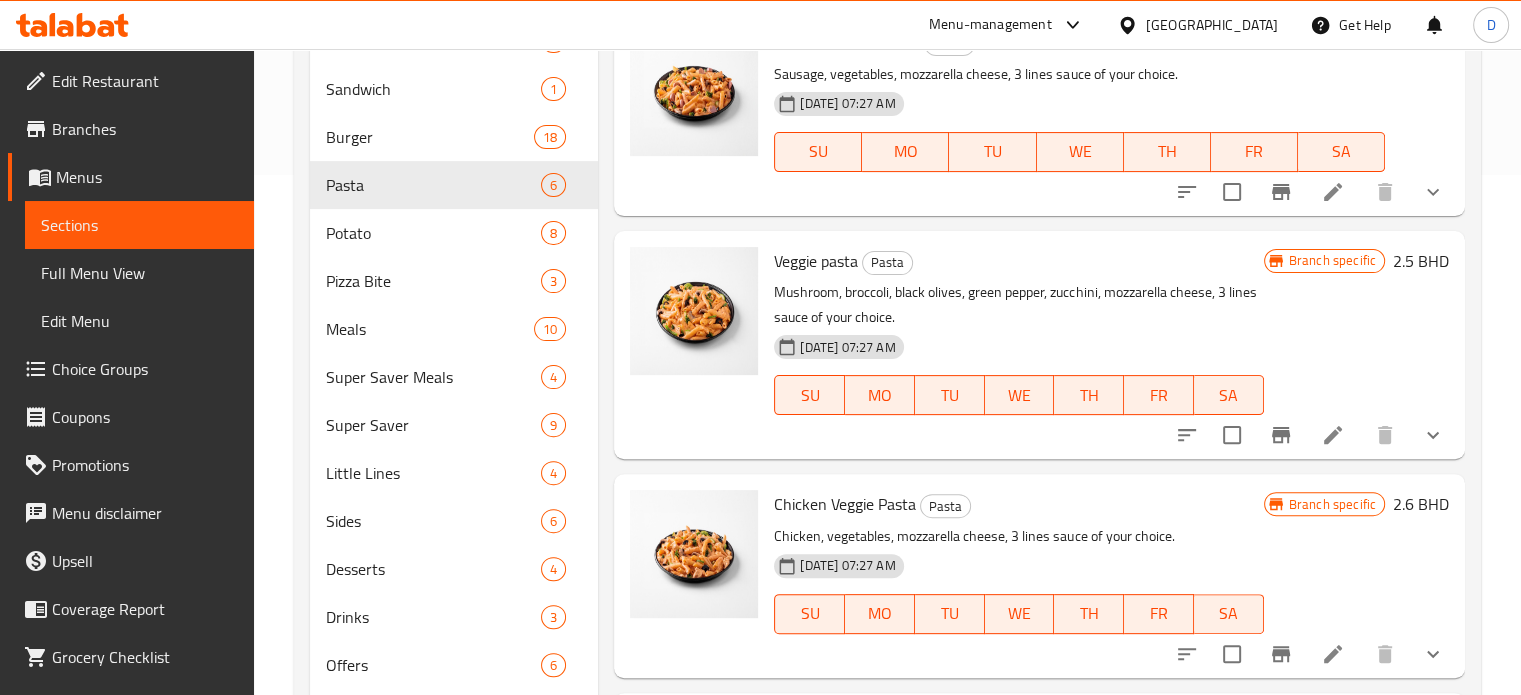 scroll, scrollTop: 297, scrollLeft: 0, axis: vertical 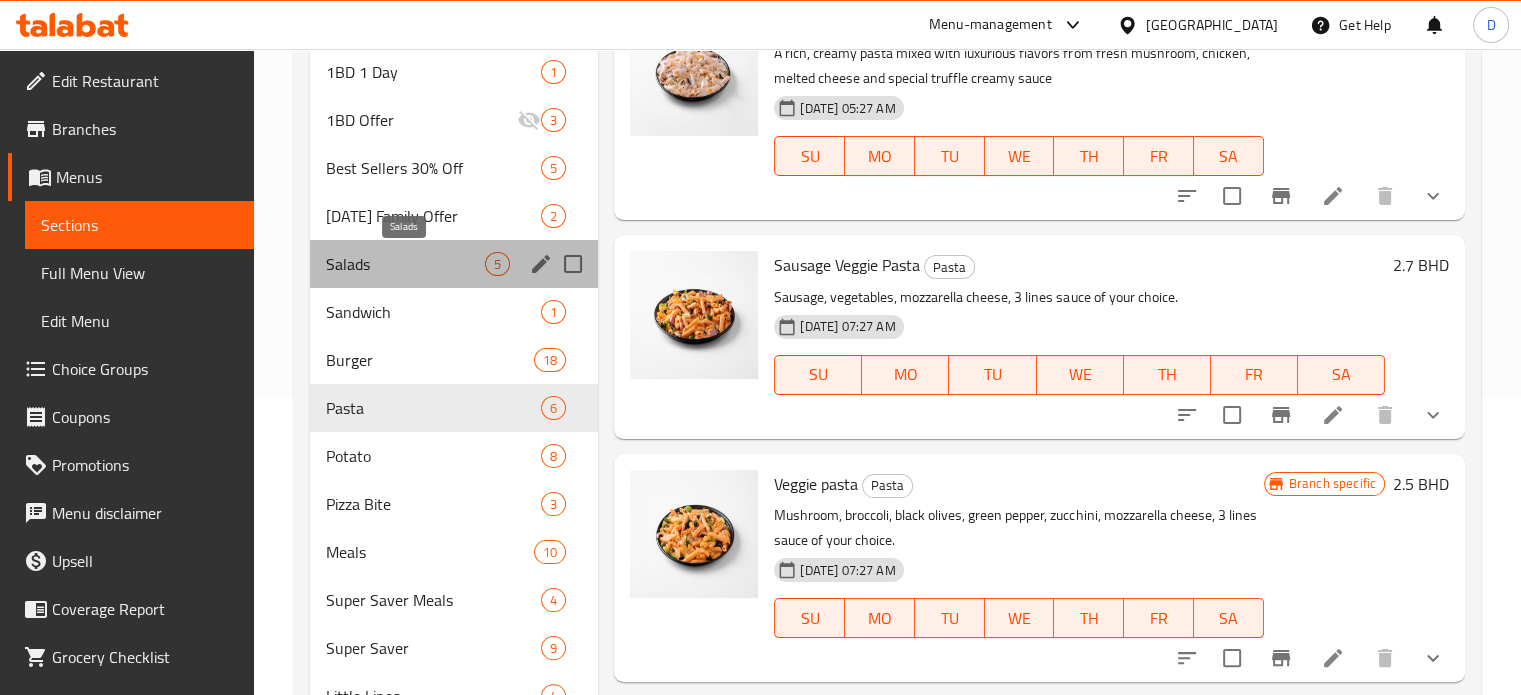 click on "Salads" at bounding box center (406, 264) 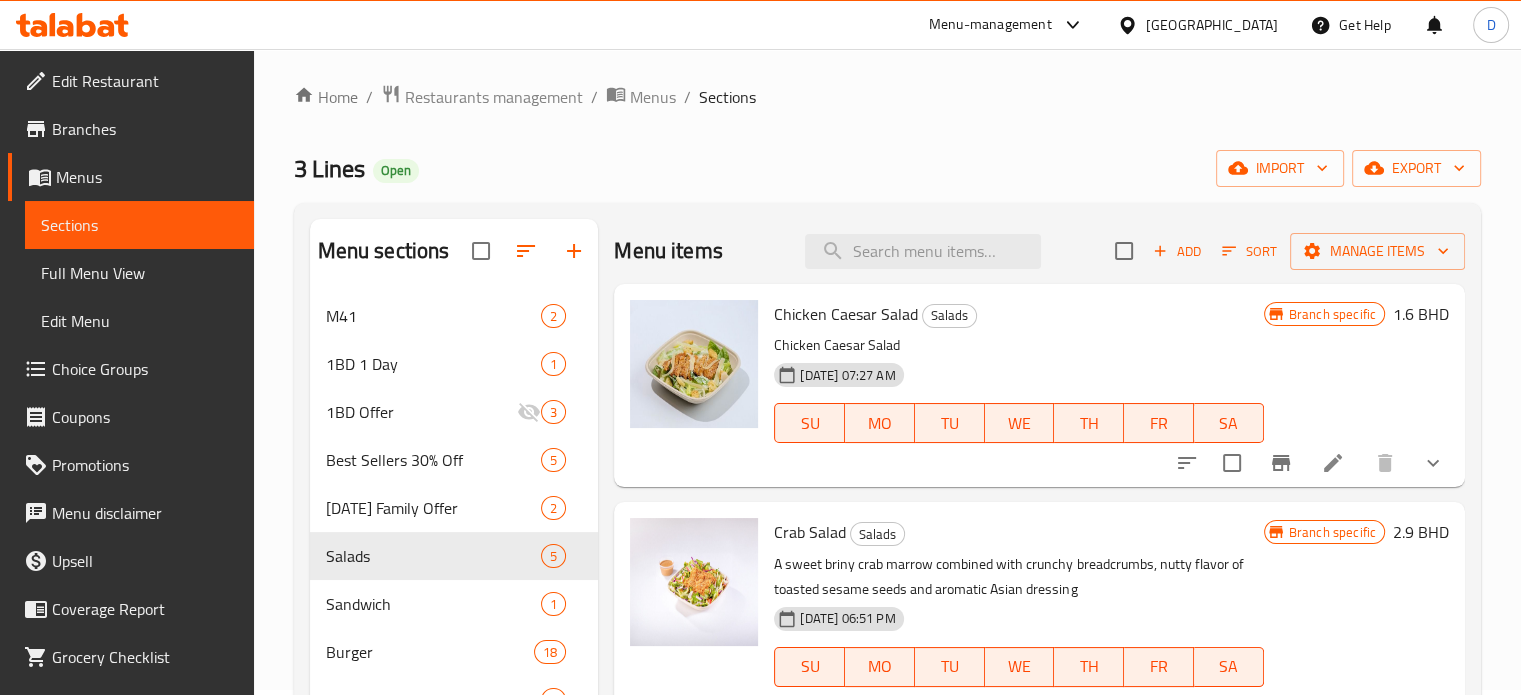 scroll, scrollTop: 0, scrollLeft: 0, axis: both 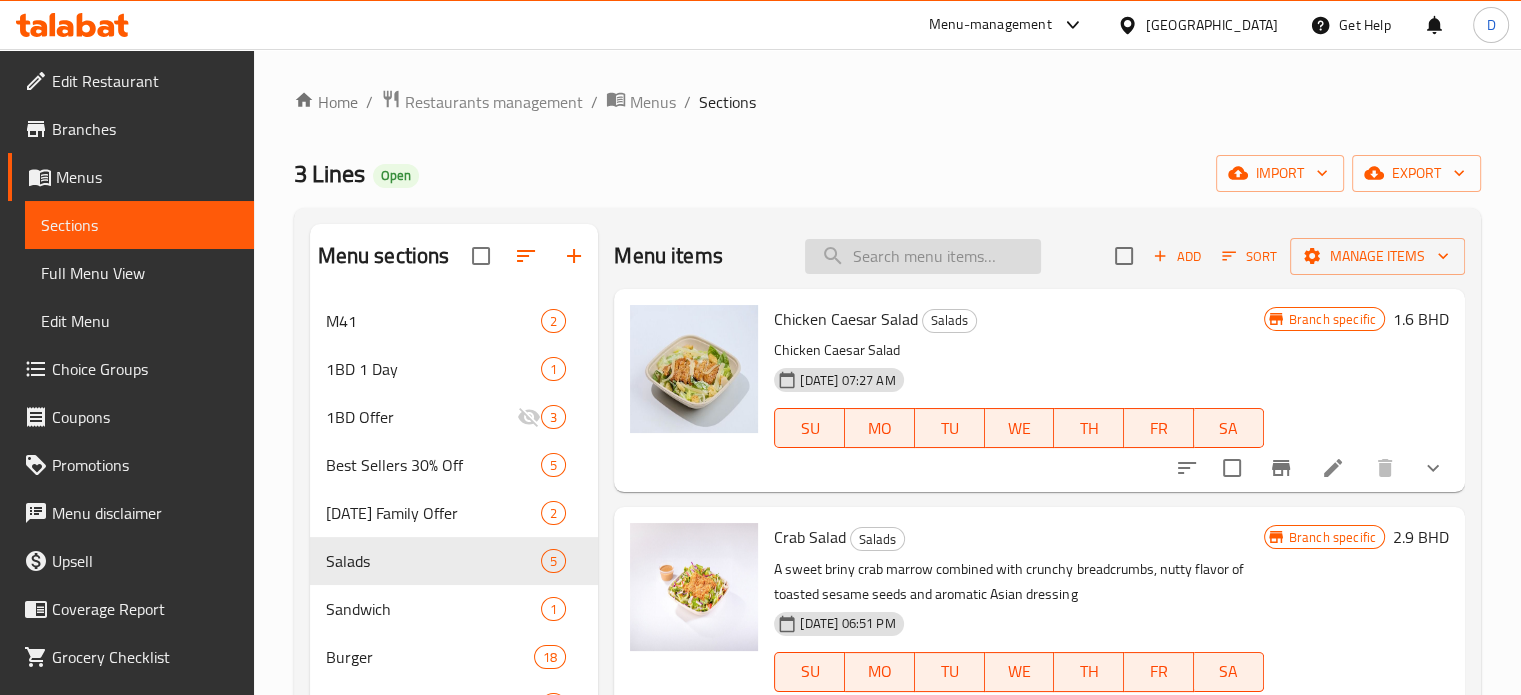 click at bounding box center (923, 256) 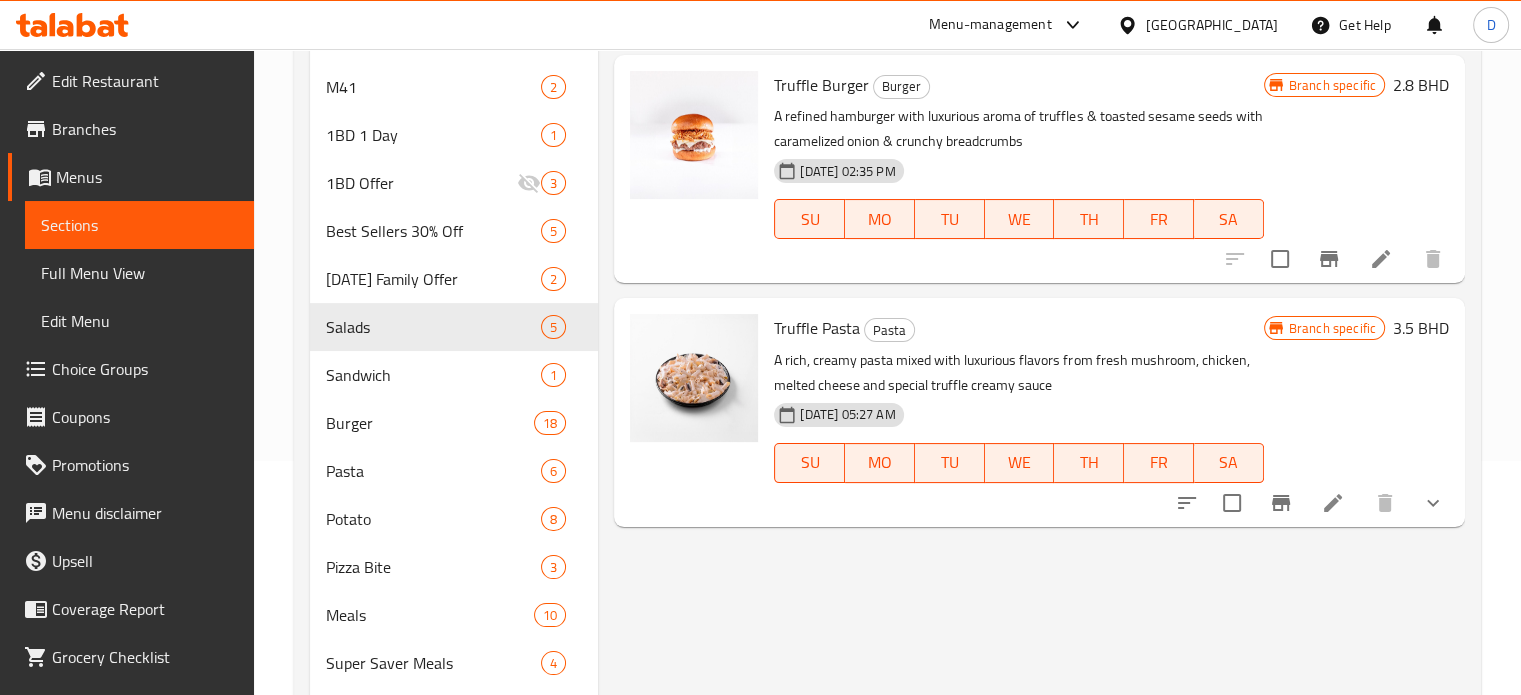 scroll, scrollTop: 400, scrollLeft: 0, axis: vertical 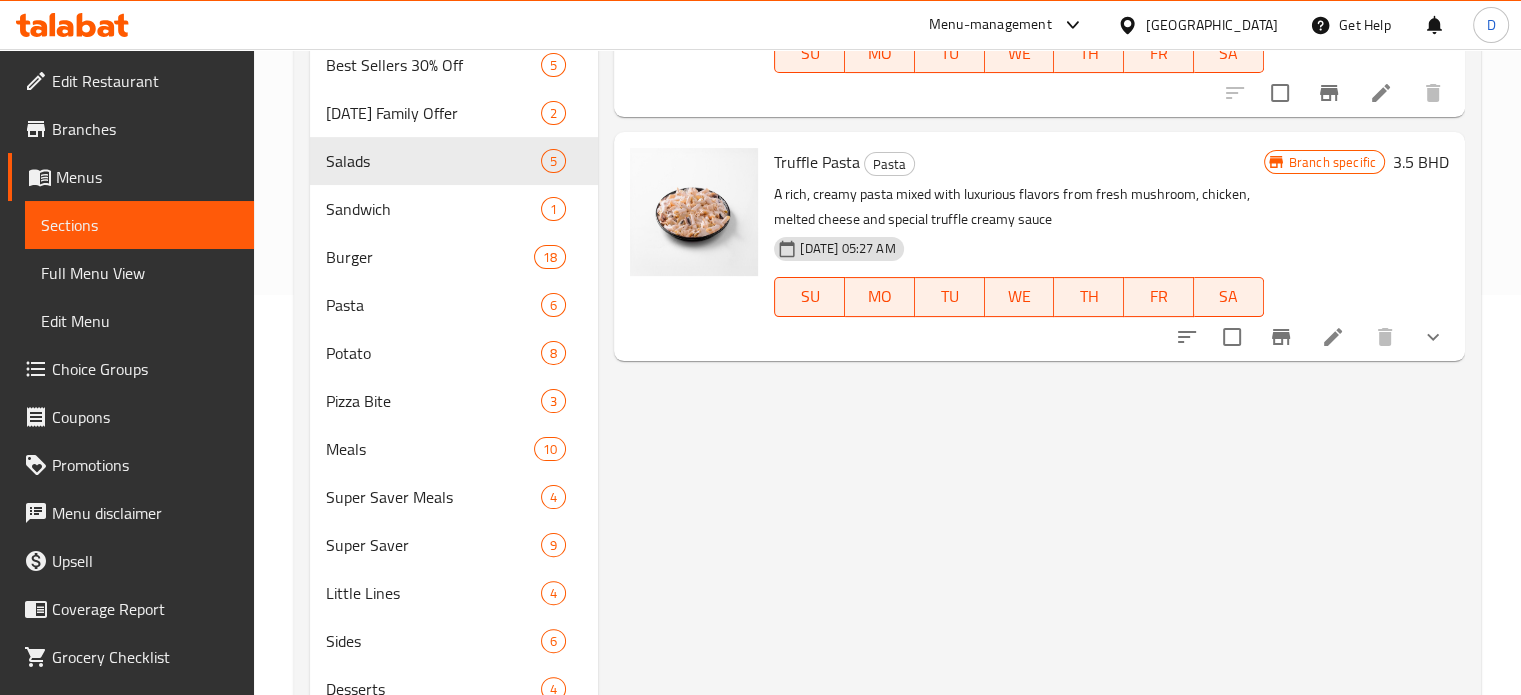type on "truf" 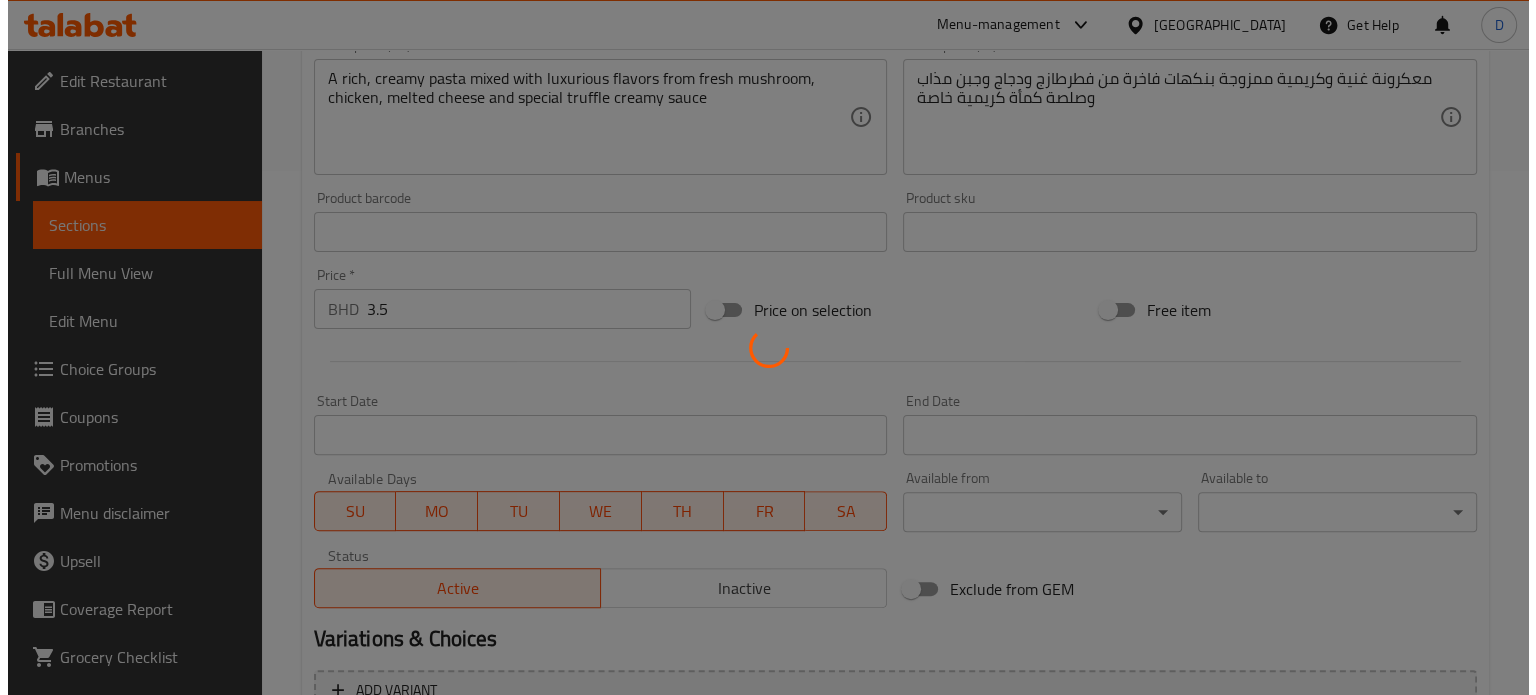 scroll, scrollTop: 1010, scrollLeft: 0, axis: vertical 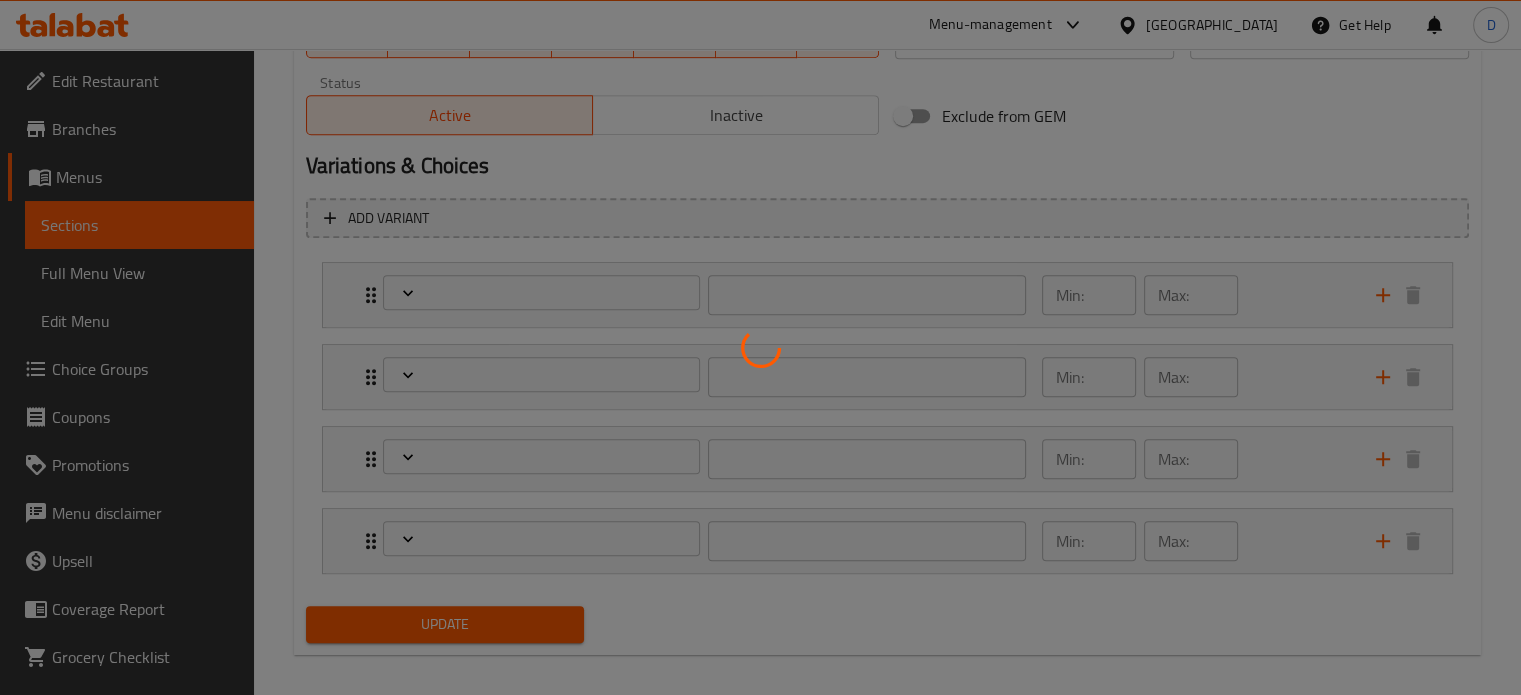 type on "صلصة المعكرونة بالكمأة" 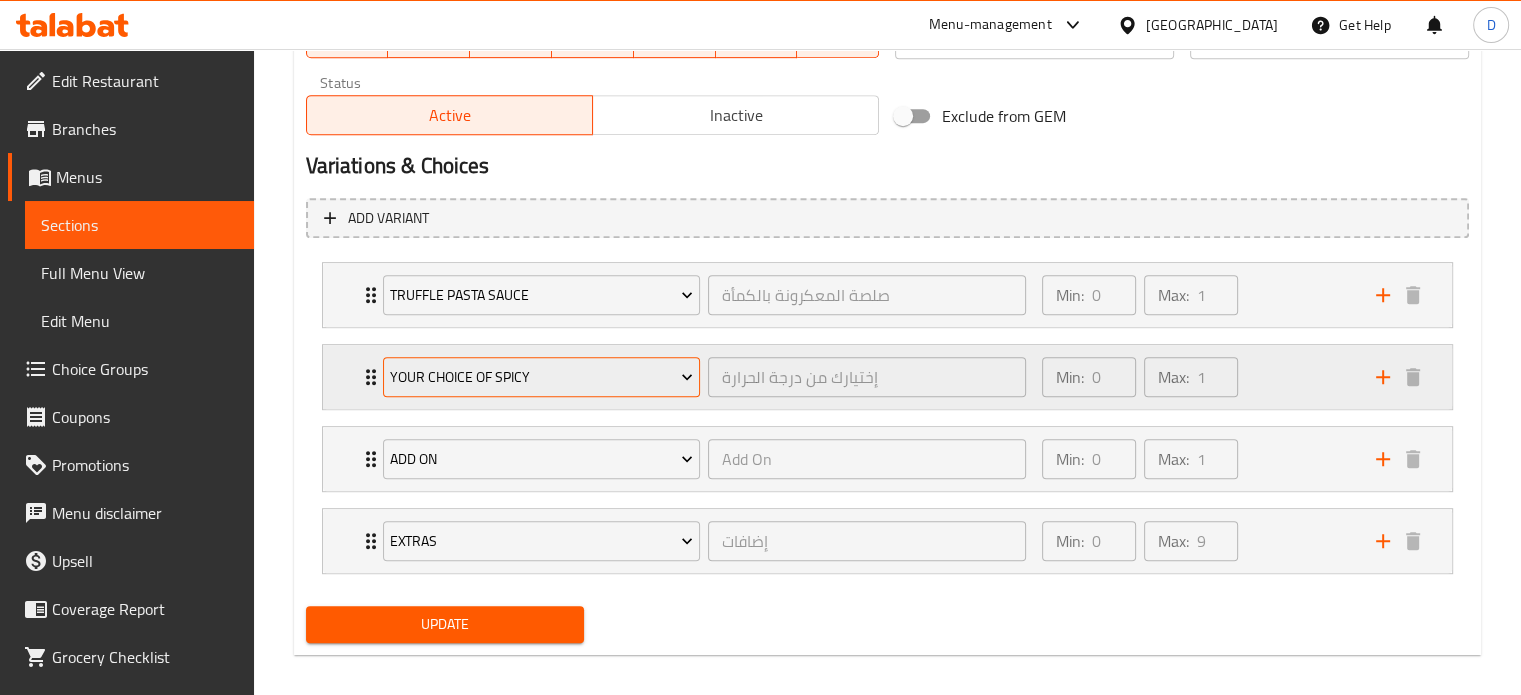 click on "Your Choice Of Spicy" at bounding box center [541, 377] 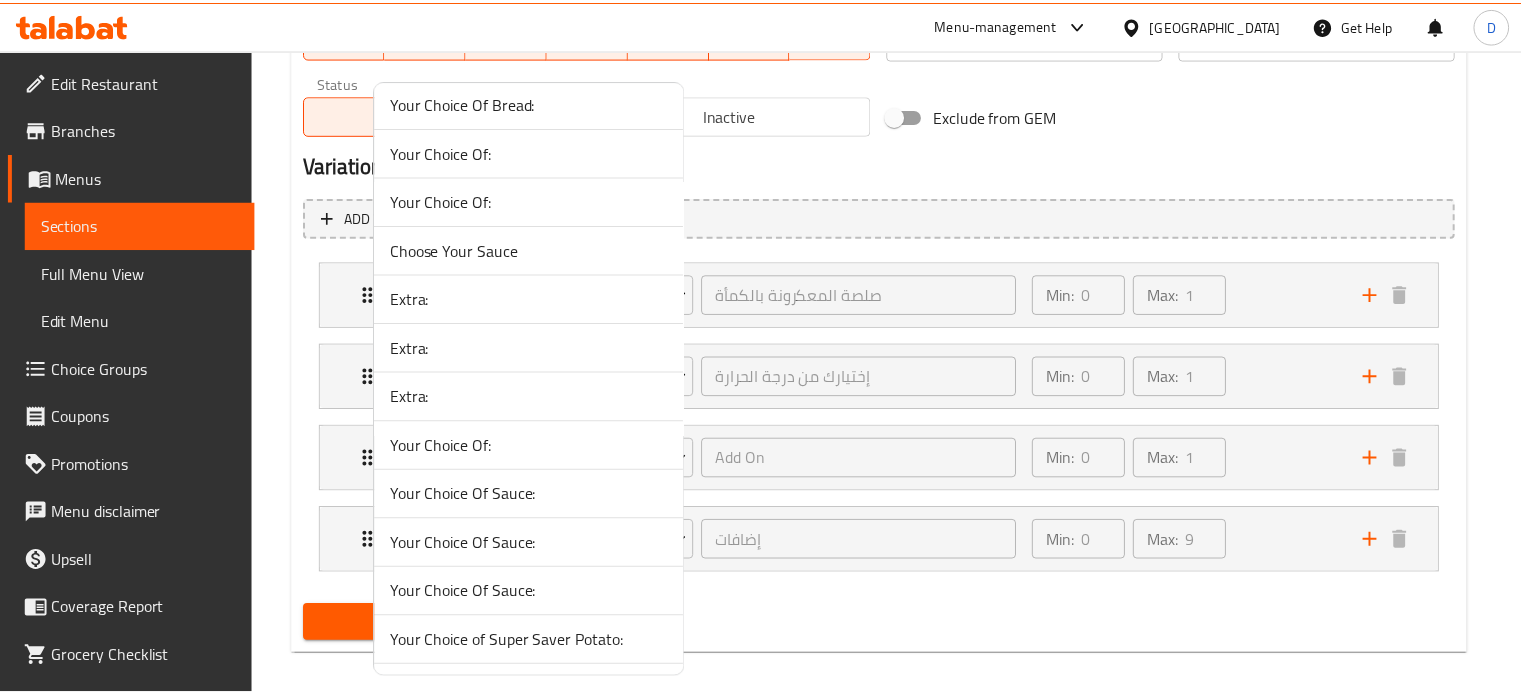 scroll, scrollTop: 600, scrollLeft: 0, axis: vertical 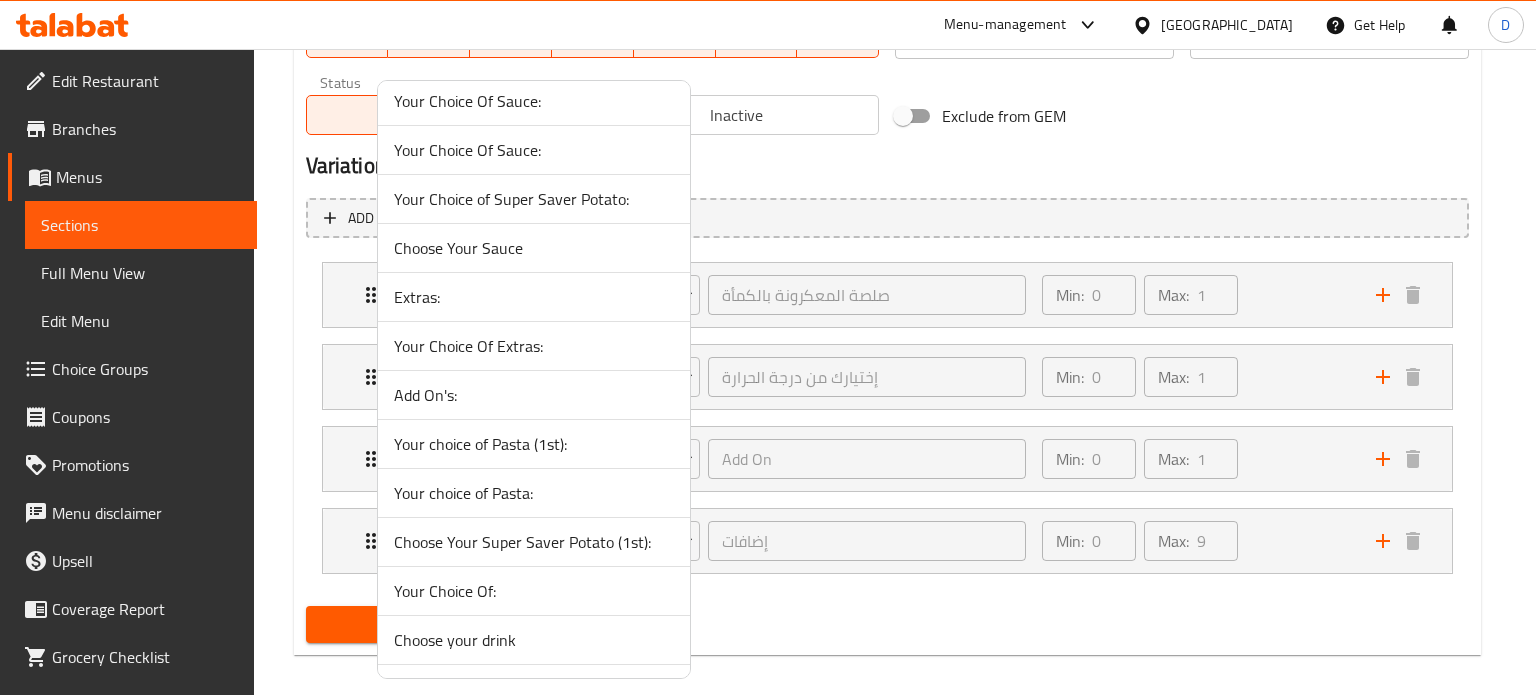 click at bounding box center [768, 347] 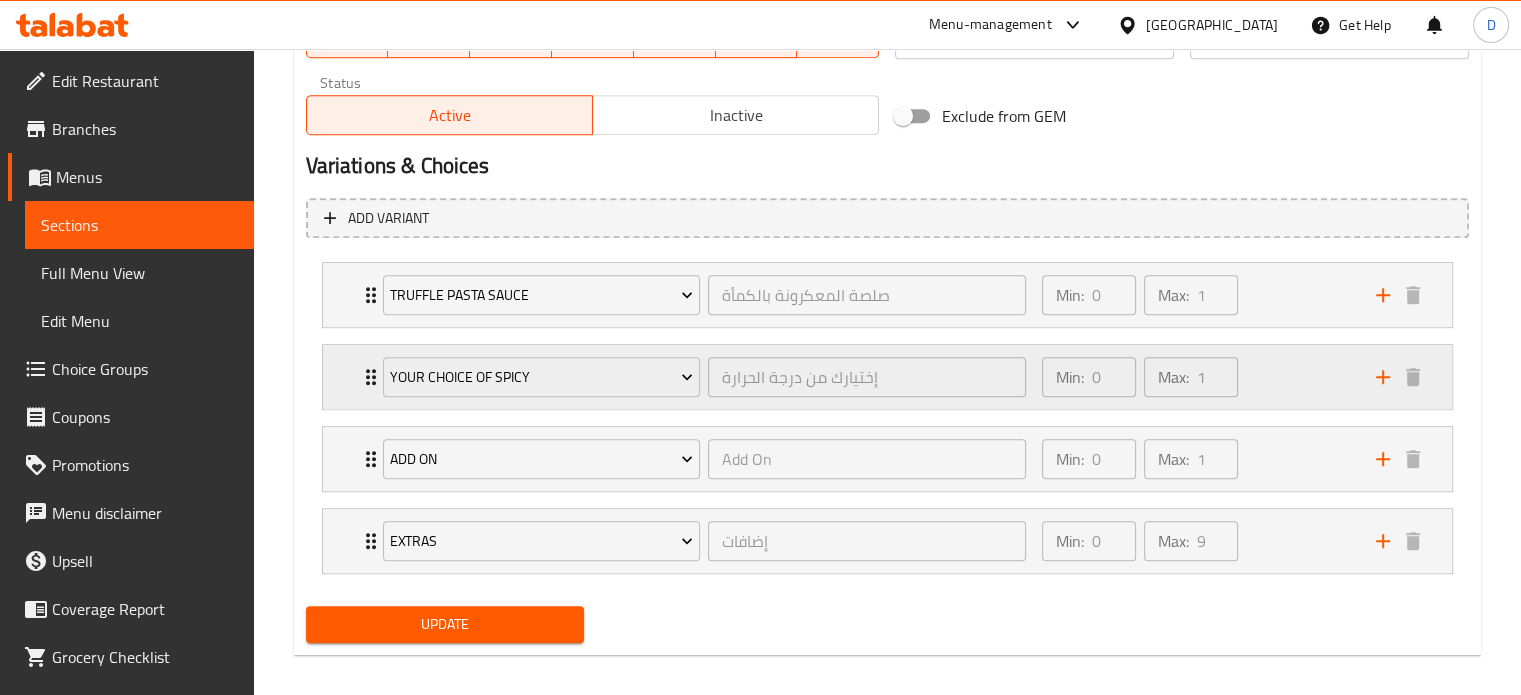 click on "Your Choice Of Spicy إختيارك من درجة الحرارة ​" at bounding box center [705, 377] 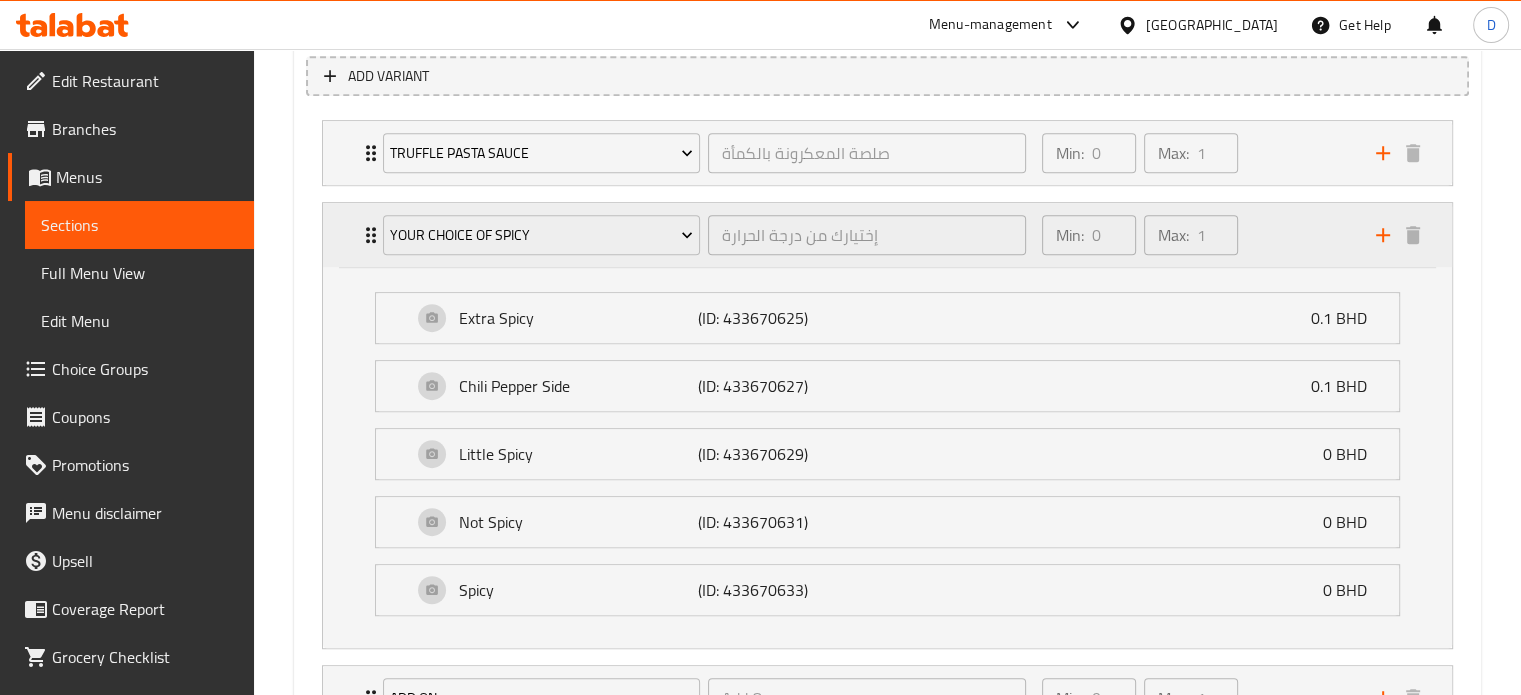 scroll, scrollTop: 1310, scrollLeft: 0, axis: vertical 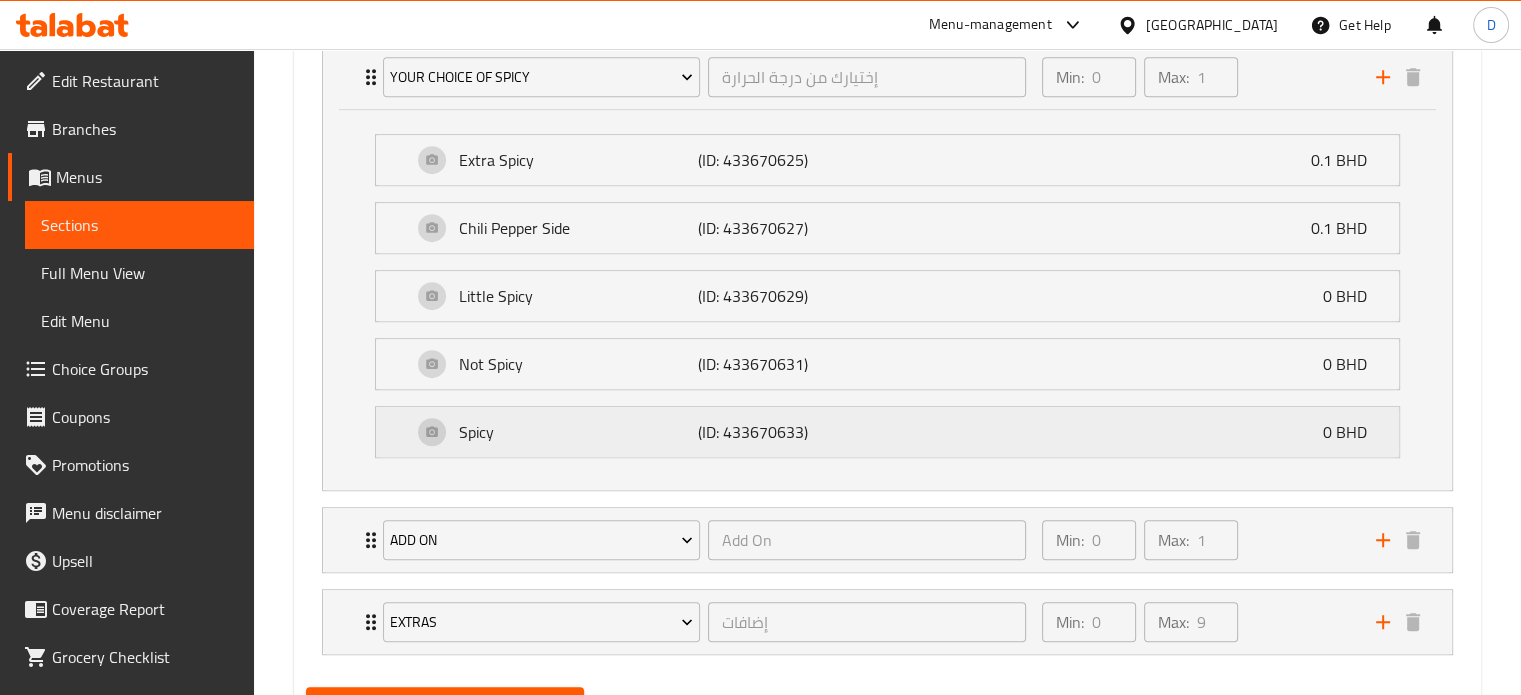 click on "Spicy" at bounding box center (579, 432) 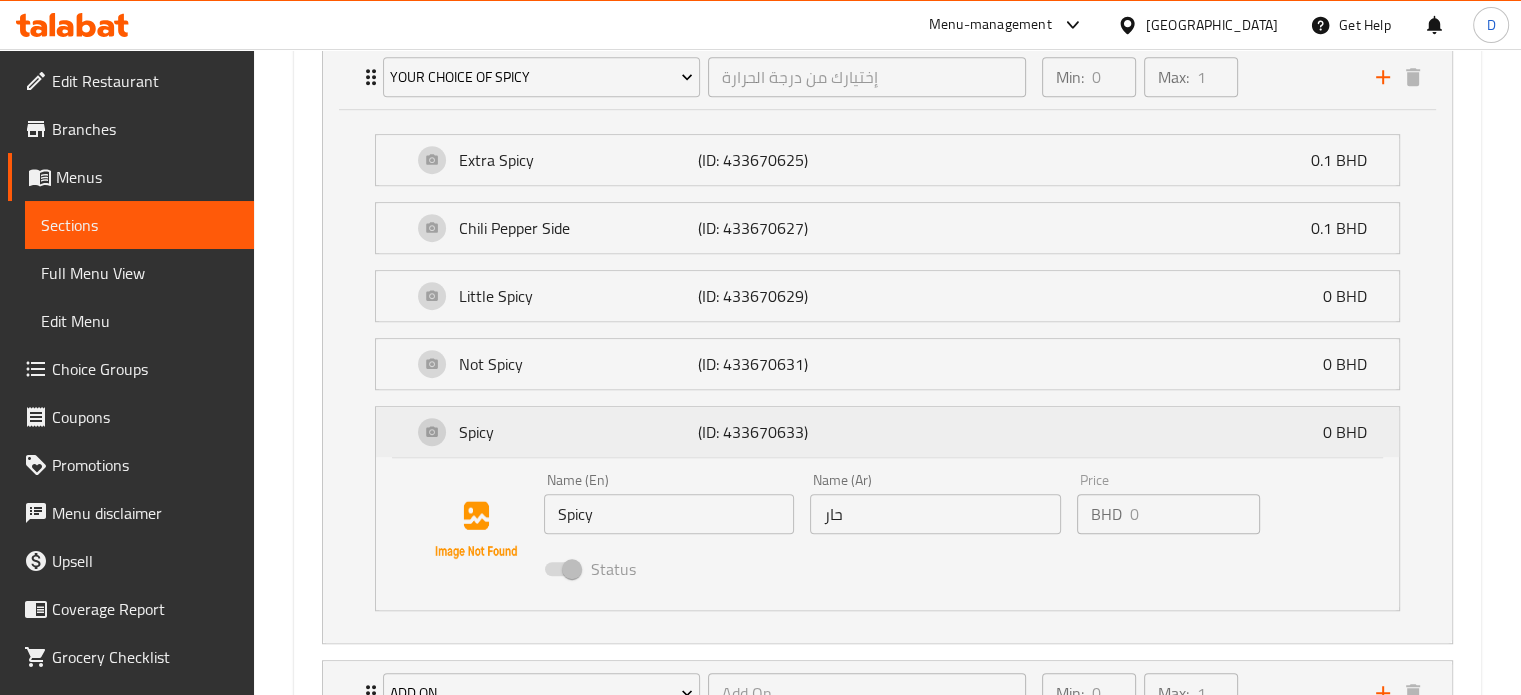 scroll, scrollTop: 1510, scrollLeft: 0, axis: vertical 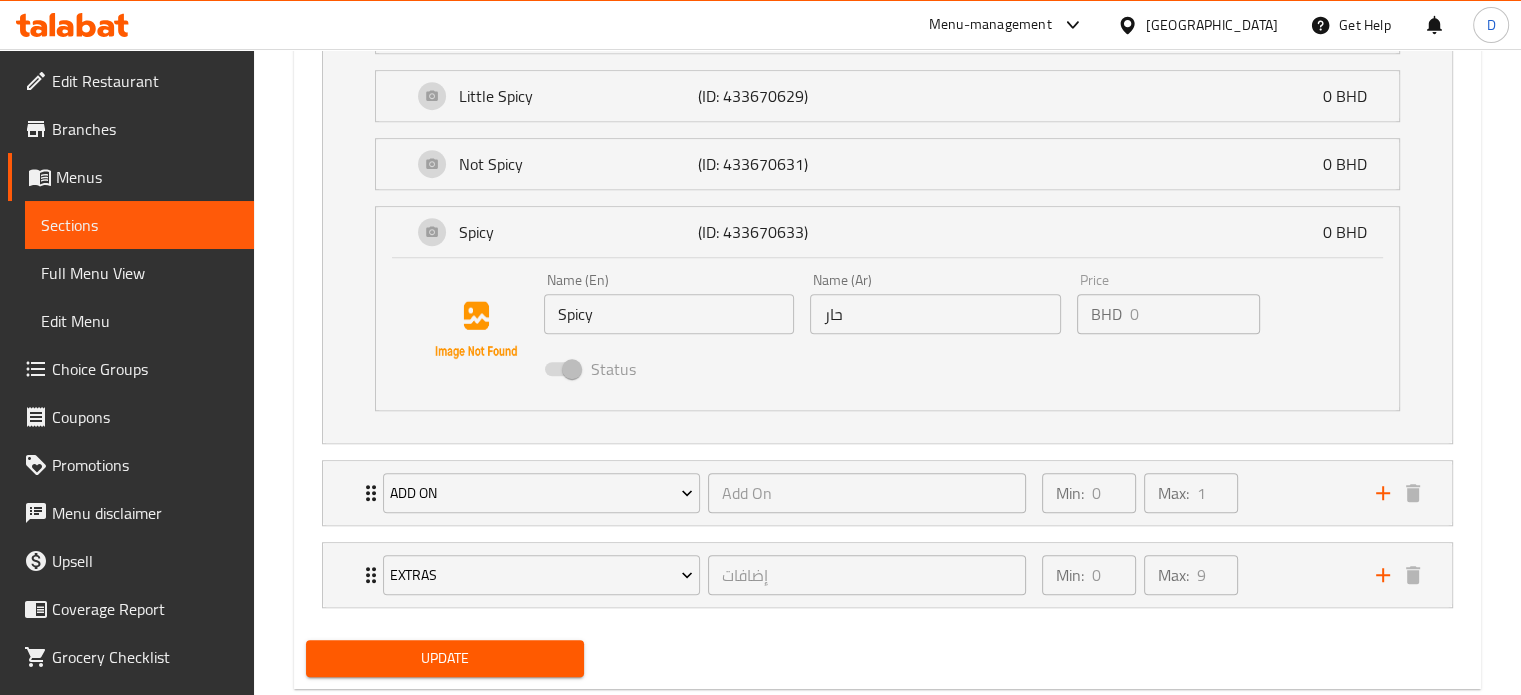 click at bounding box center [562, 369] 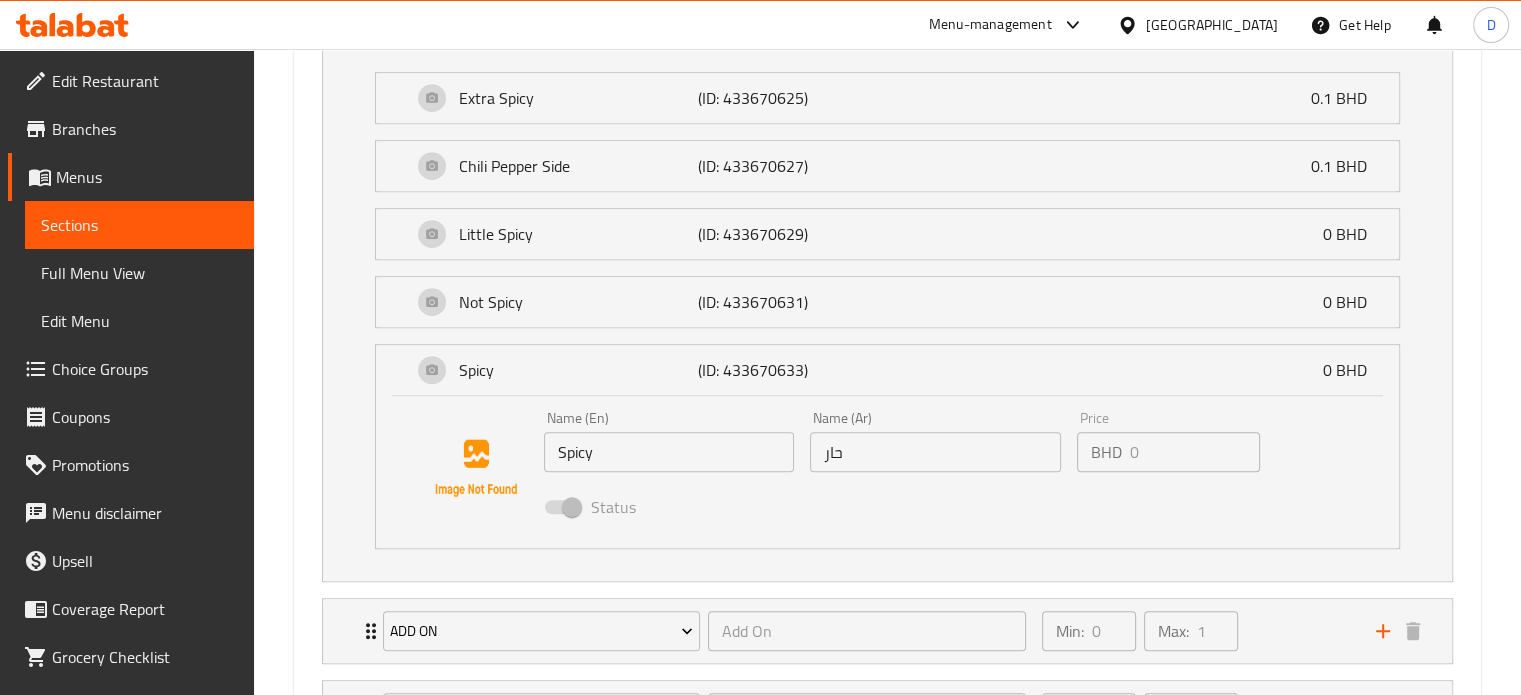 scroll, scrollTop: 1210, scrollLeft: 0, axis: vertical 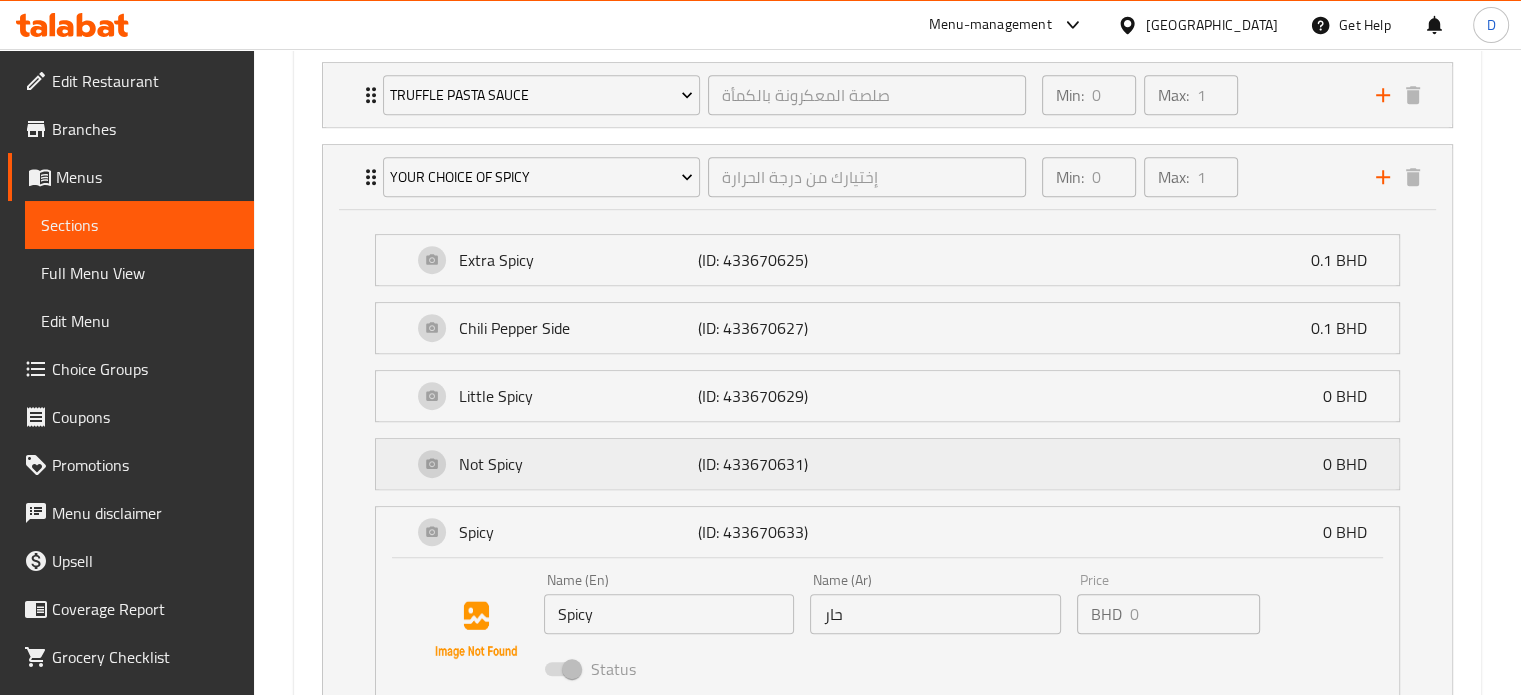 click on "Not Spicy" at bounding box center (579, 464) 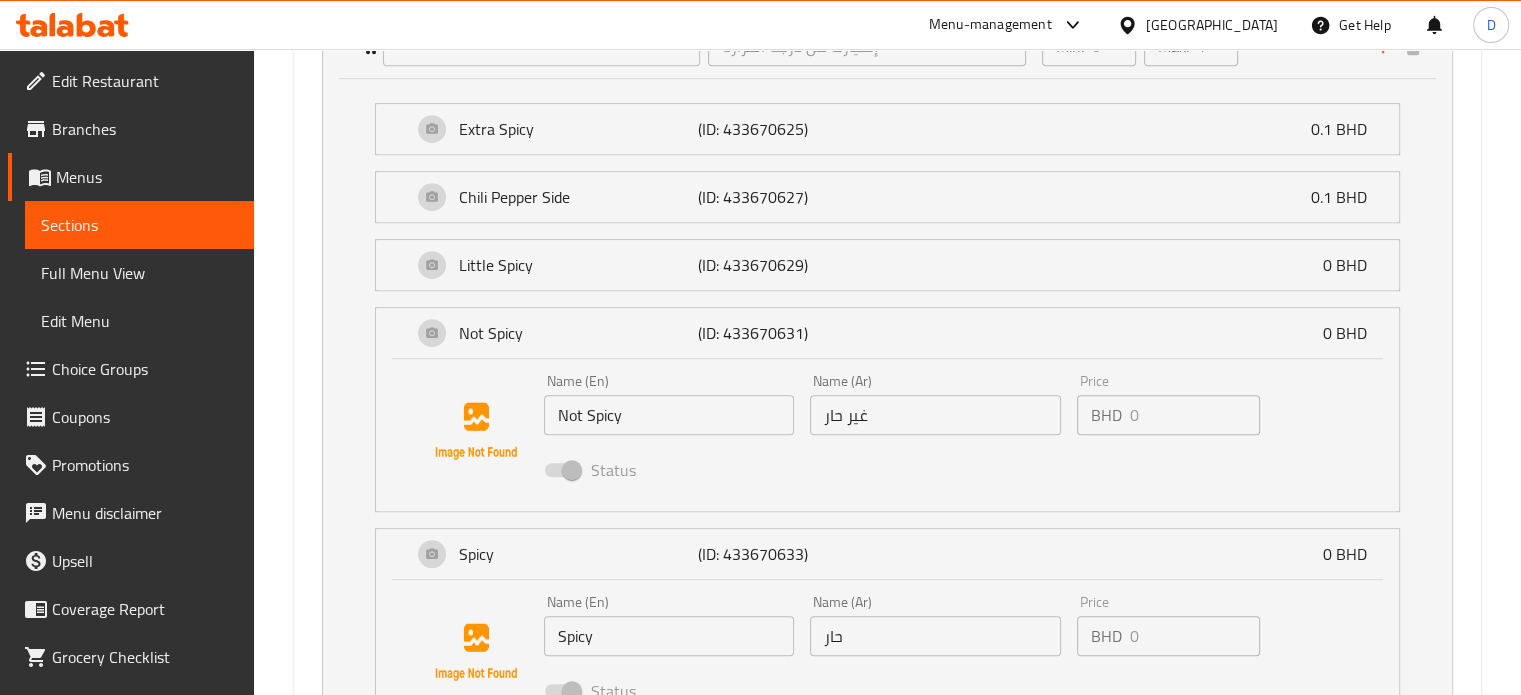 scroll, scrollTop: 1410, scrollLeft: 0, axis: vertical 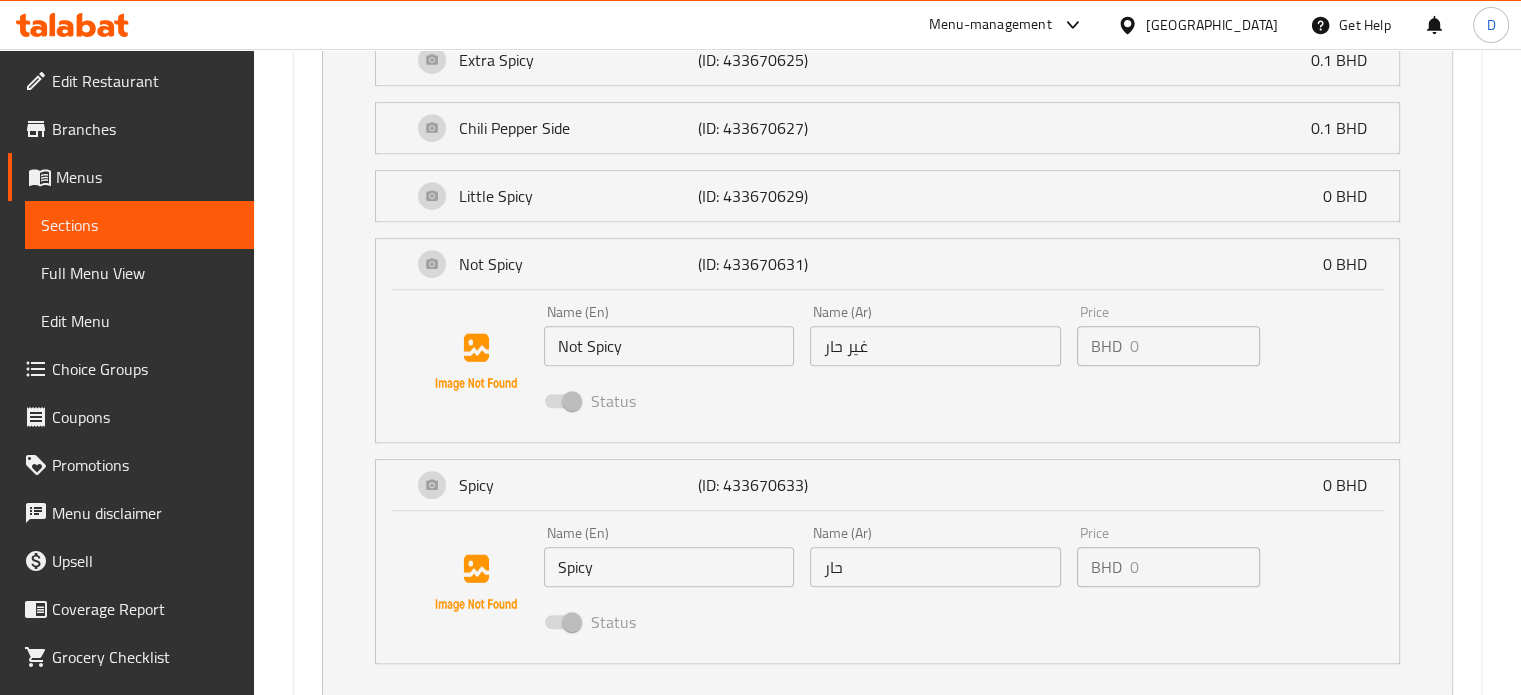 drag, startPoint x: 571, startPoint y: 404, endPoint x: 550, endPoint y: 404, distance: 21 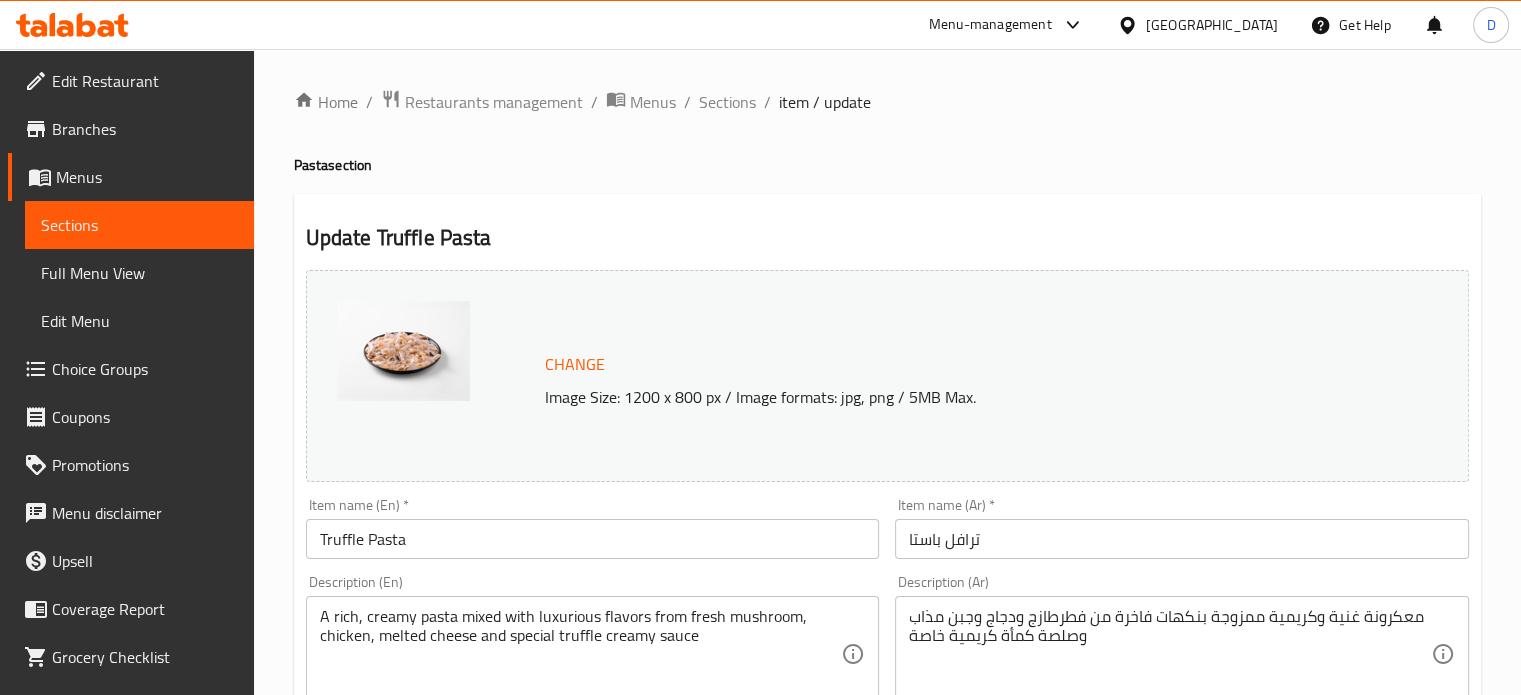 scroll, scrollTop: 0, scrollLeft: 0, axis: both 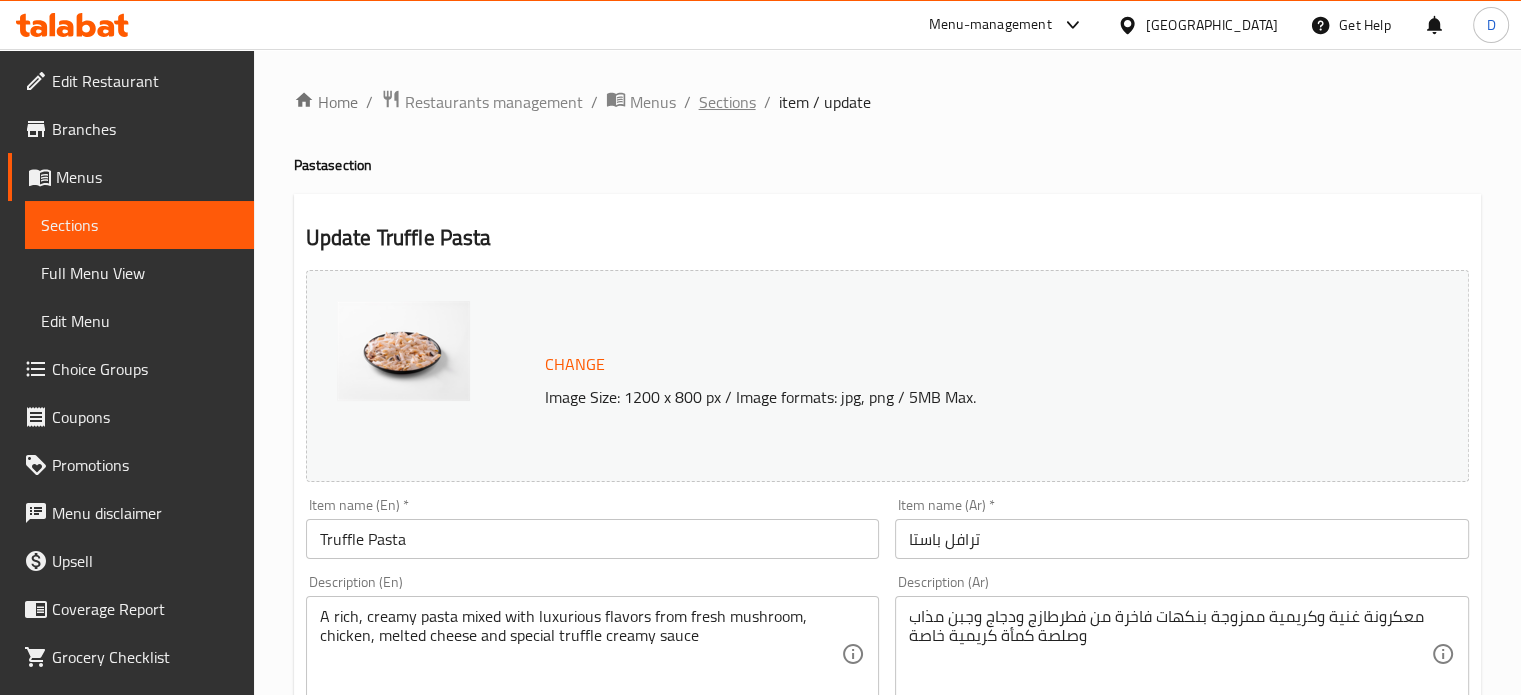 click on "Sections" at bounding box center (727, 102) 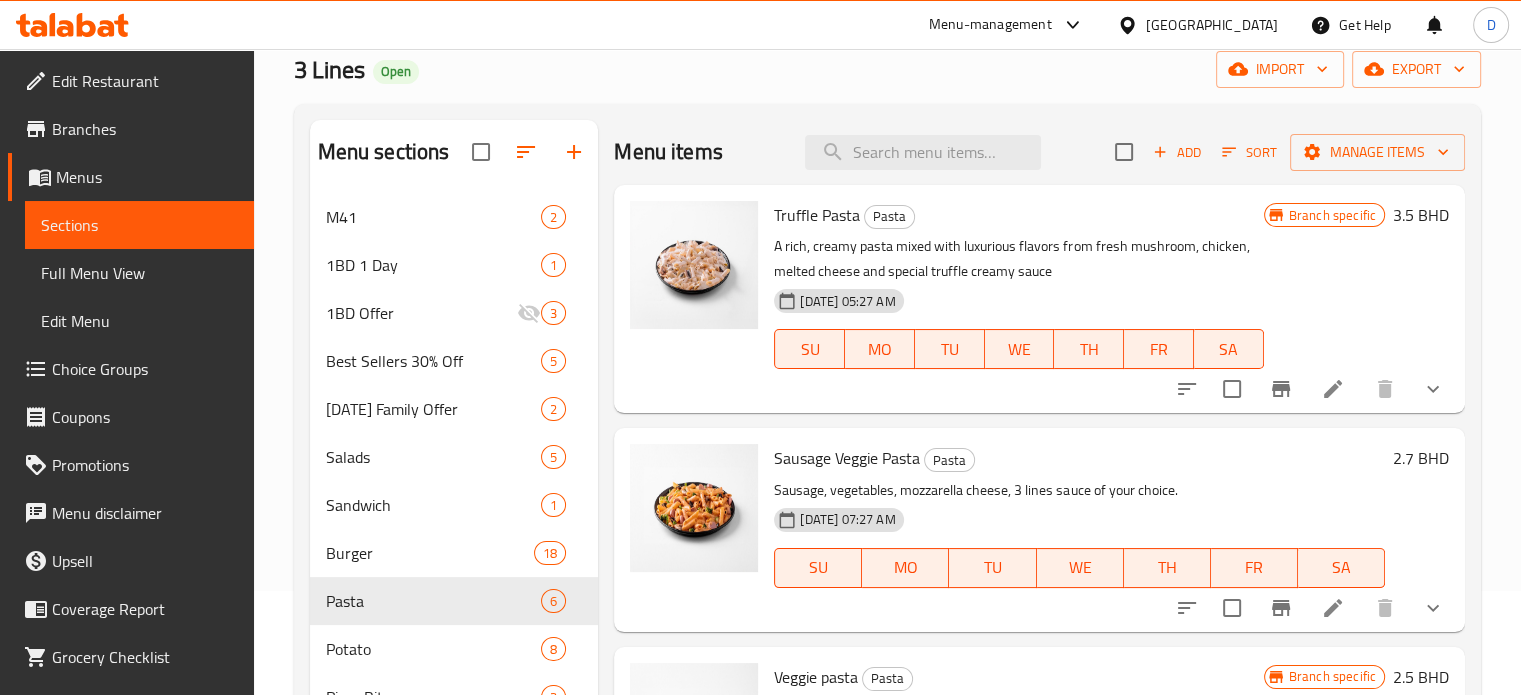 scroll, scrollTop: 200, scrollLeft: 0, axis: vertical 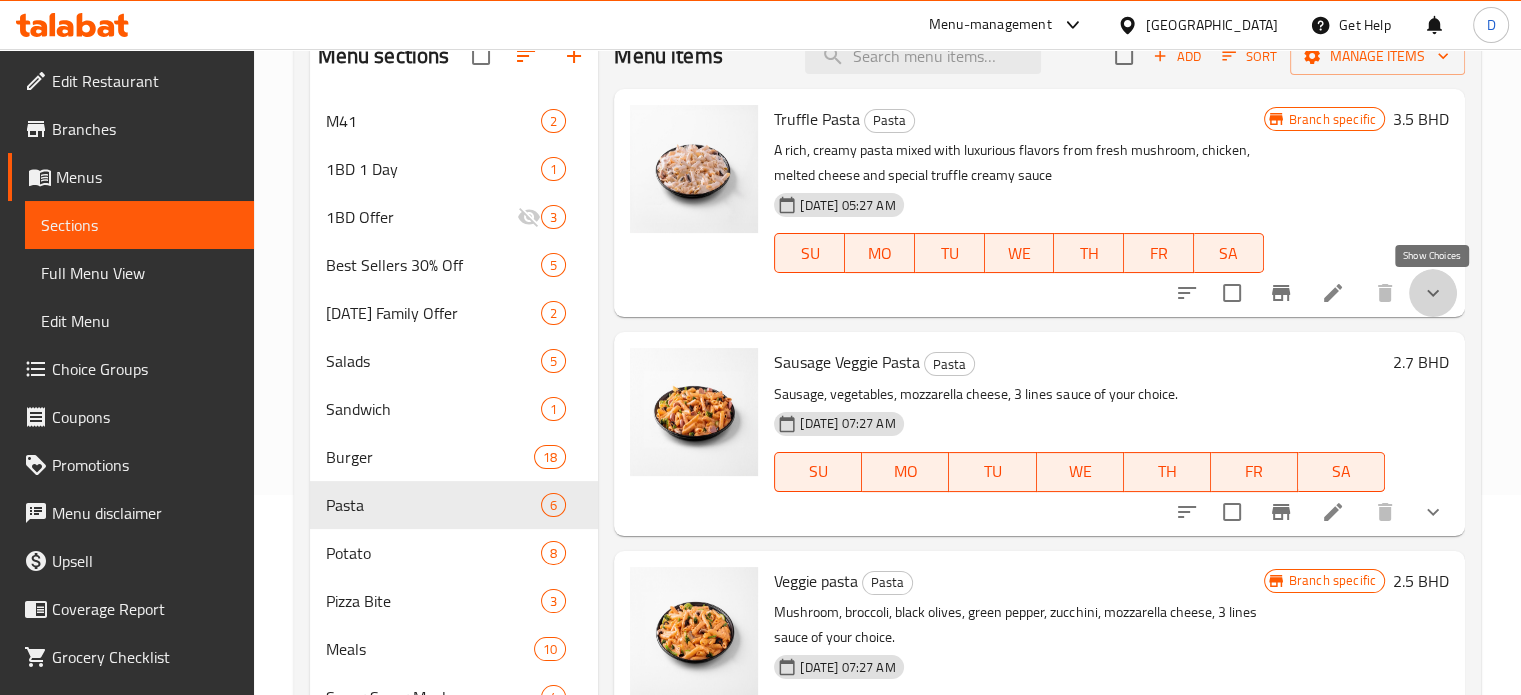 click 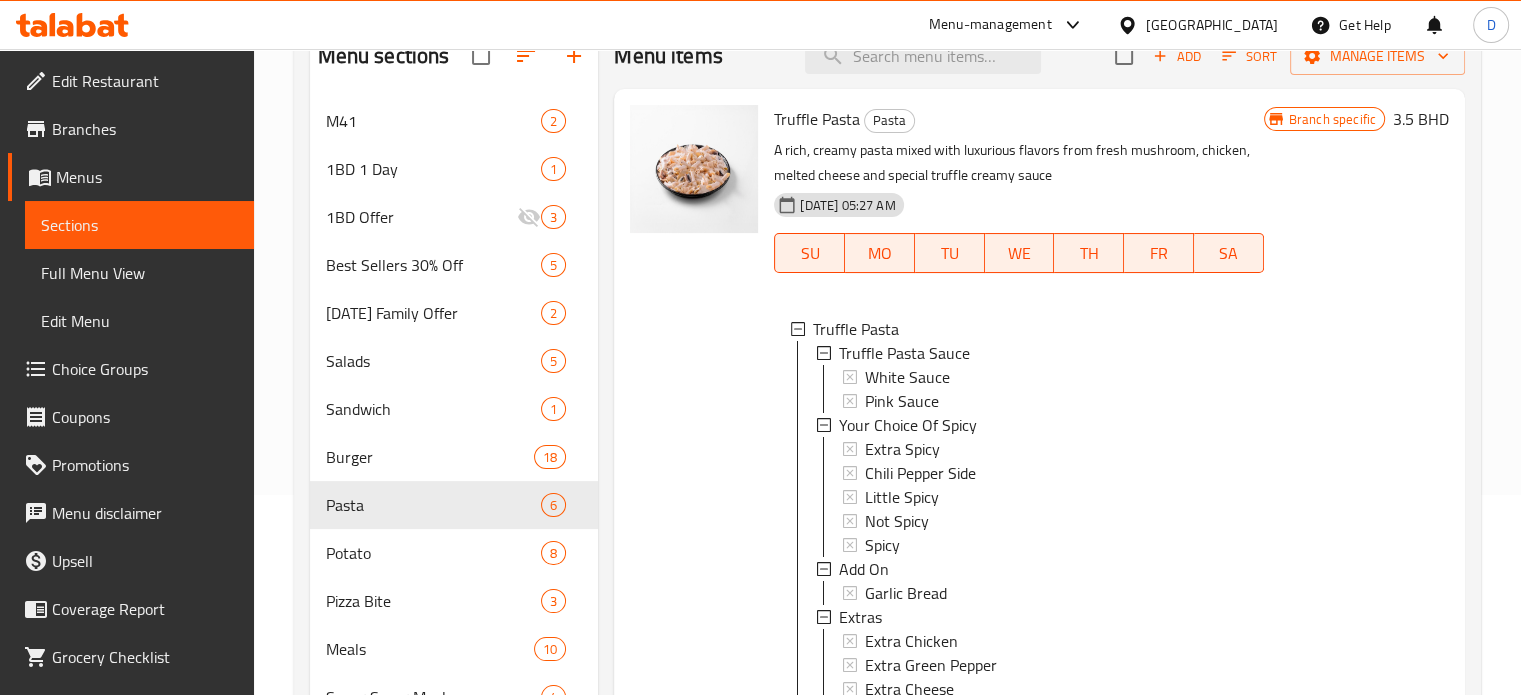 scroll, scrollTop: 2, scrollLeft: 0, axis: vertical 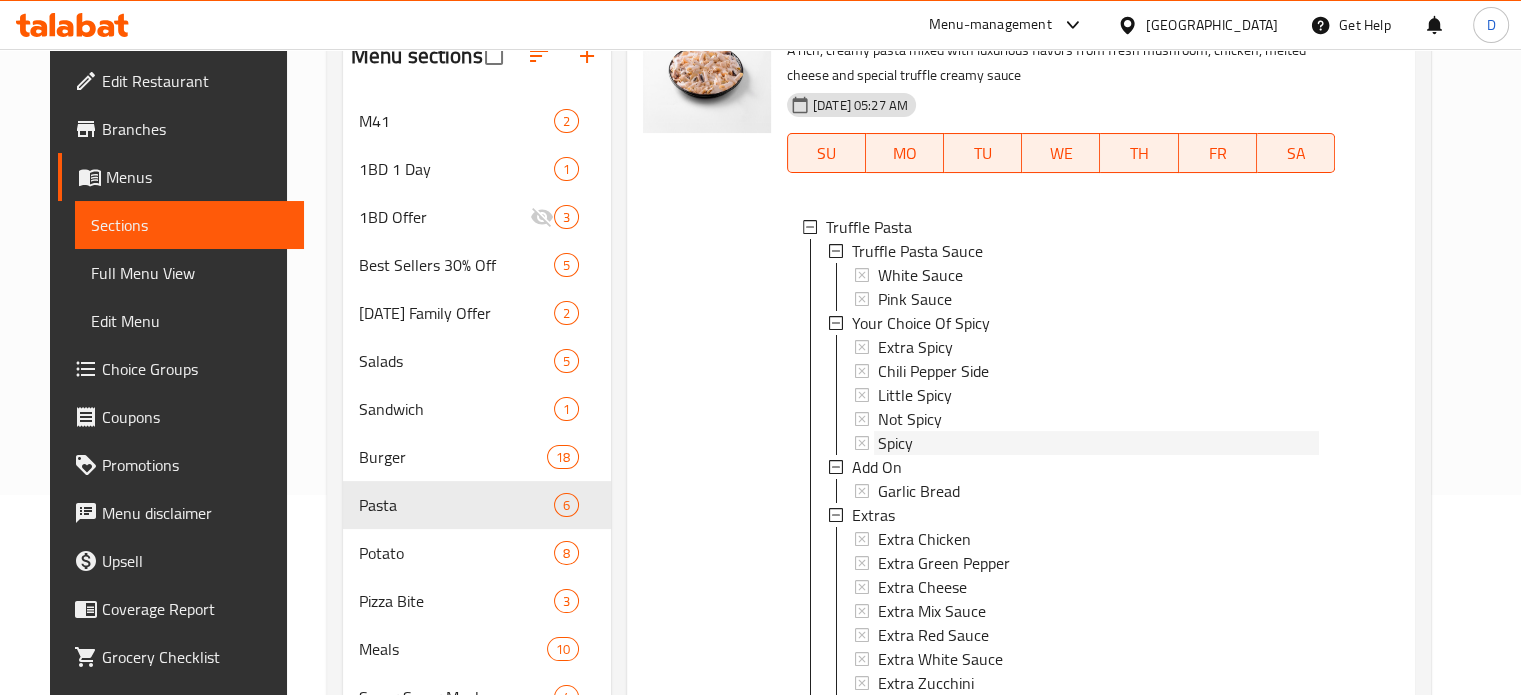 click on "Spicy" at bounding box center (895, 443) 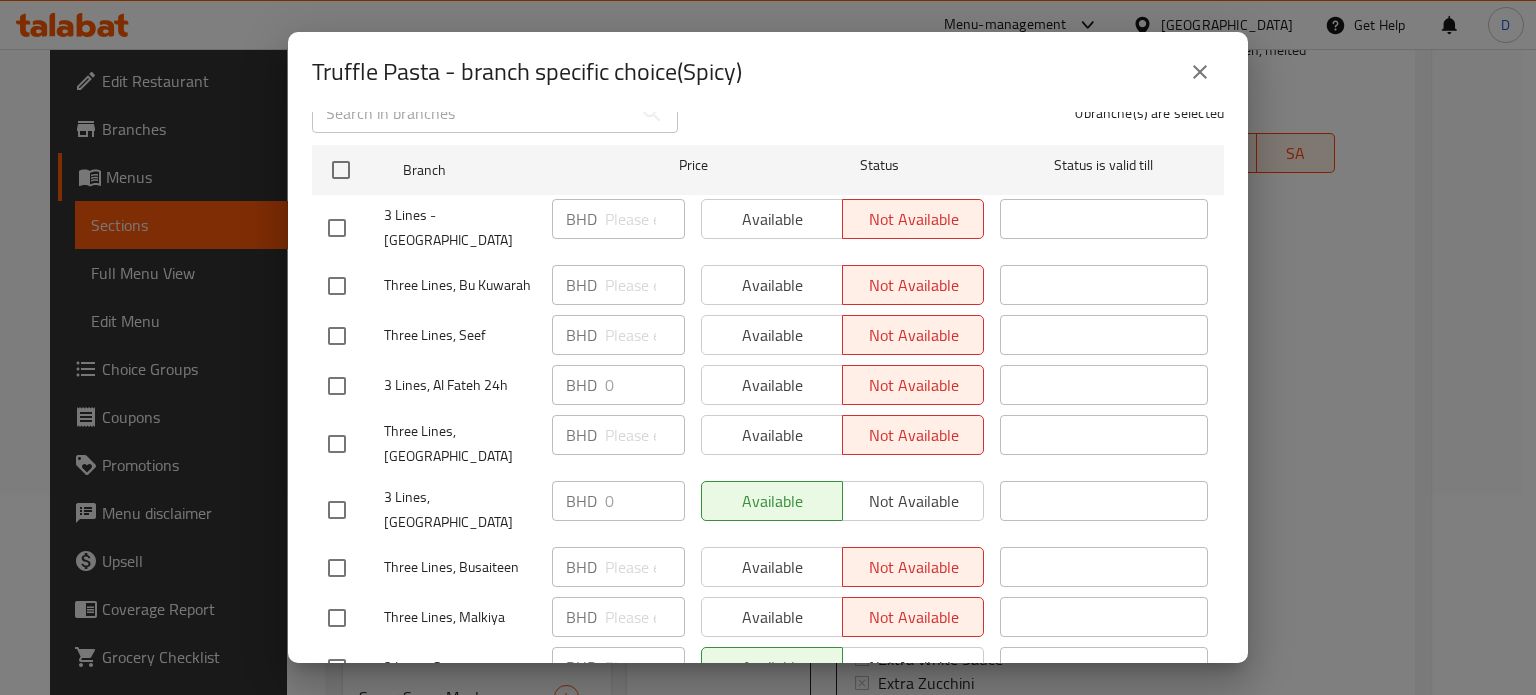 scroll, scrollTop: 100, scrollLeft: 0, axis: vertical 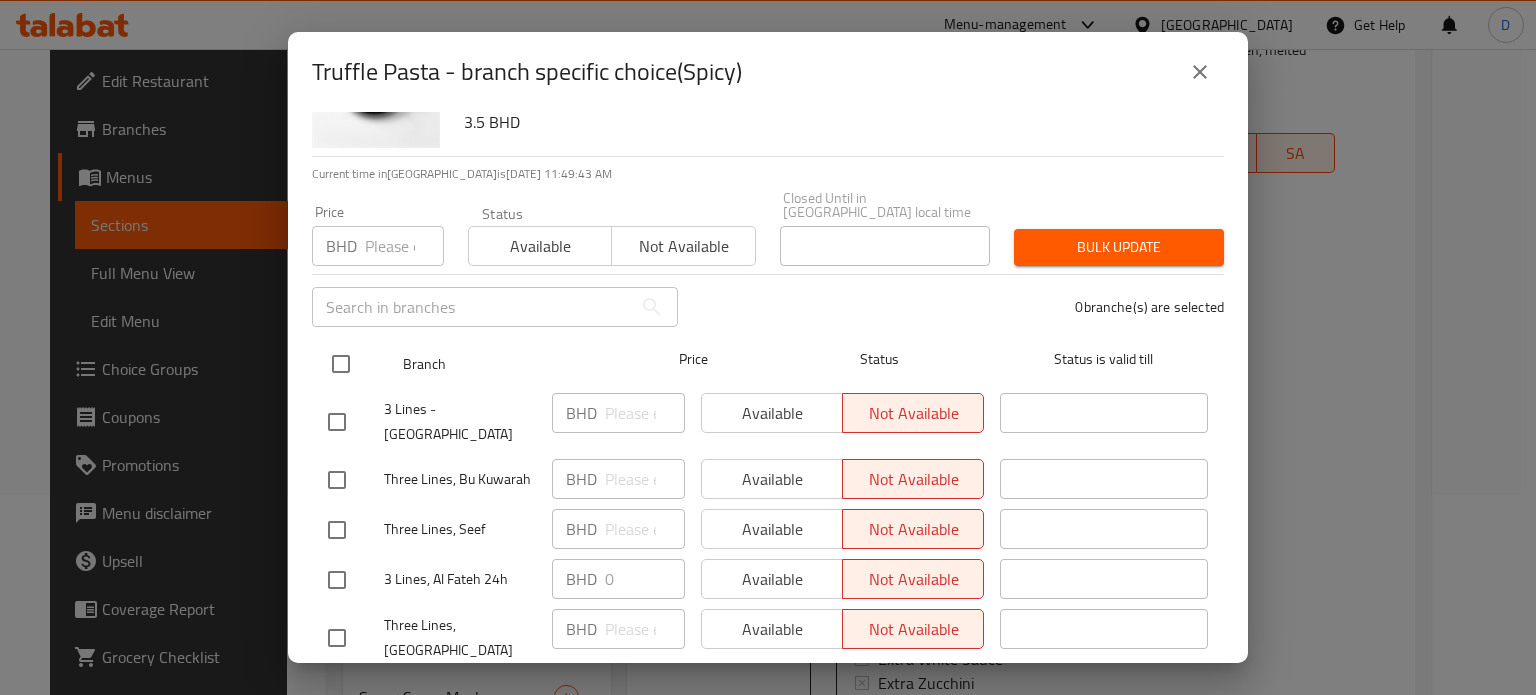 click at bounding box center (341, 364) 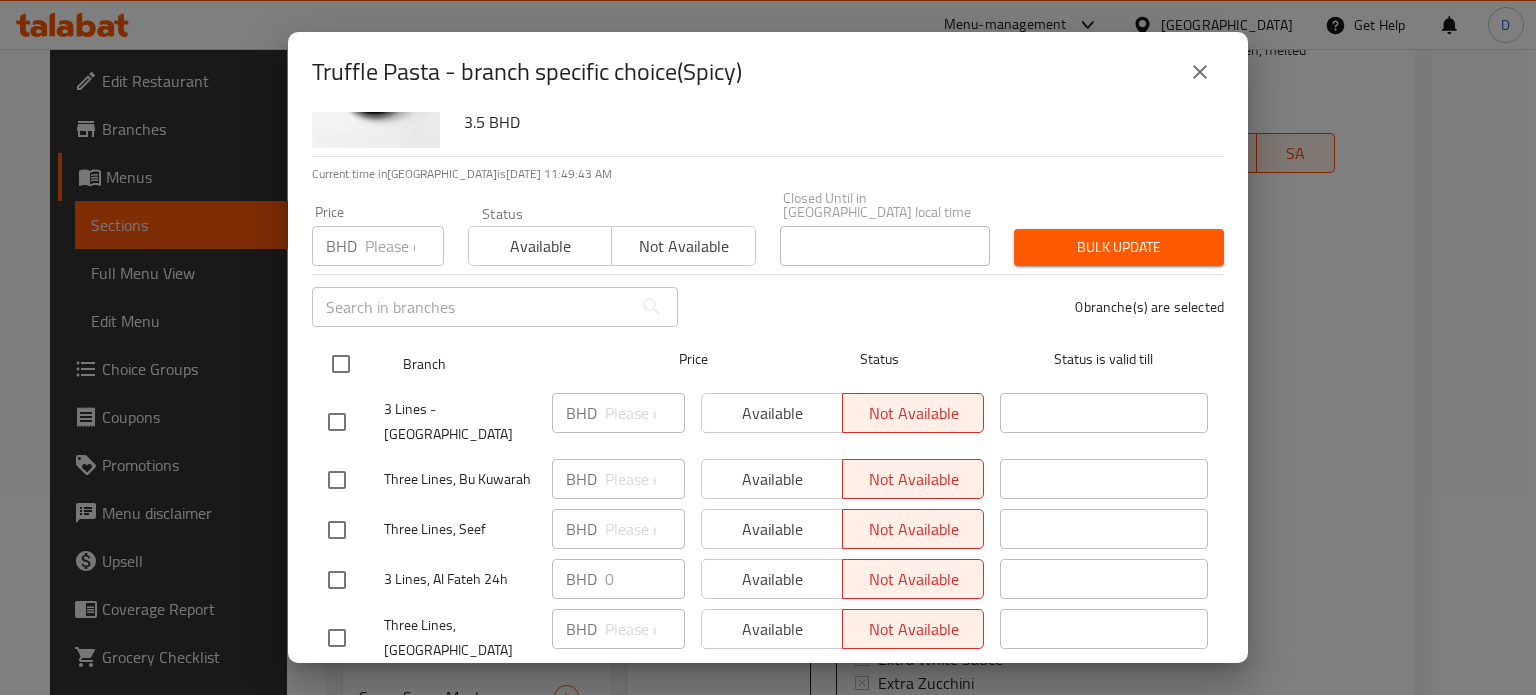 checkbox on "true" 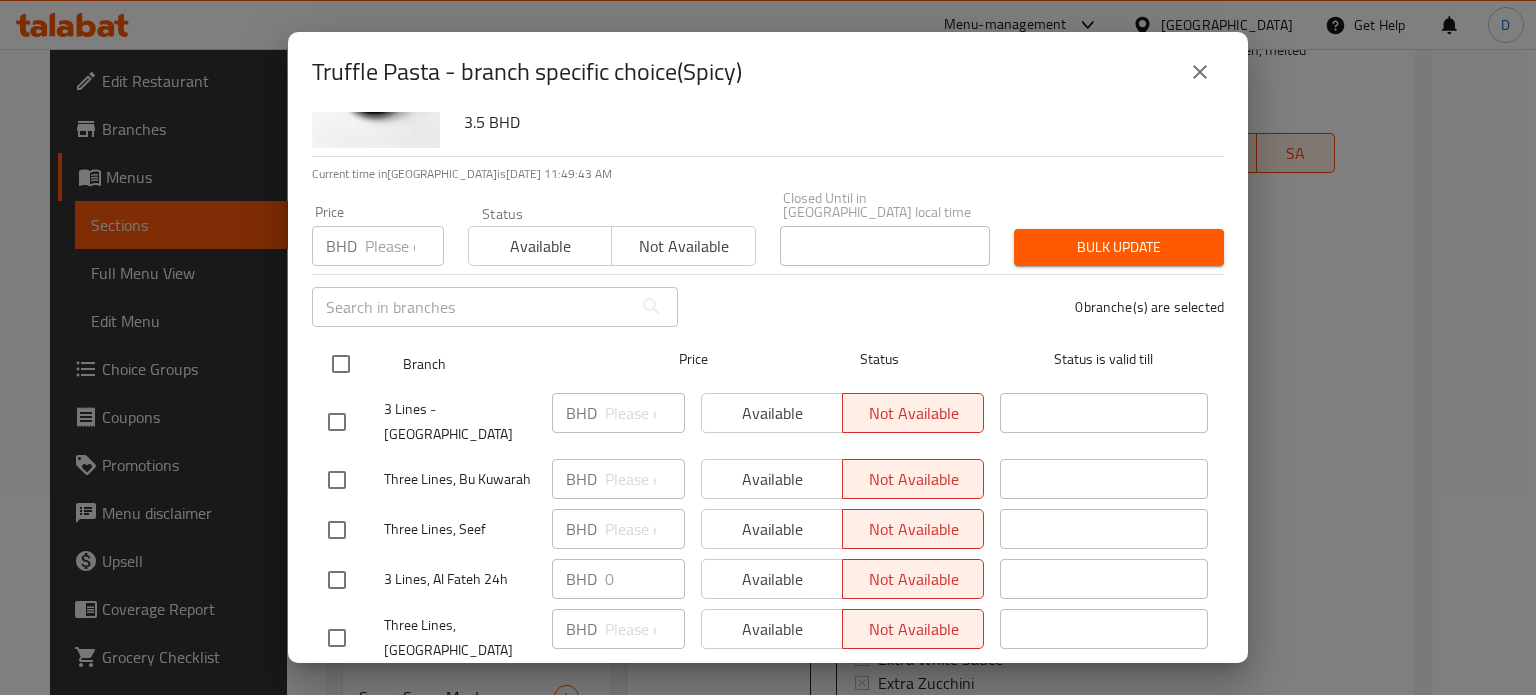 checkbox on "true" 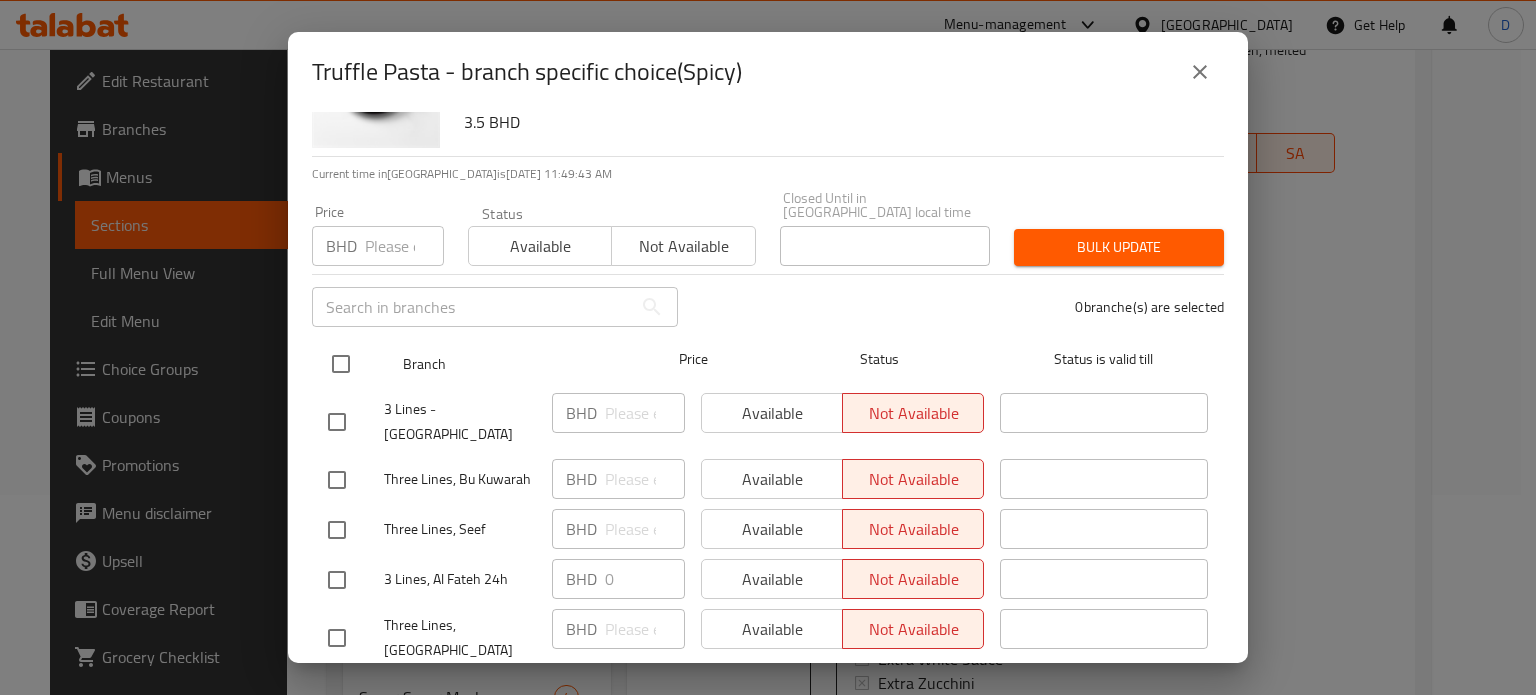checkbox on "true" 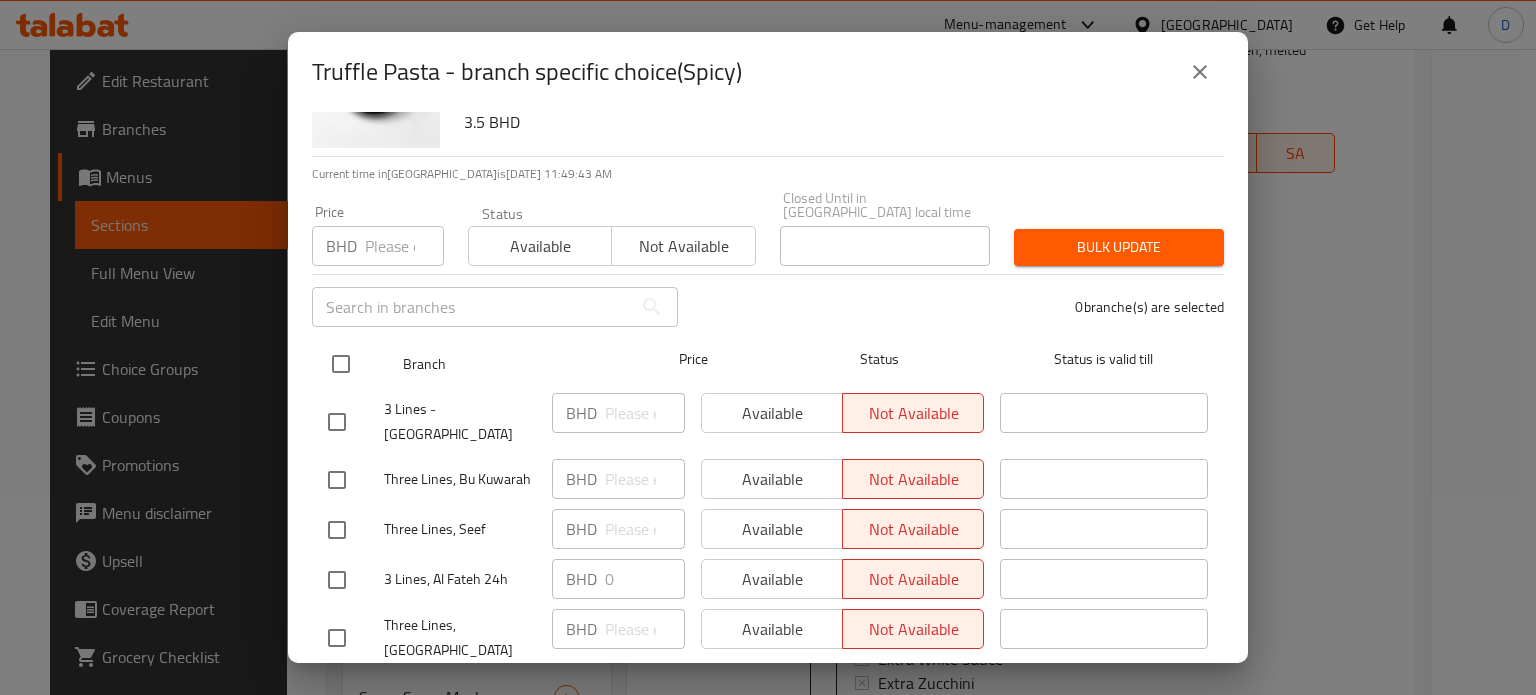 checkbox on "true" 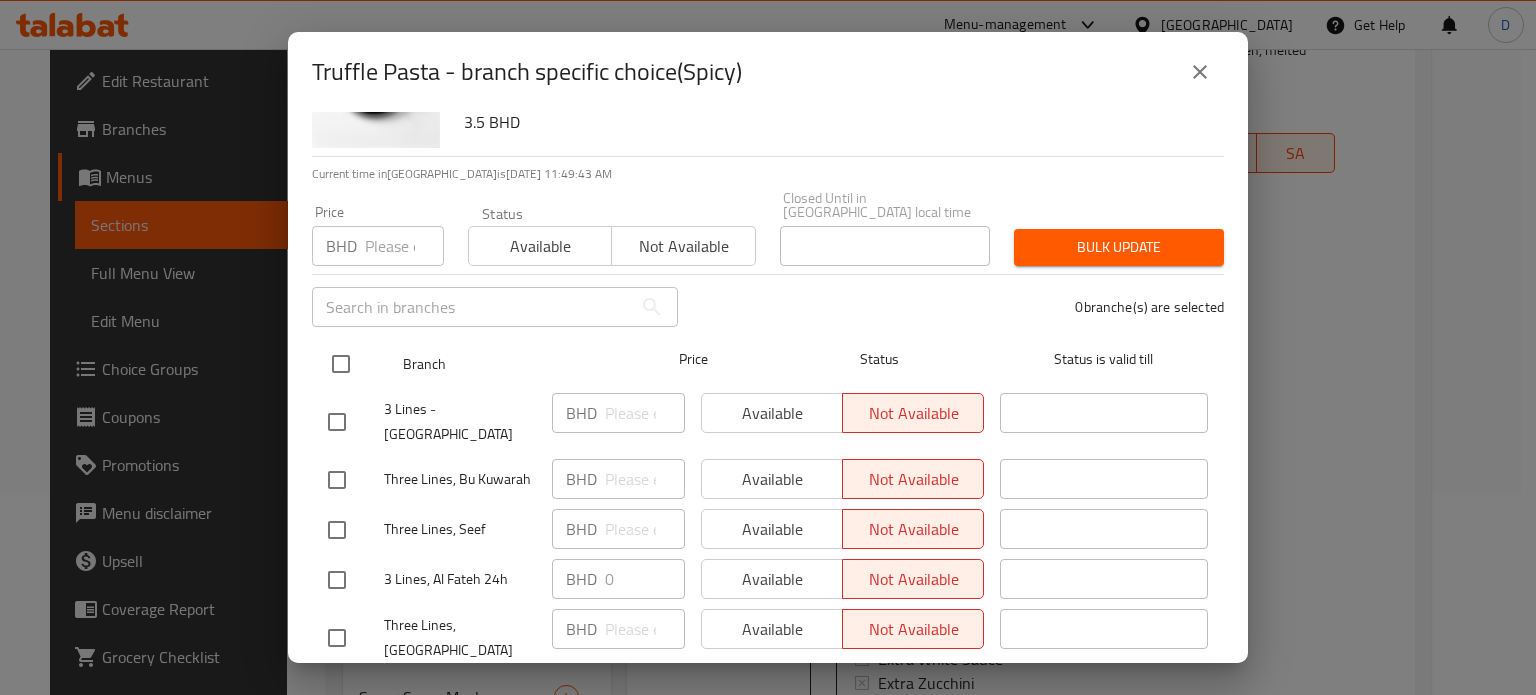 checkbox on "true" 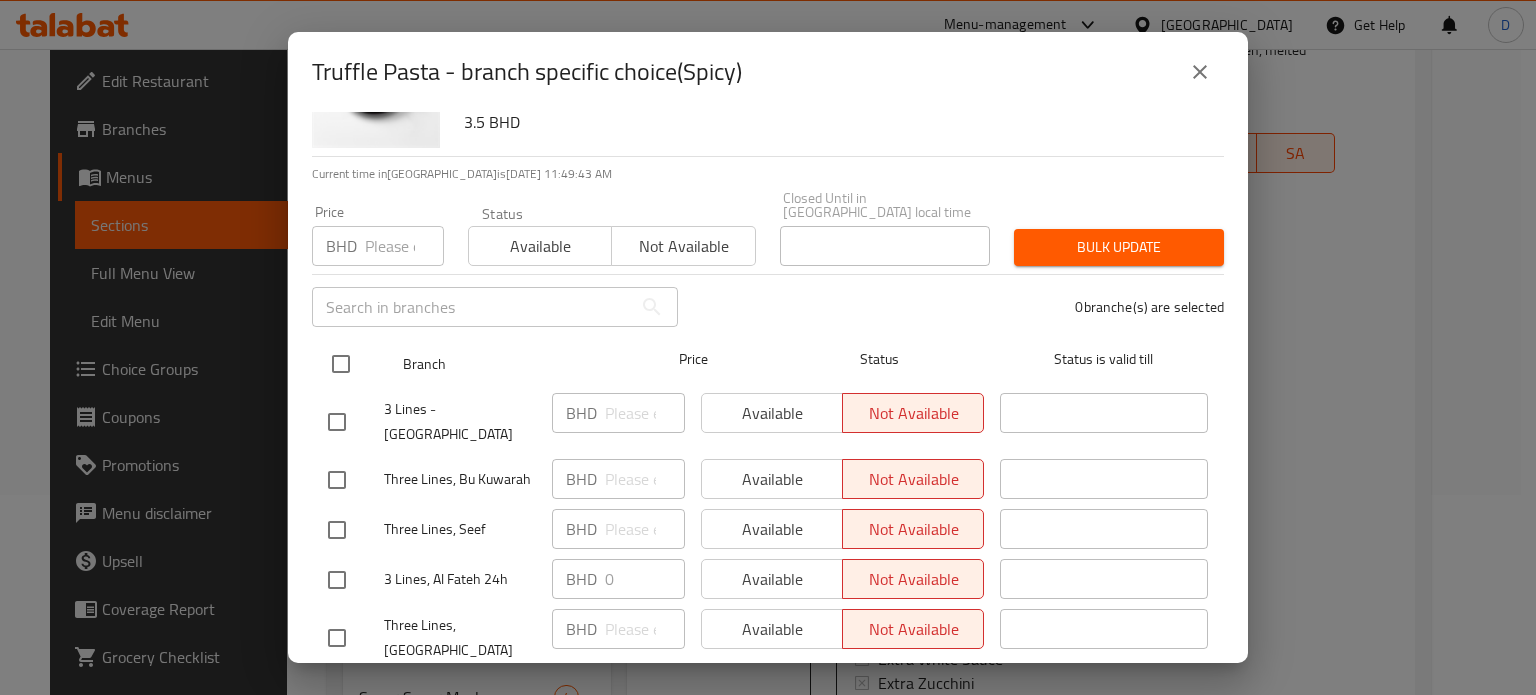 checkbox on "true" 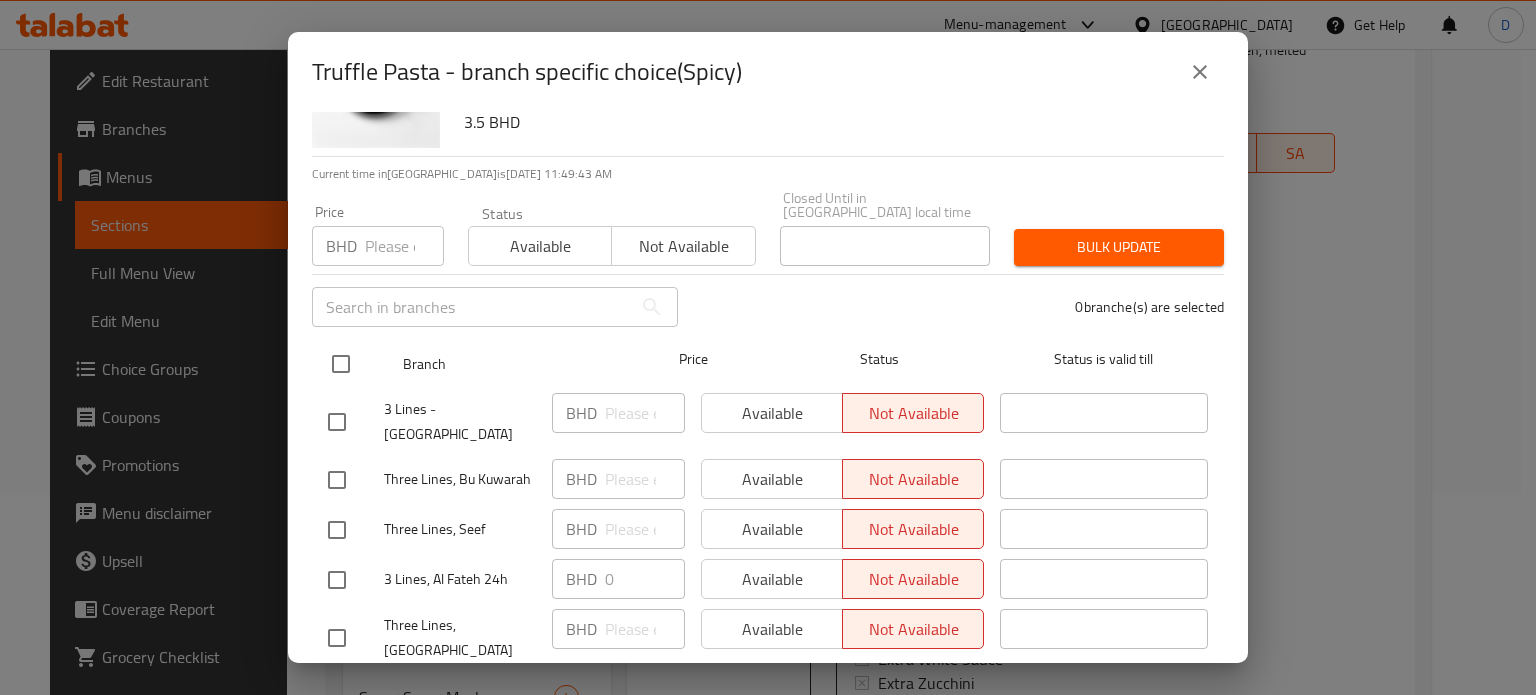 checkbox on "true" 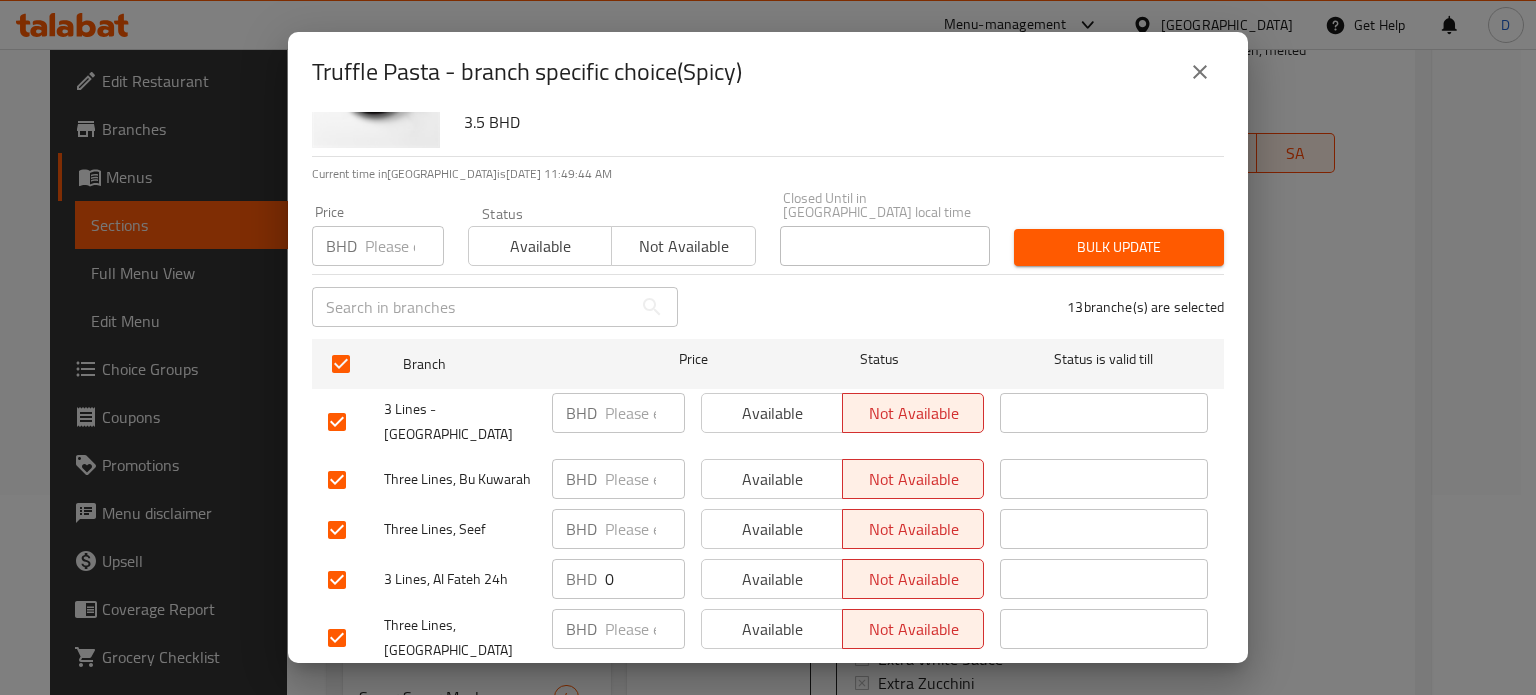 click on "Bulk update" at bounding box center [1119, 247] 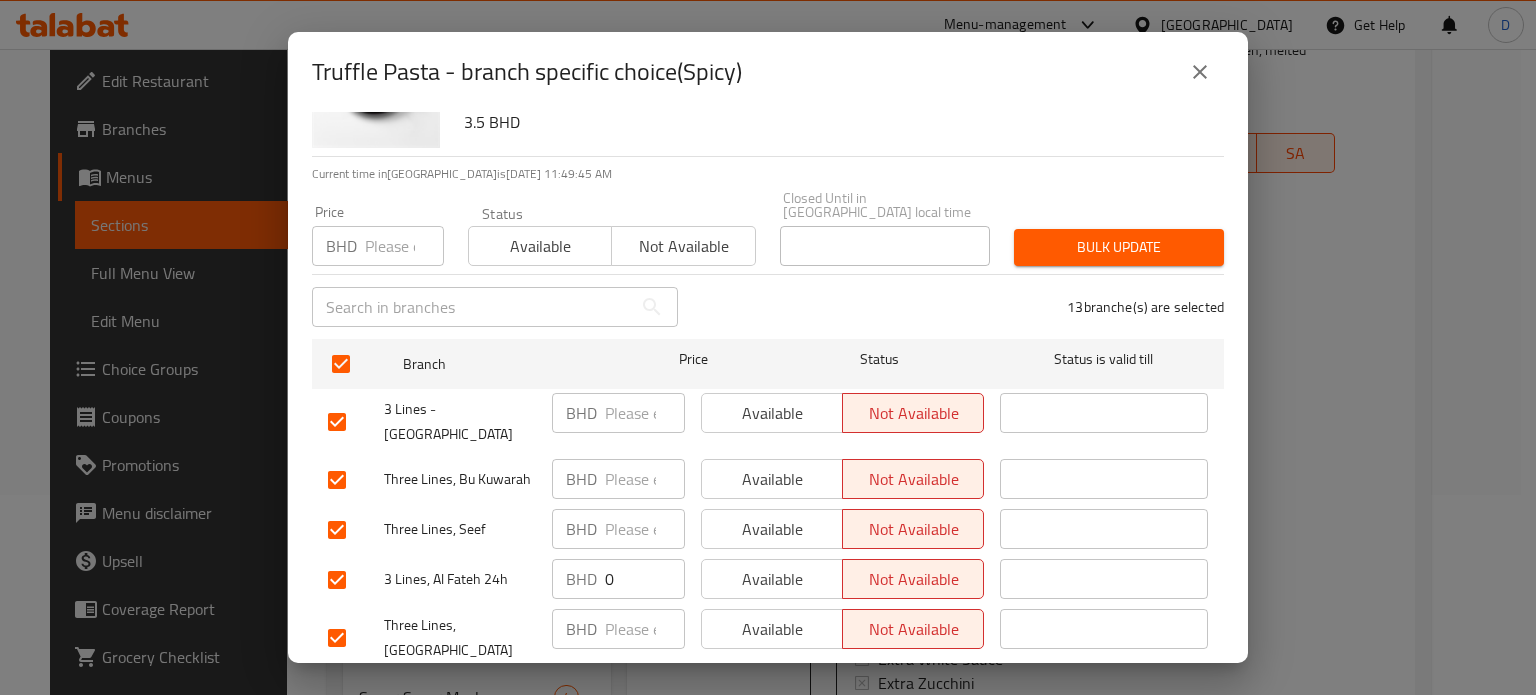 click on "Bulk update" at bounding box center [1119, 247] 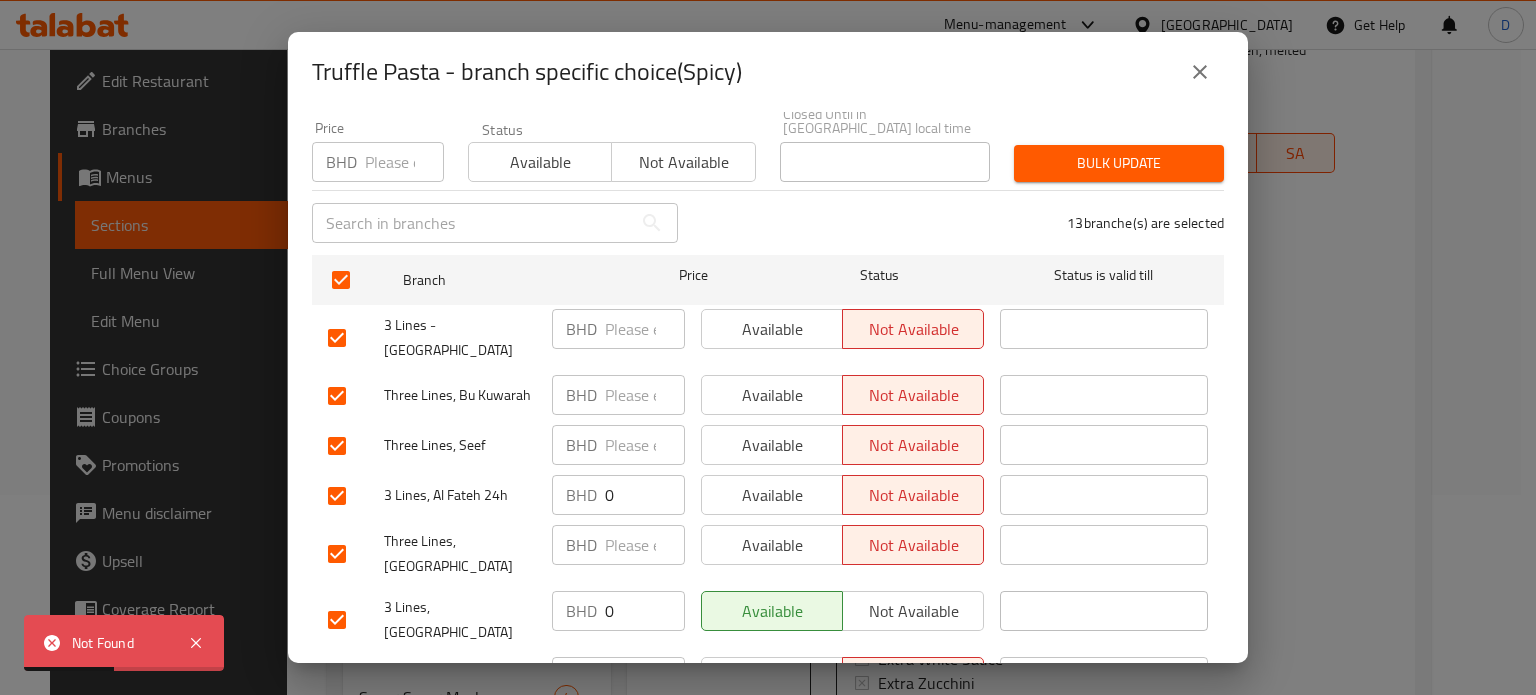 scroll, scrollTop: 0, scrollLeft: 0, axis: both 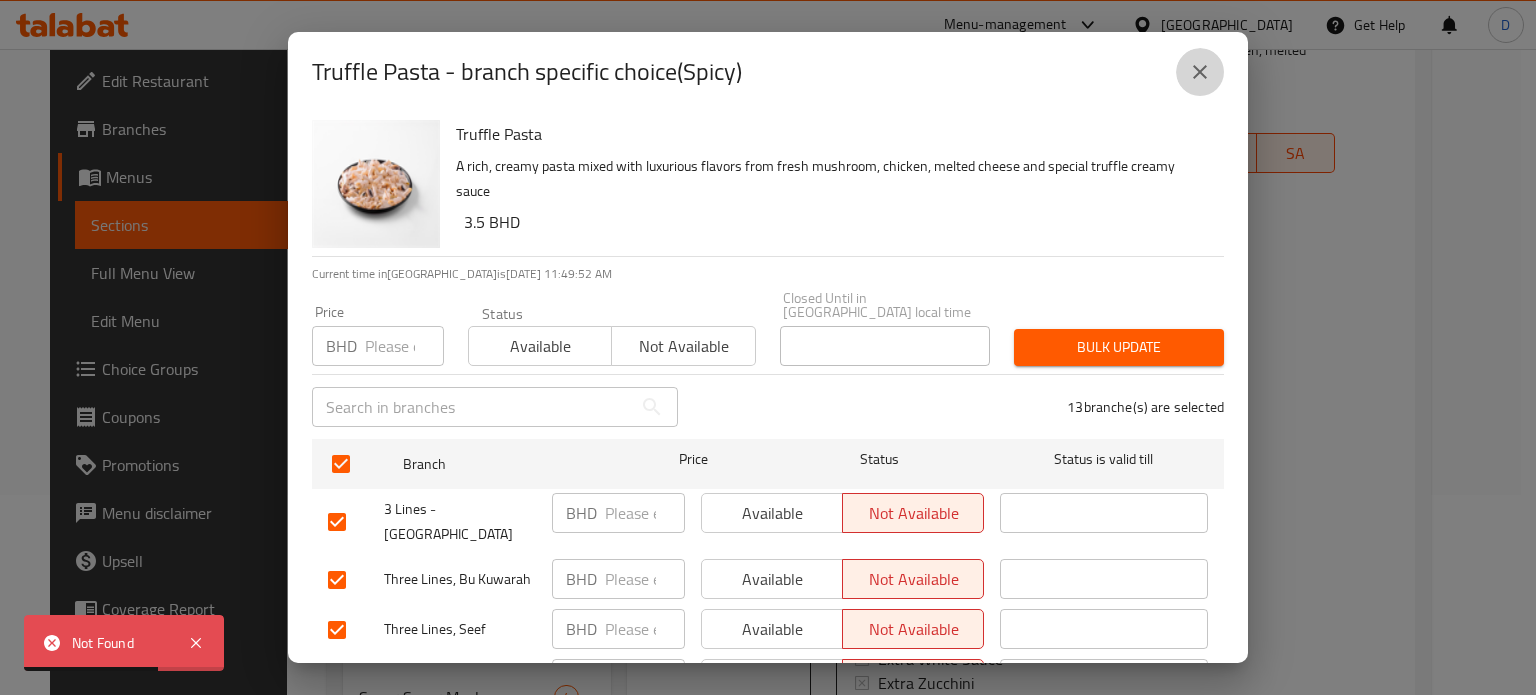 drag, startPoint x: 1200, startPoint y: 83, endPoint x: 1223, endPoint y: 149, distance: 69.89278 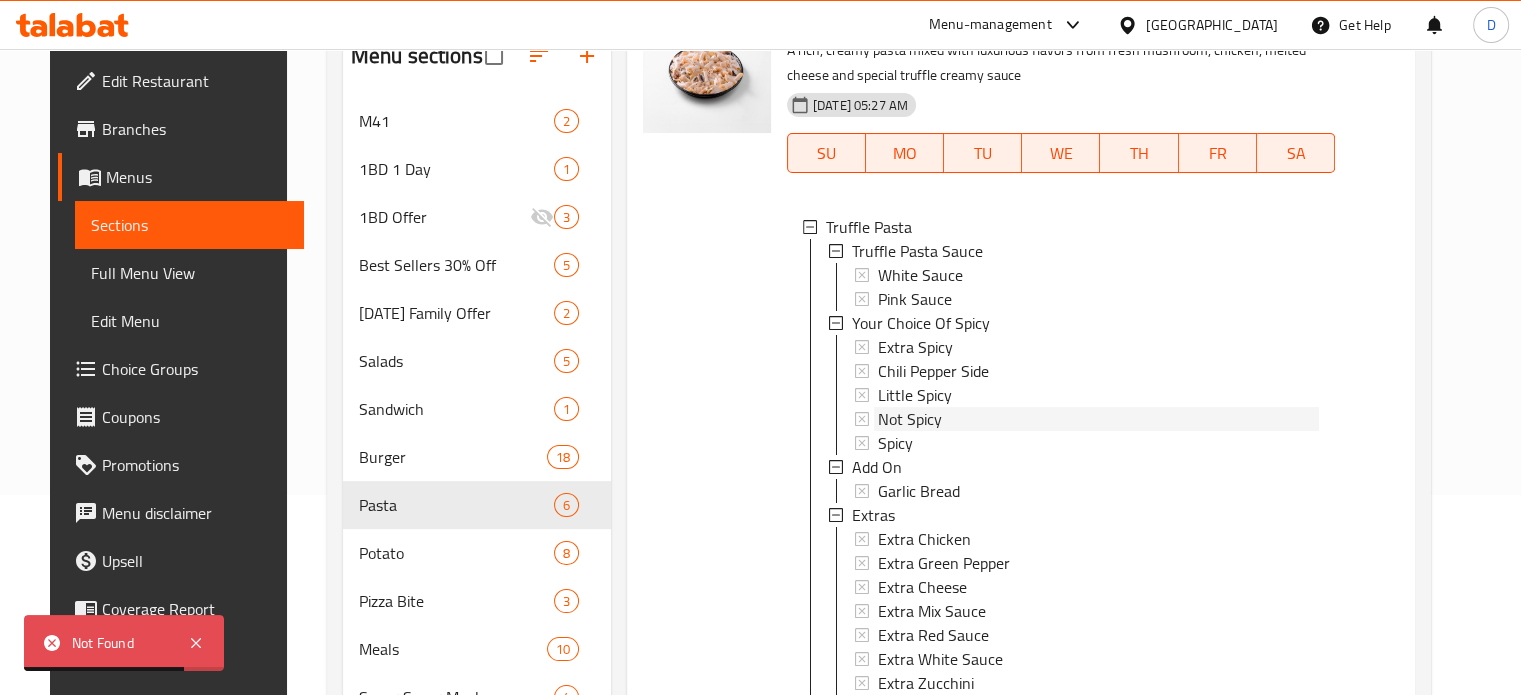 click on "Not Spicy" at bounding box center (1098, 419) 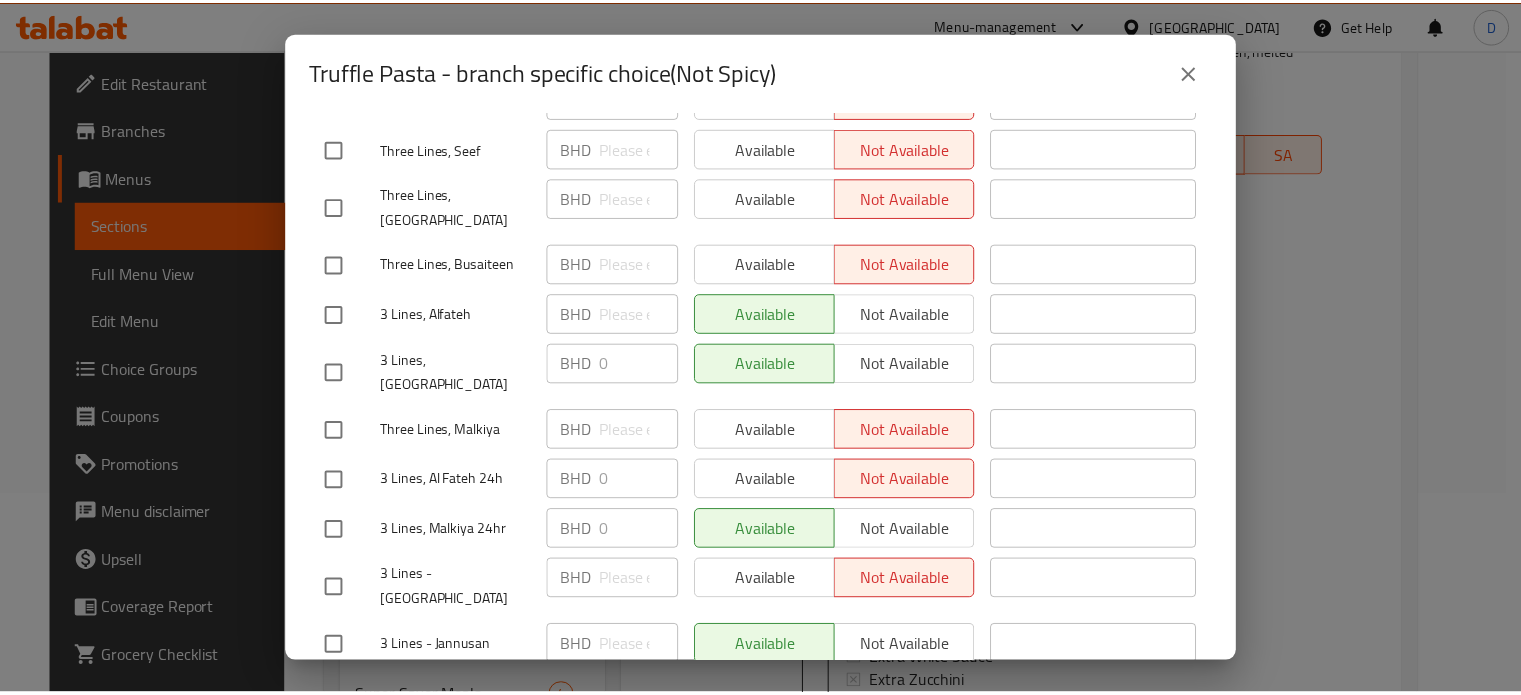 scroll, scrollTop: 0, scrollLeft: 0, axis: both 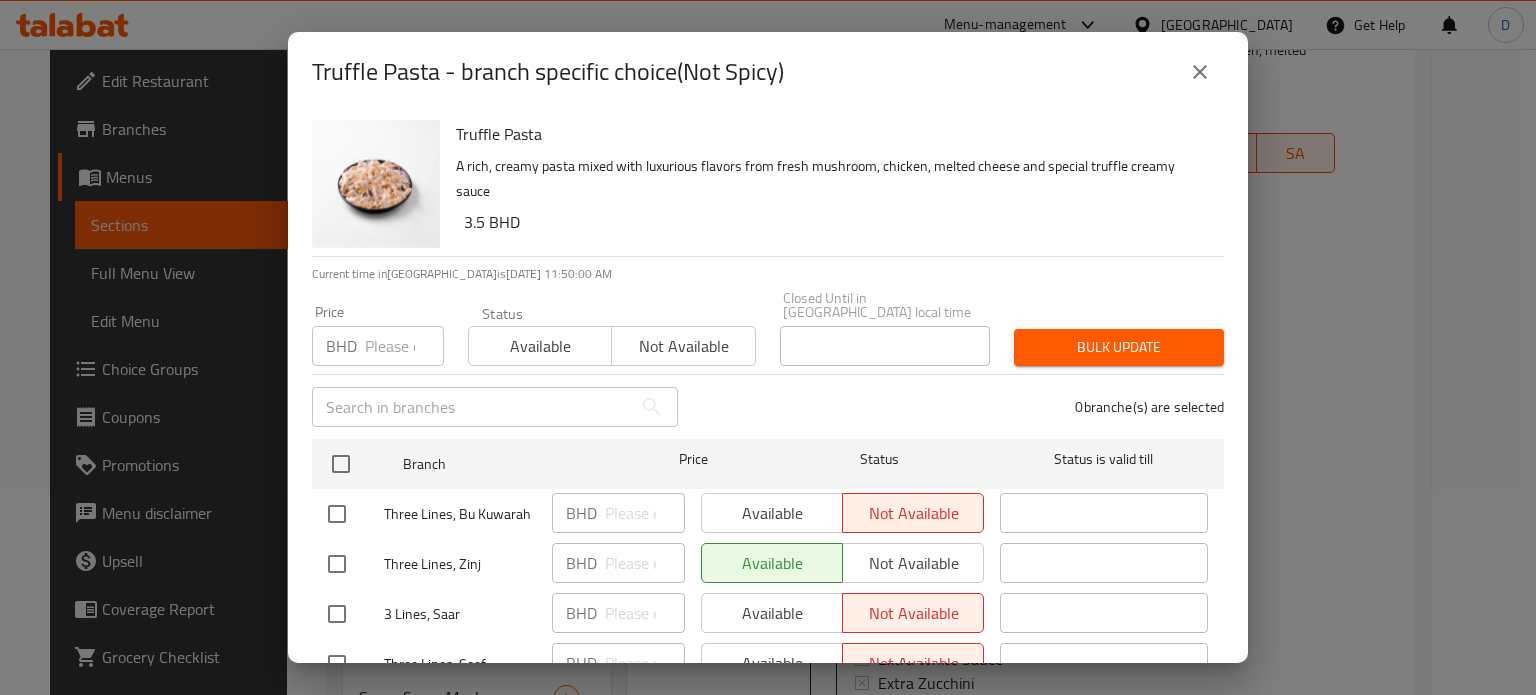 click at bounding box center (1200, 72) 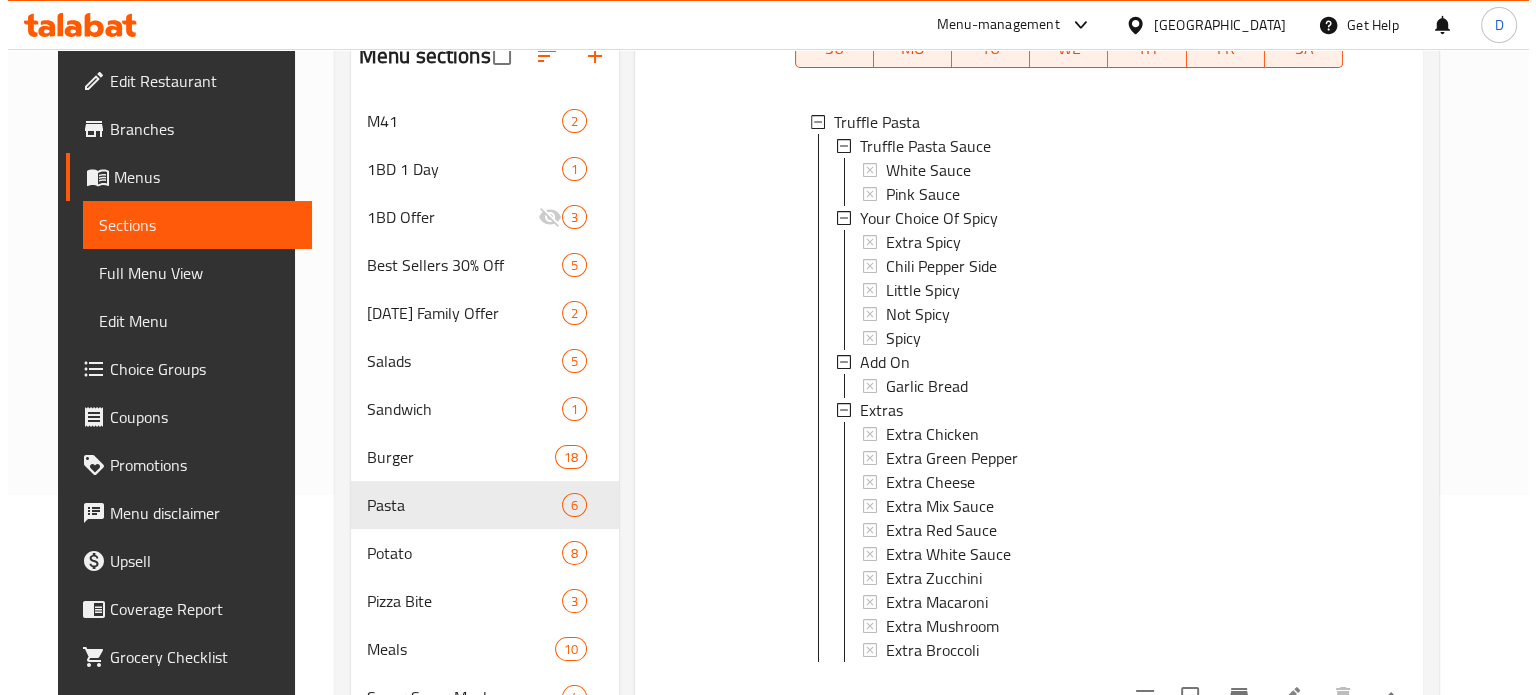 scroll, scrollTop: 300, scrollLeft: 0, axis: vertical 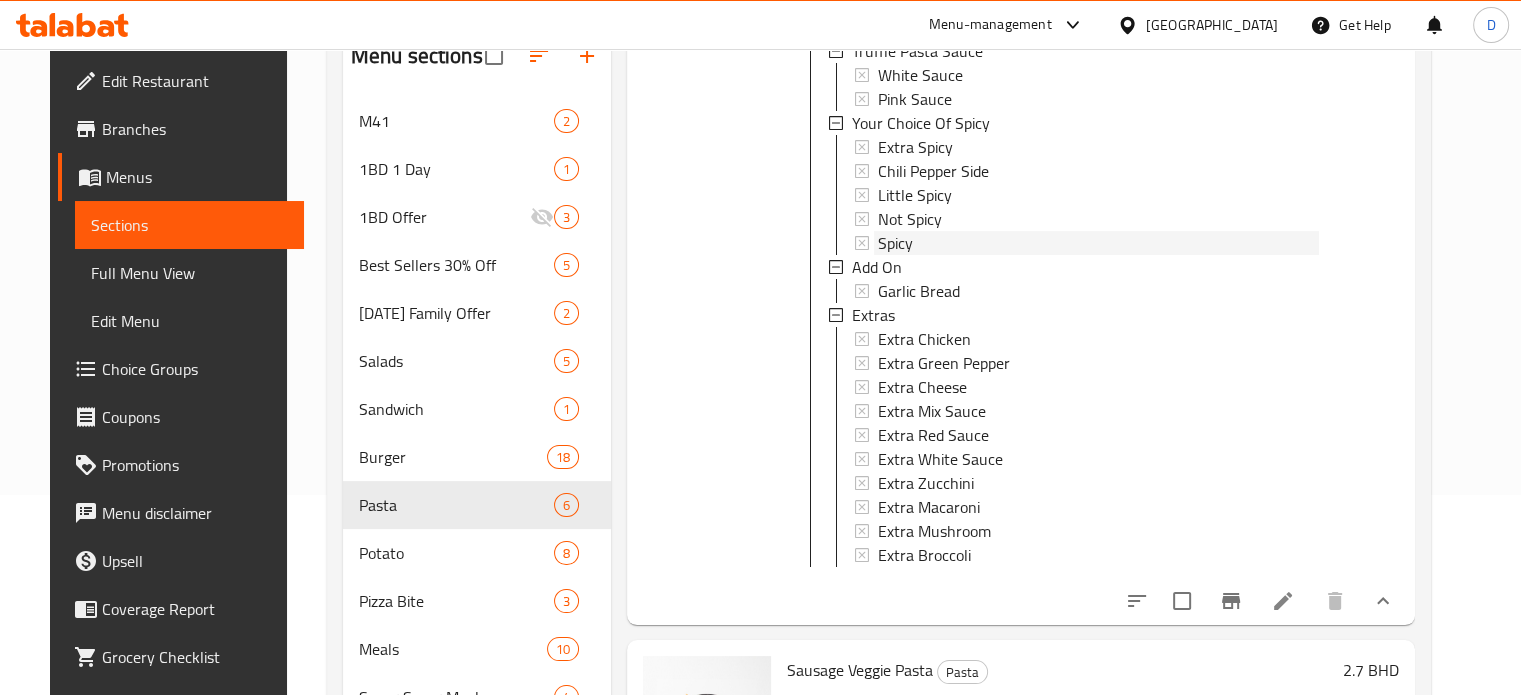 click on "Spicy" at bounding box center [1098, 243] 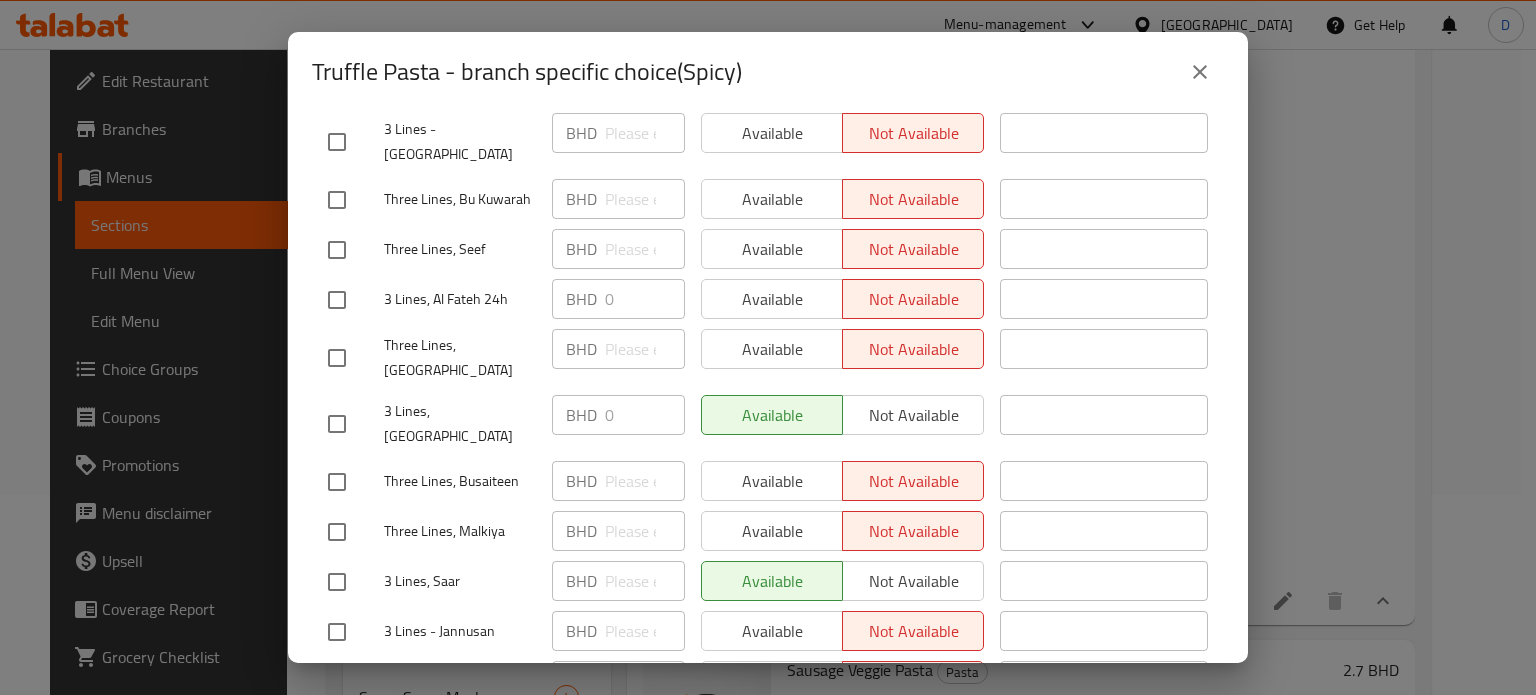 scroll, scrollTop: 400, scrollLeft: 0, axis: vertical 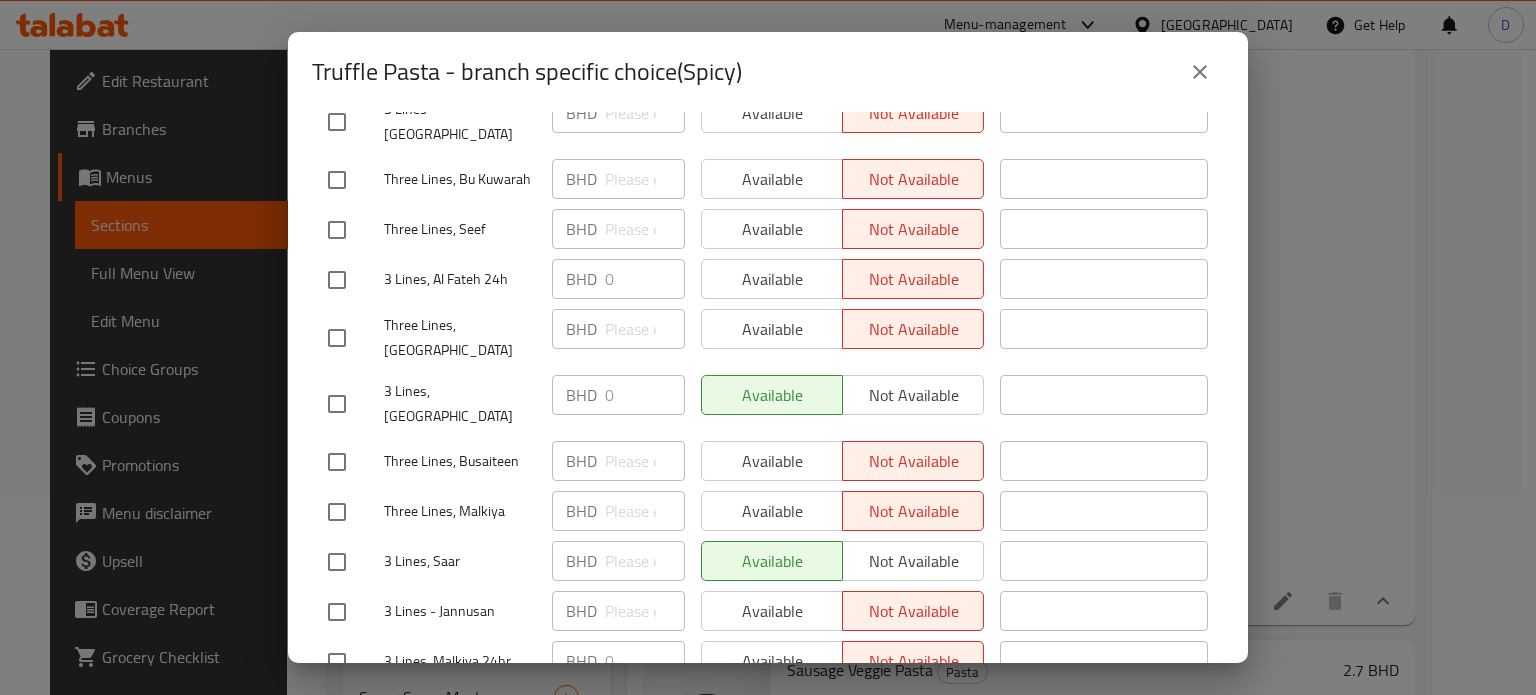 click at bounding box center (337, 230) 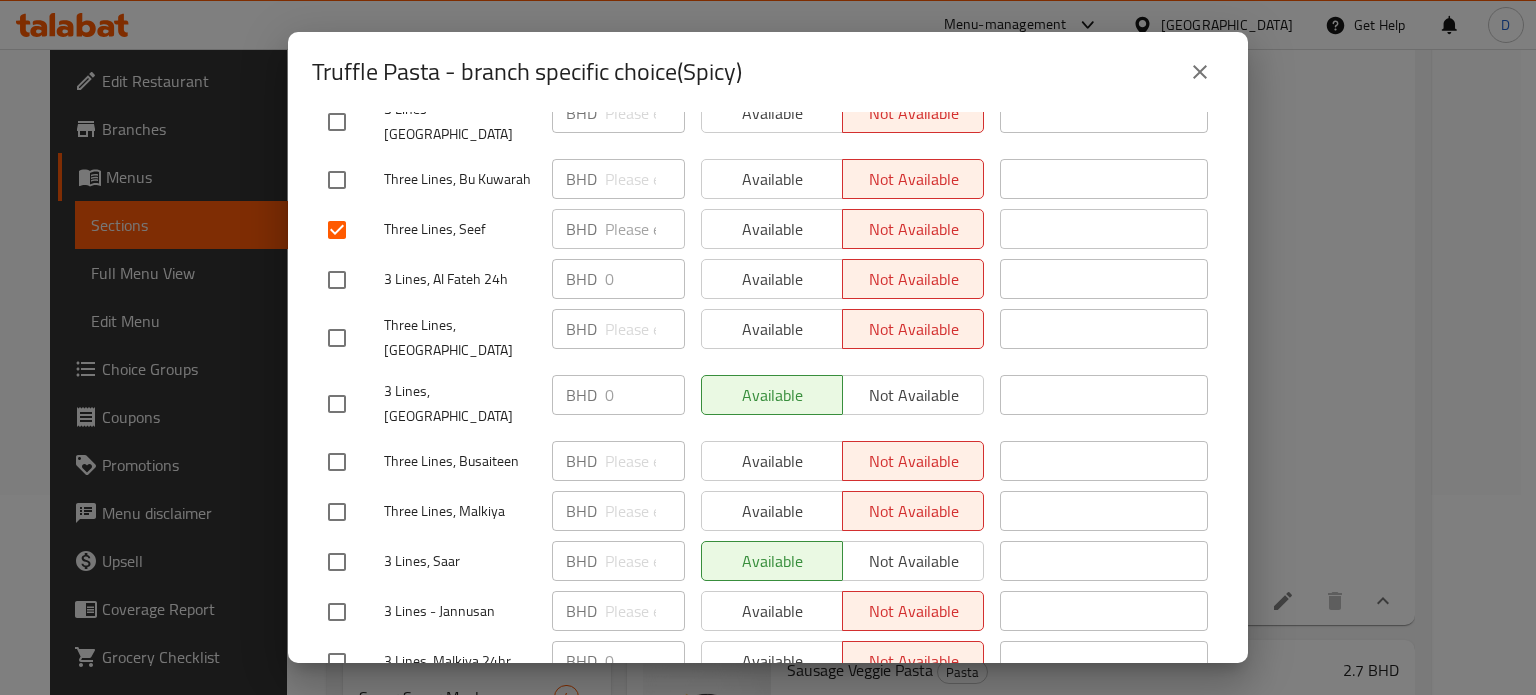 click on "Available" at bounding box center [772, 229] 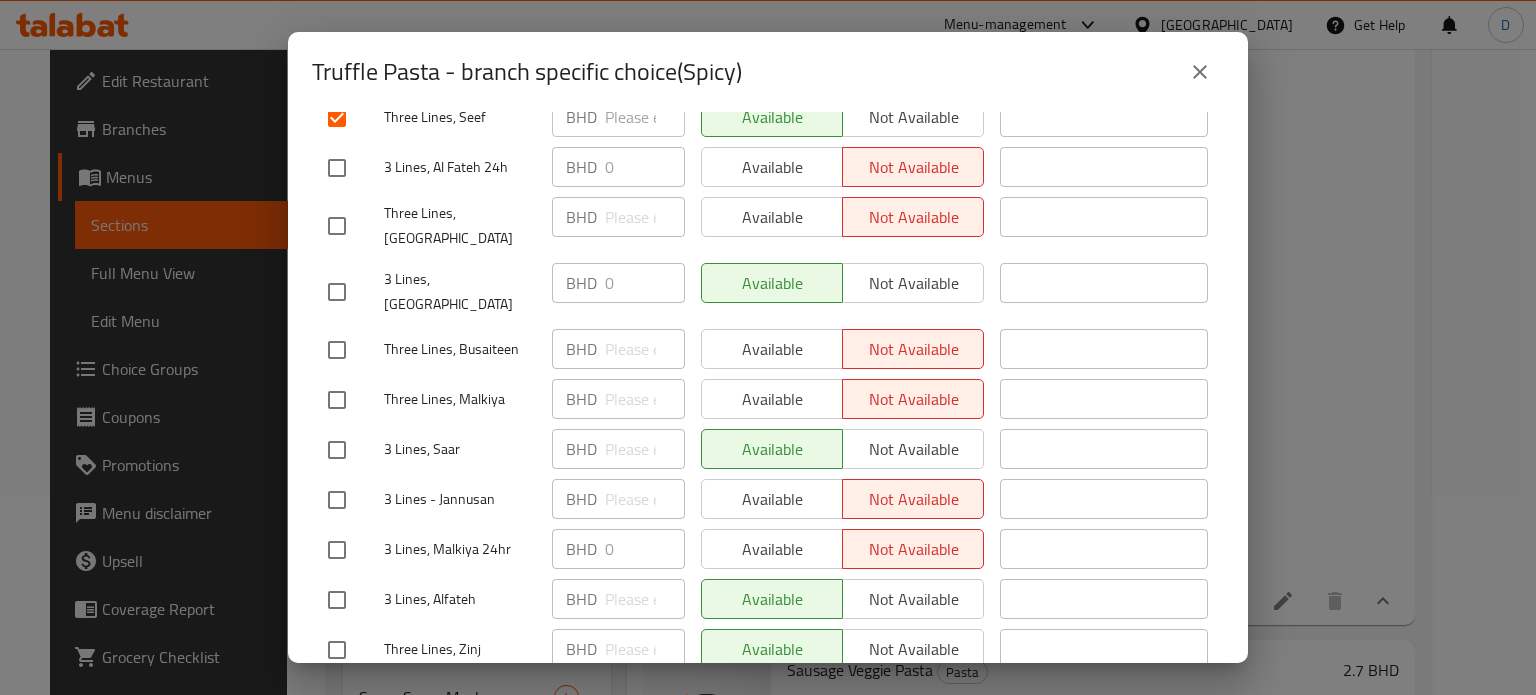 scroll, scrollTop: 515, scrollLeft: 0, axis: vertical 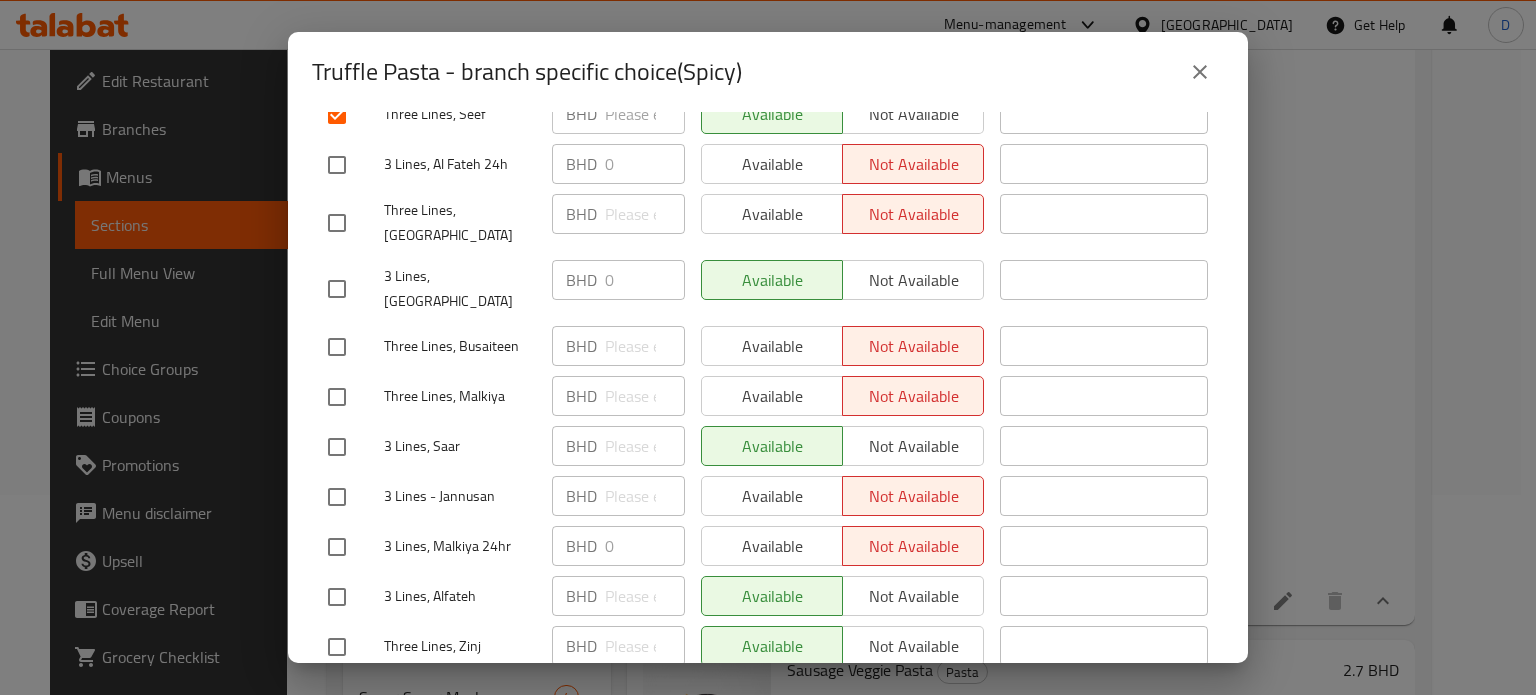 click on "Save" at bounding box center [768, 698] 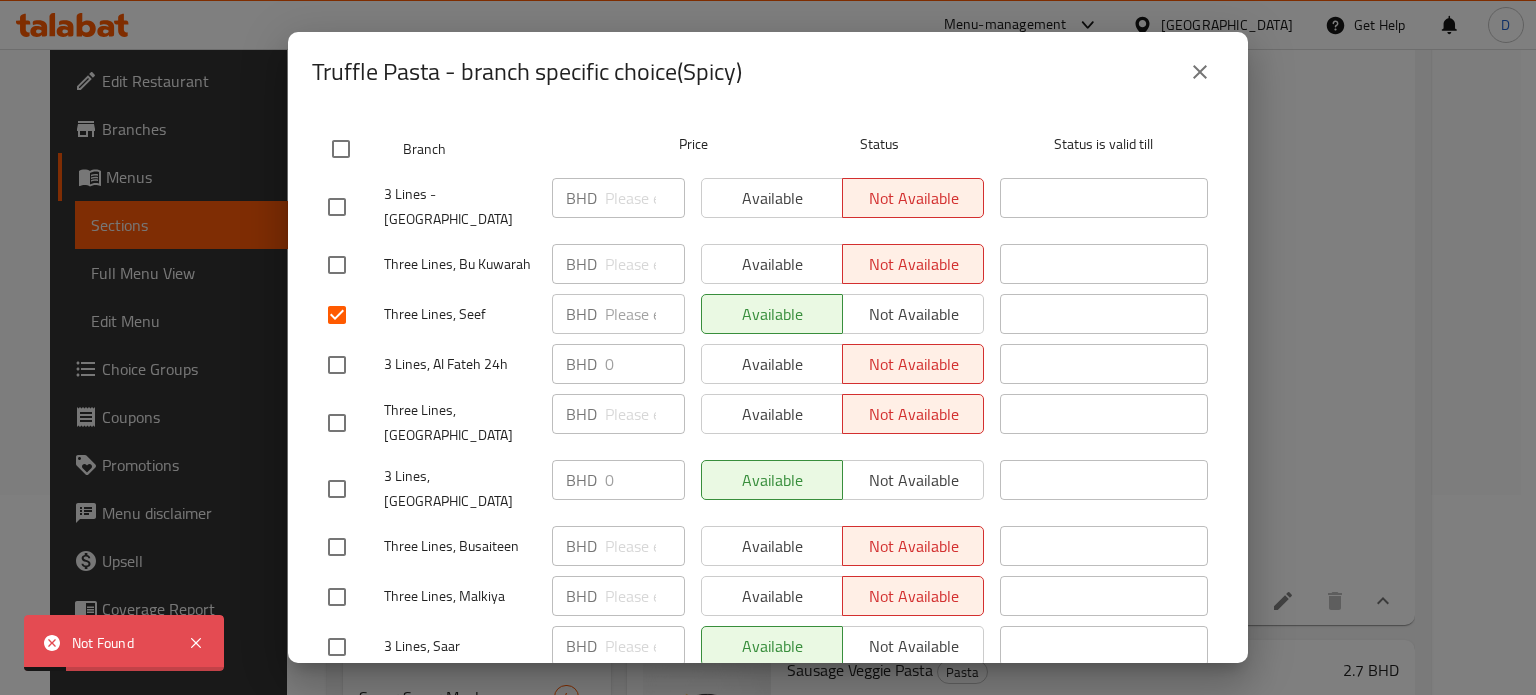 scroll, scrollTop: 0, scrollLeft: 0, axis: both 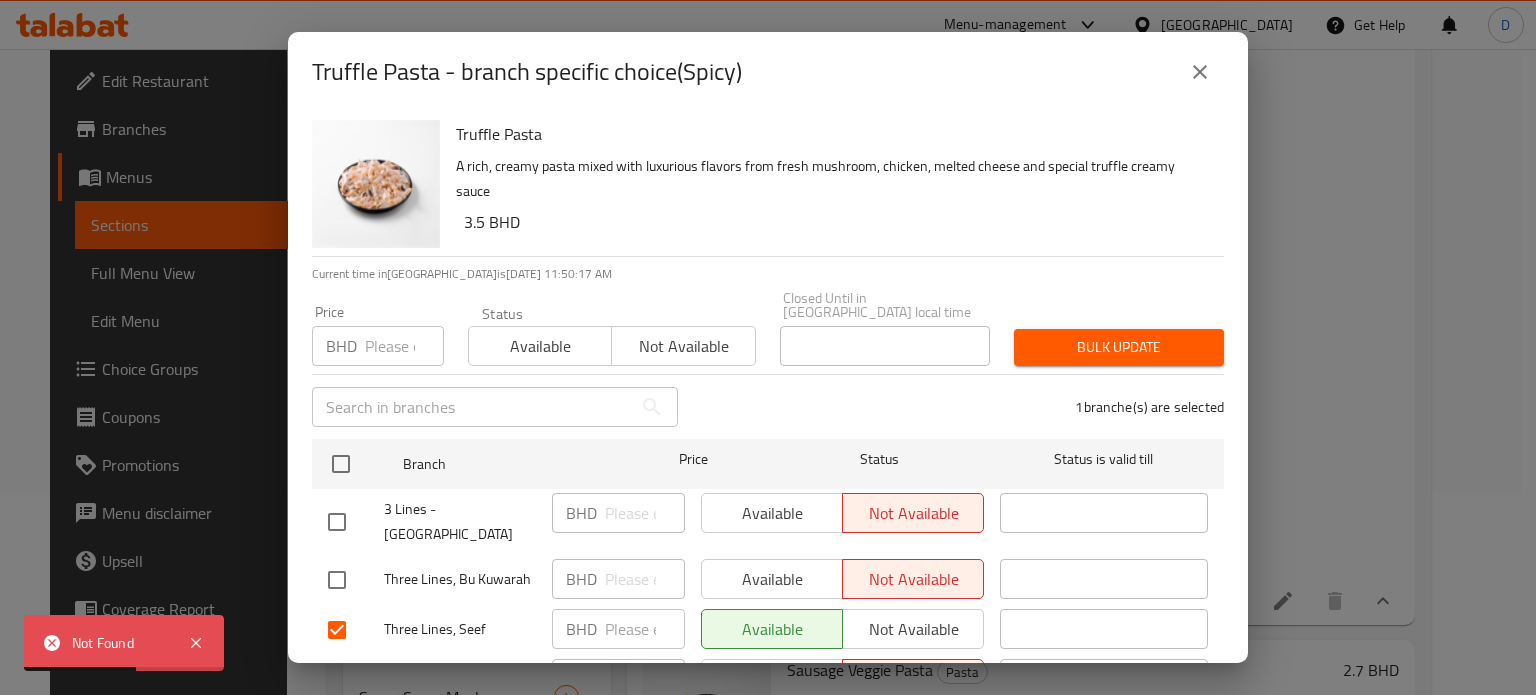 click at bounding box center (404, 346) 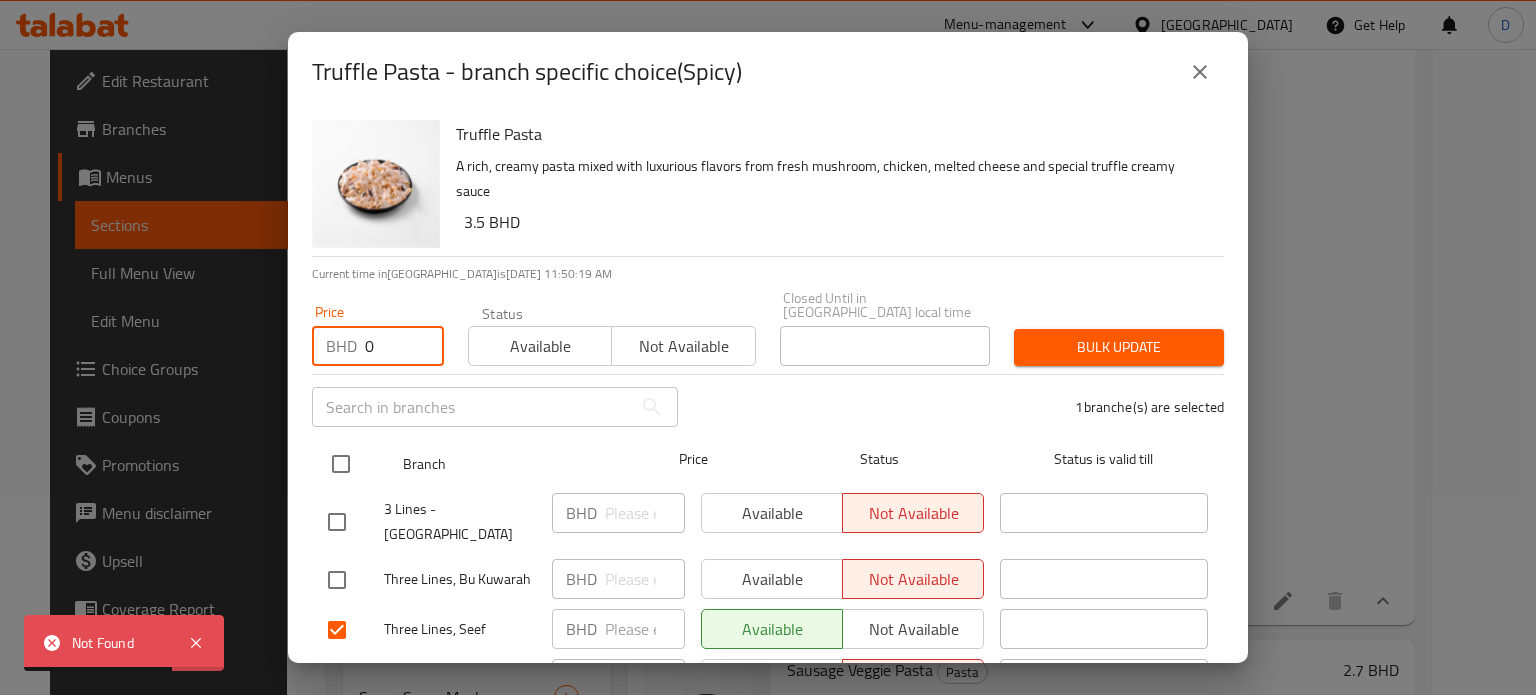 type on "0" 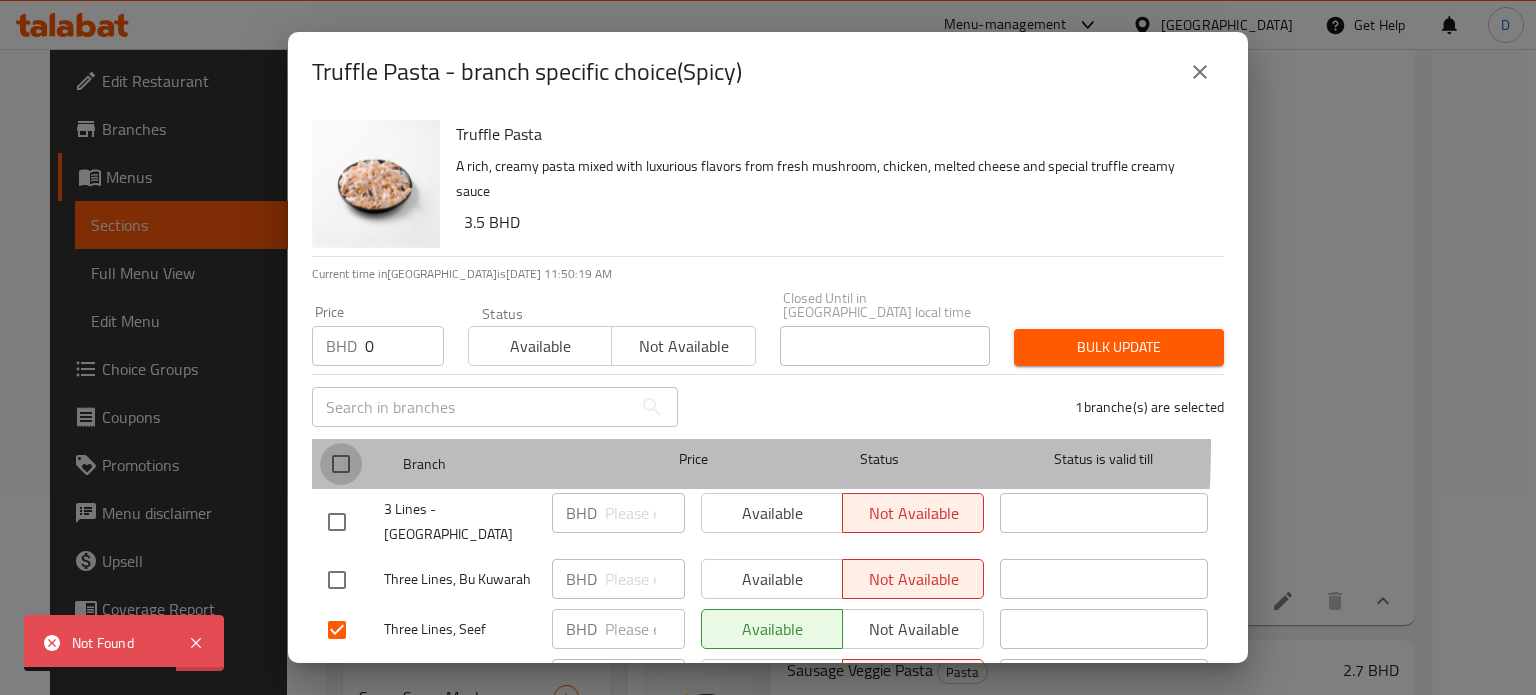 click at bounding box center [341, 464] 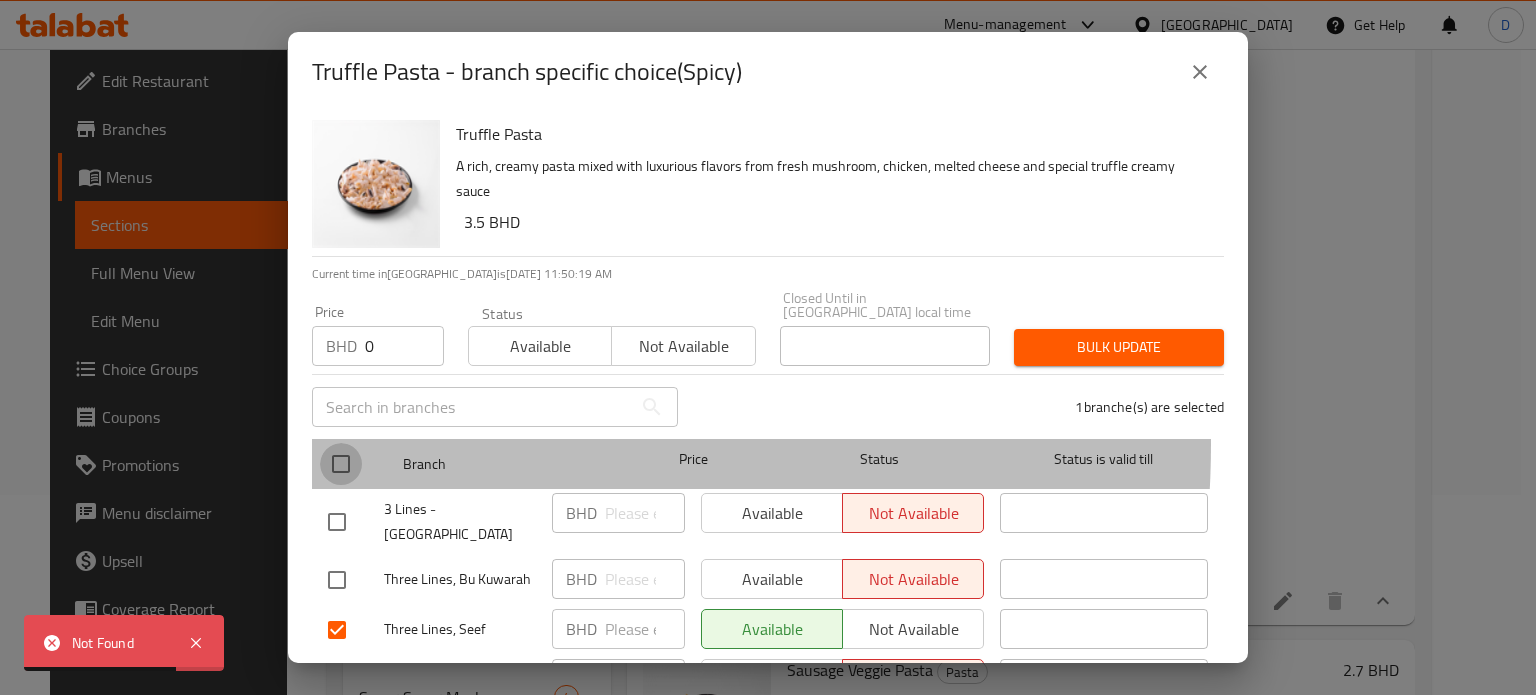 checkbox on "true" 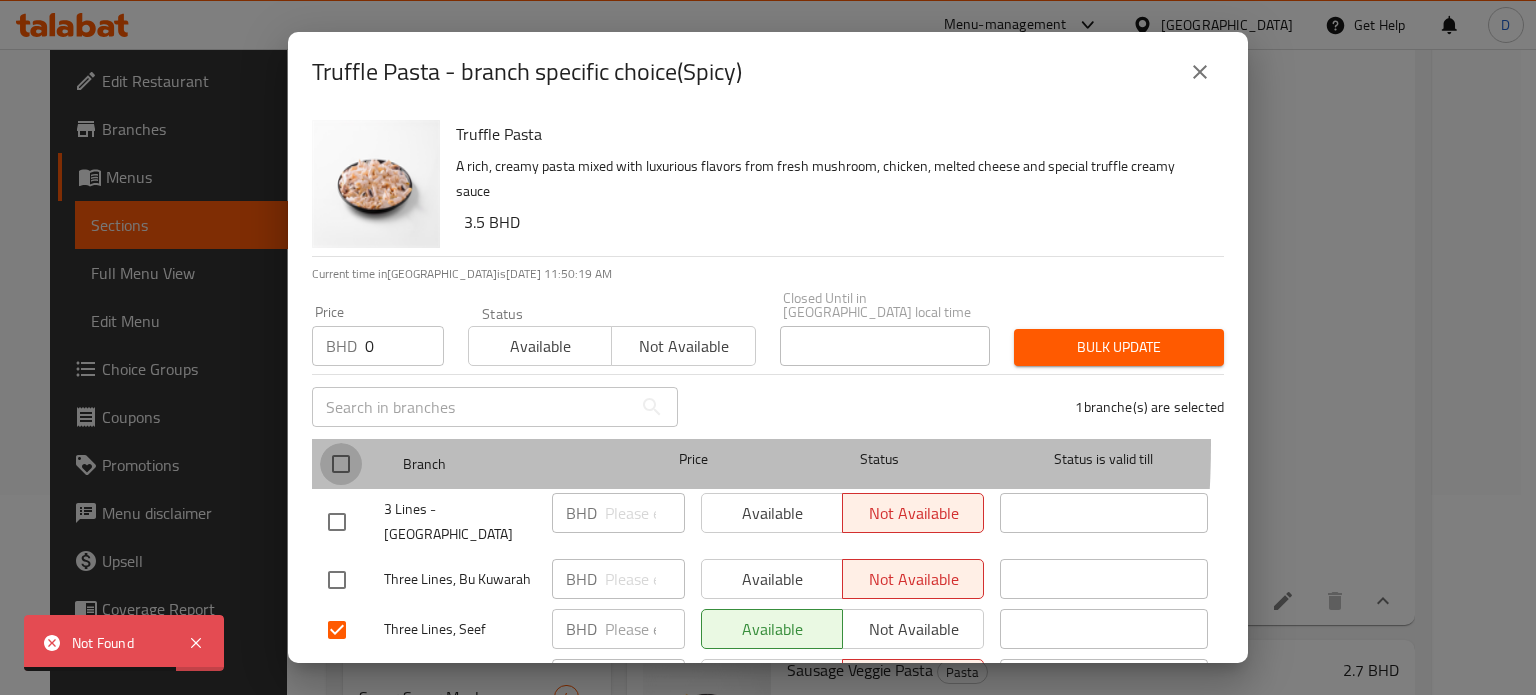 checkbox on "true" 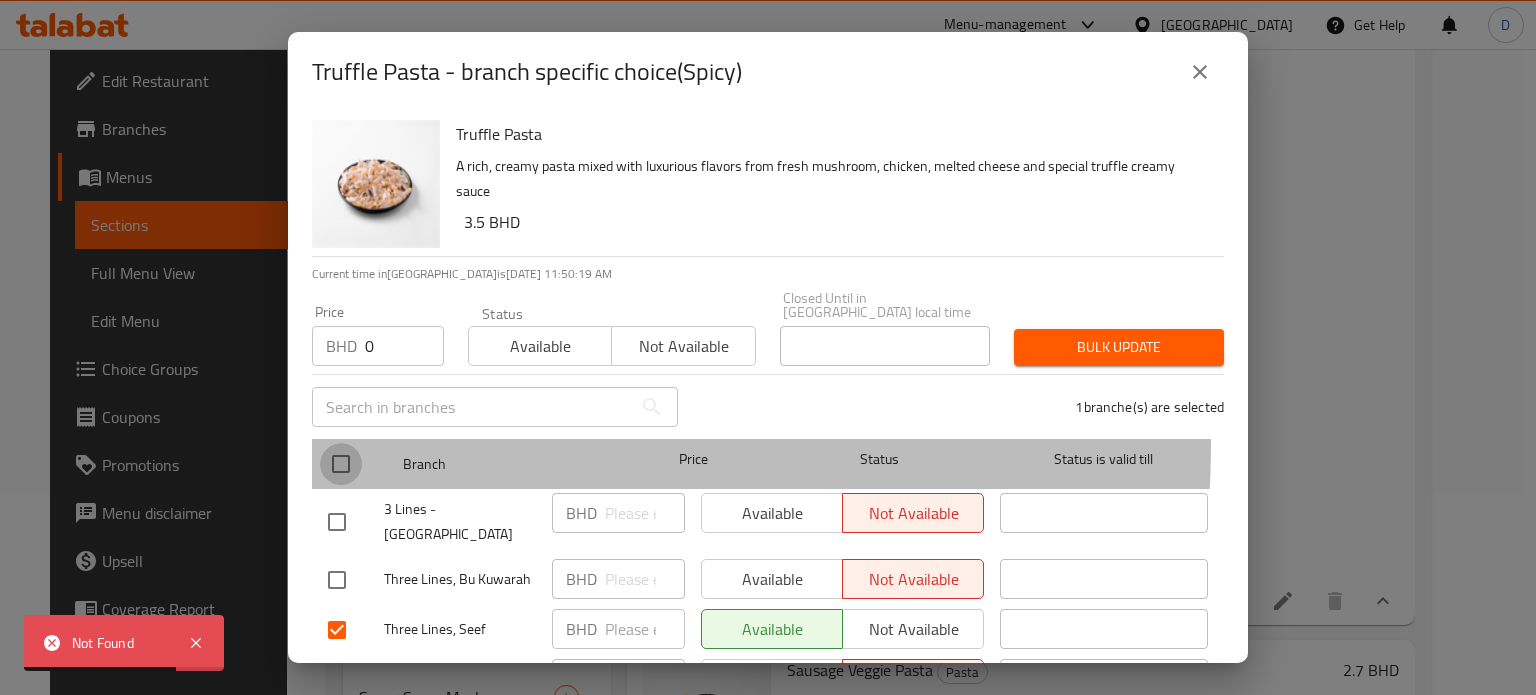 checkbox on "true" 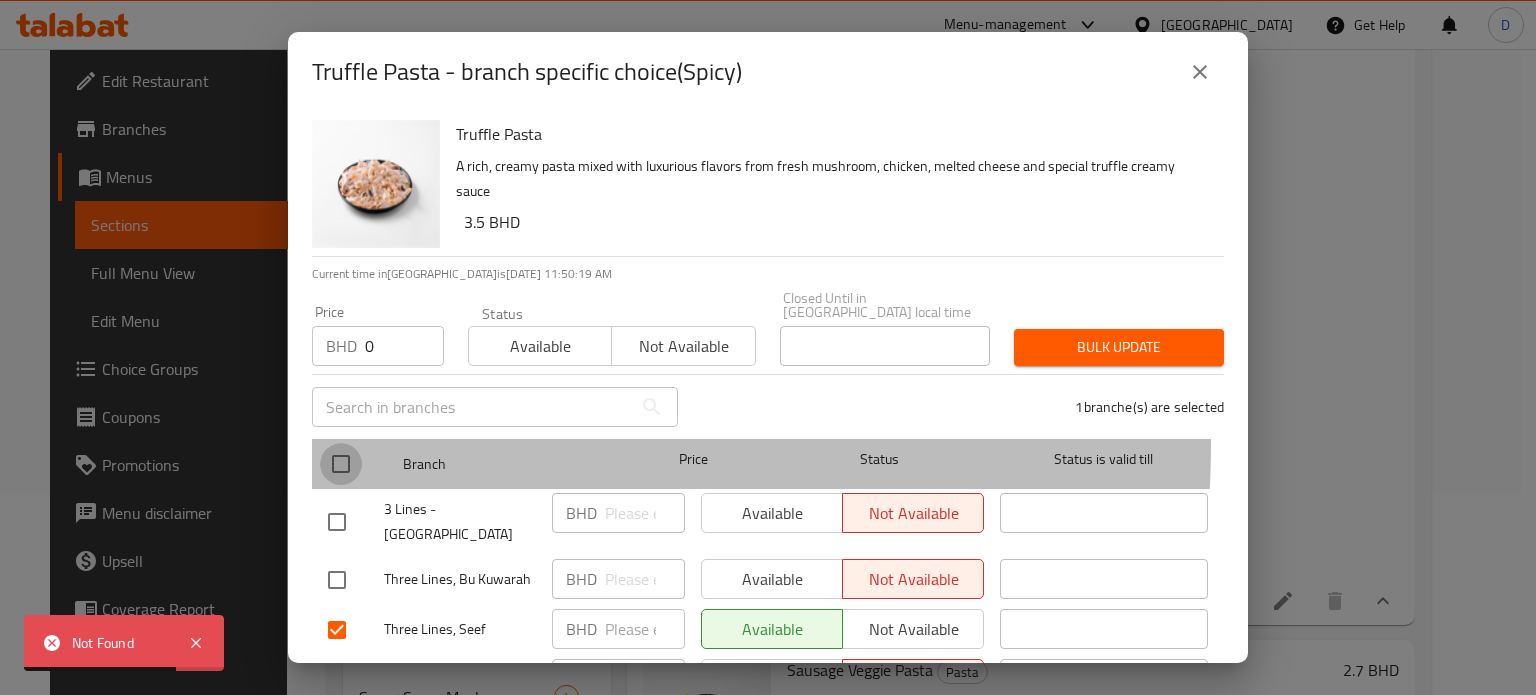 checkbox on "true" 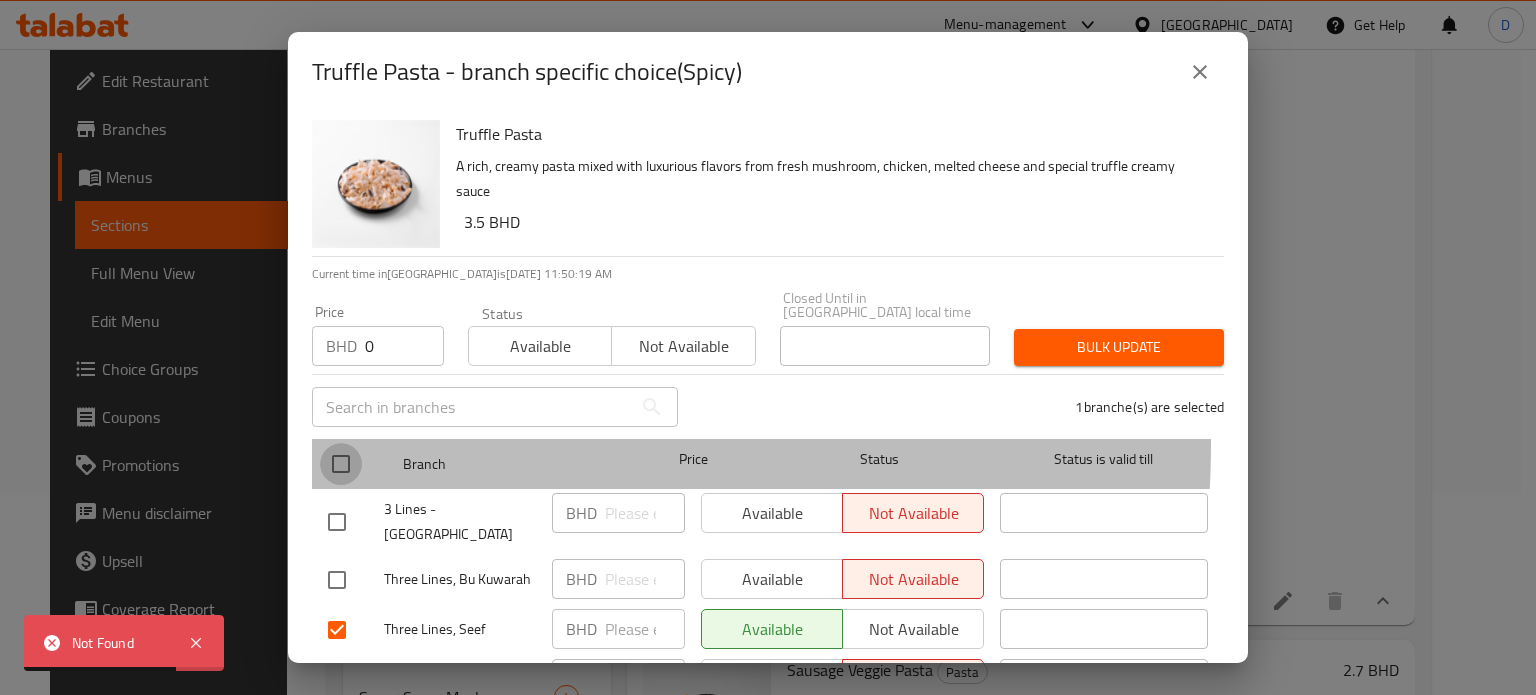 checkbox on "true" 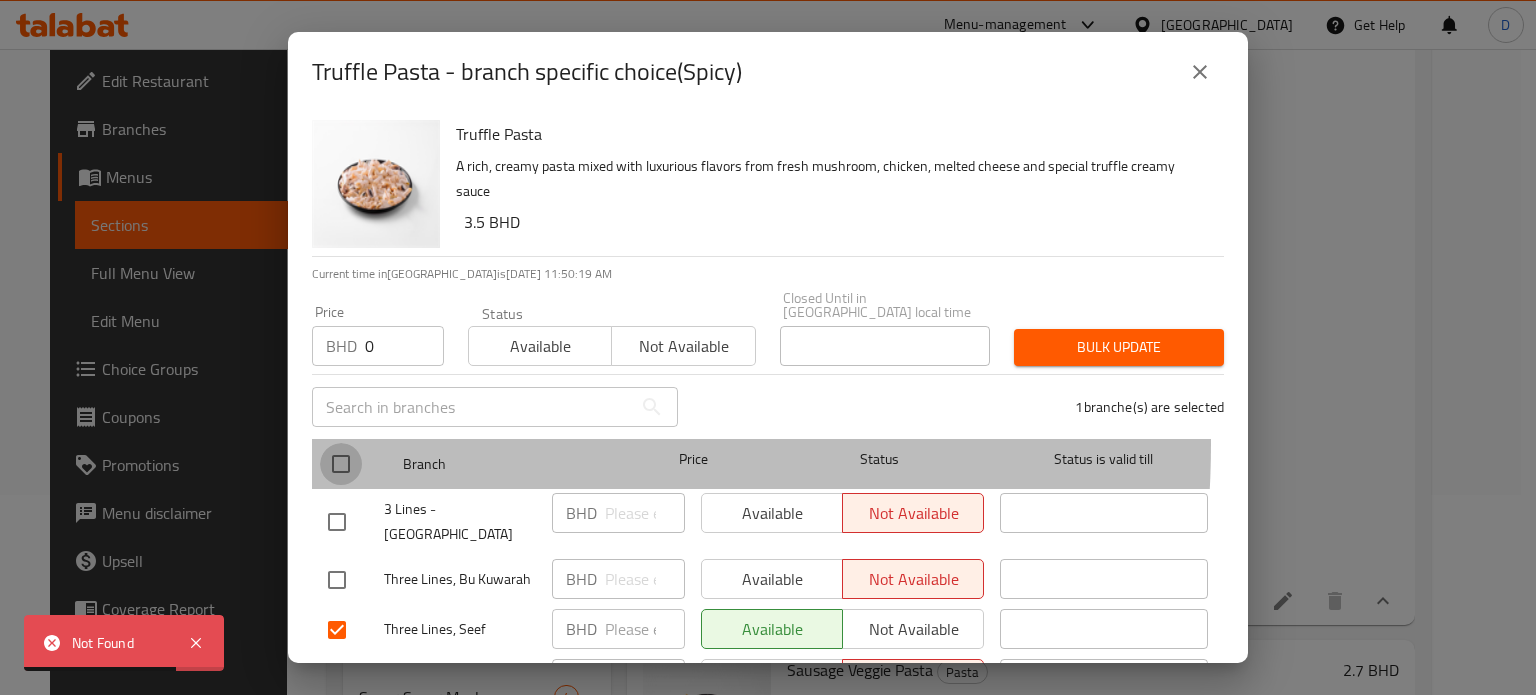 checkbox on "true" 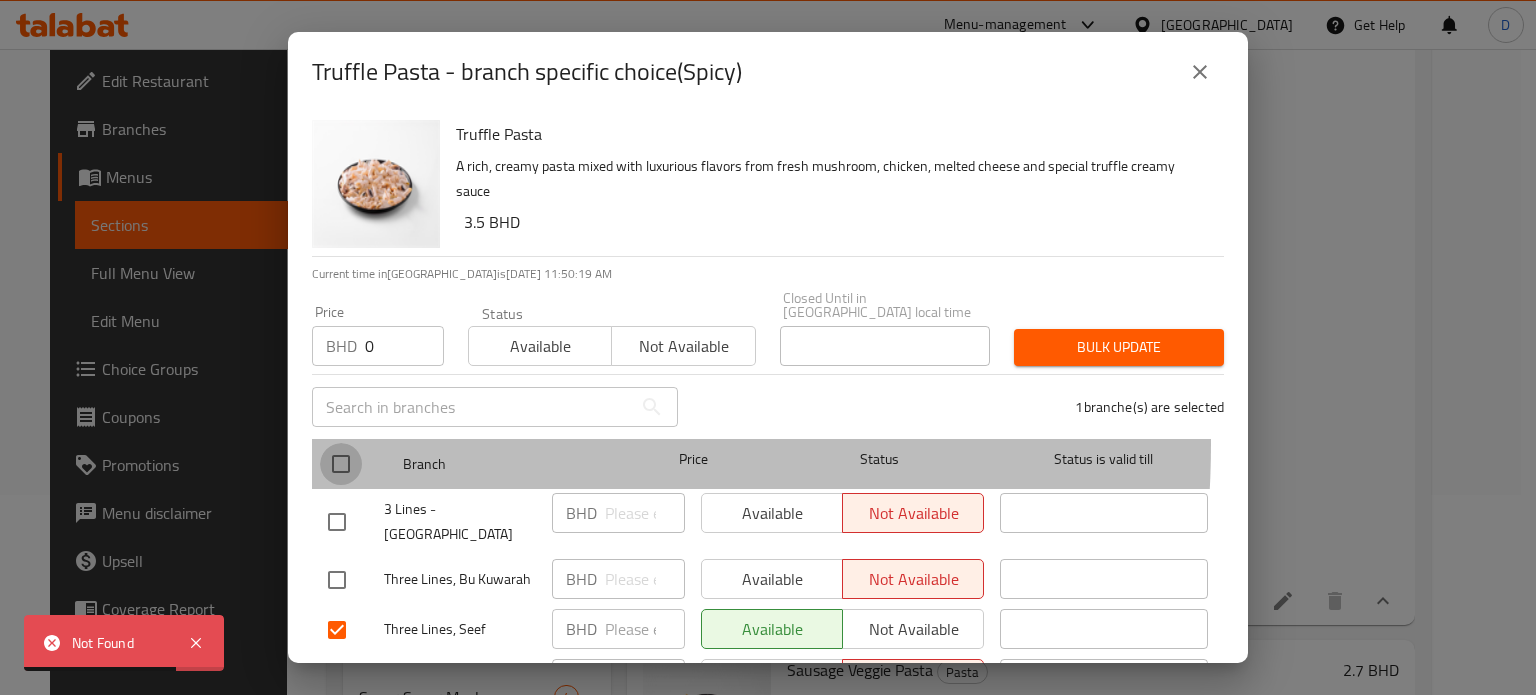 checkbox on "true" 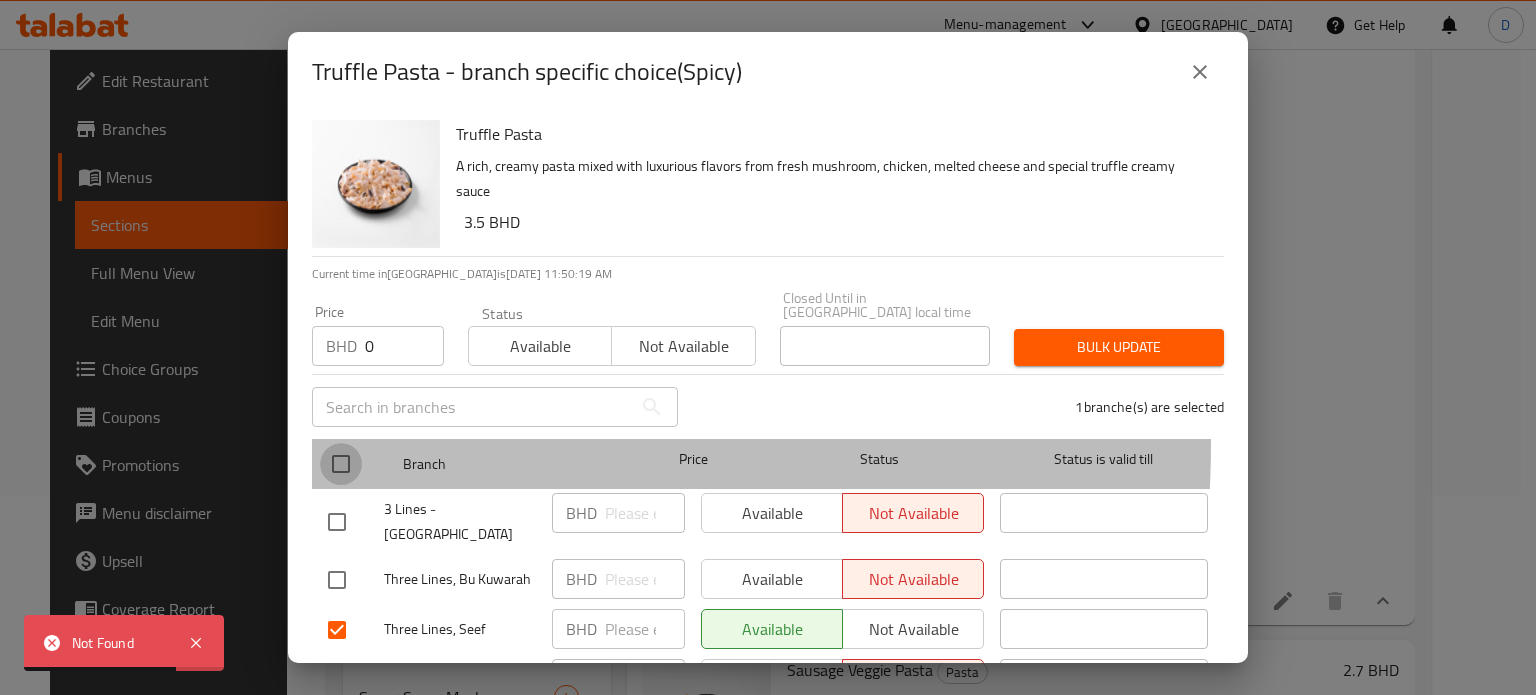 checkbox on "true" 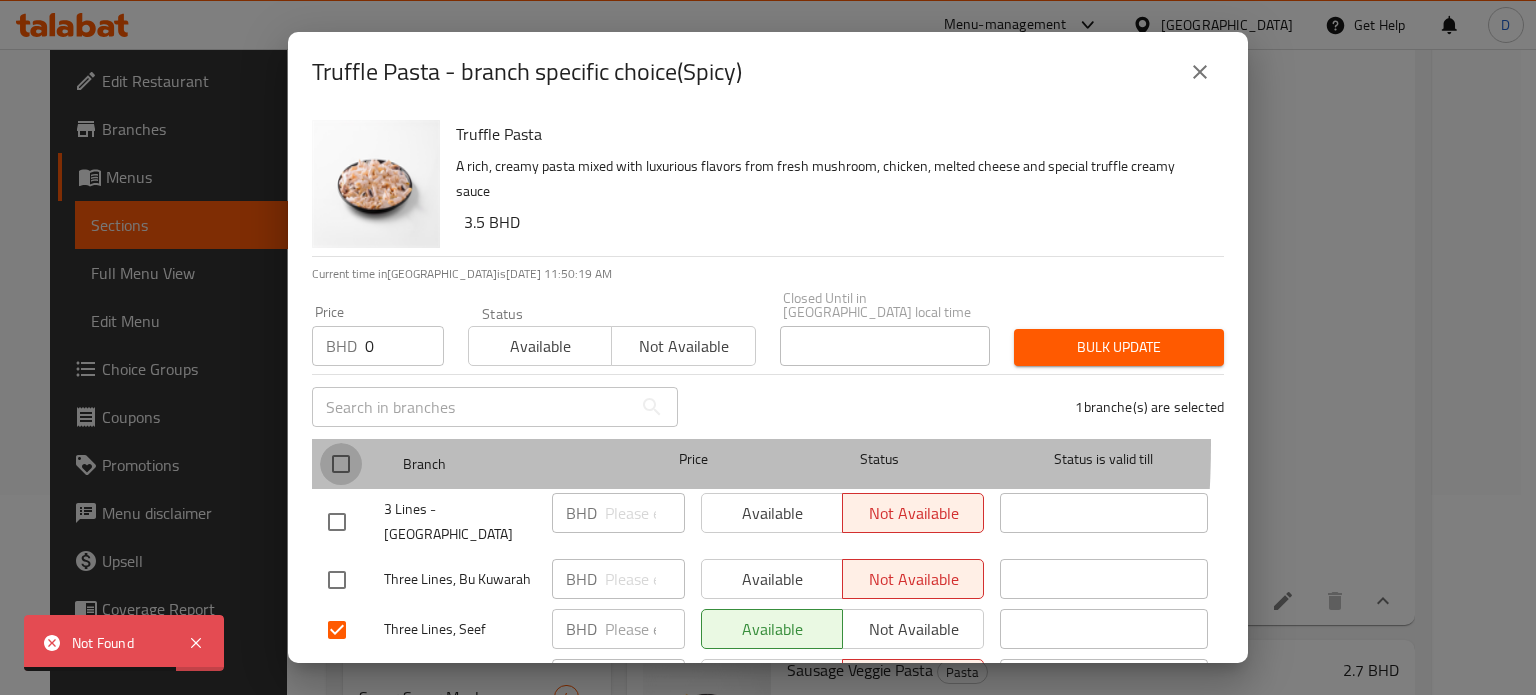 checkbox on "true" 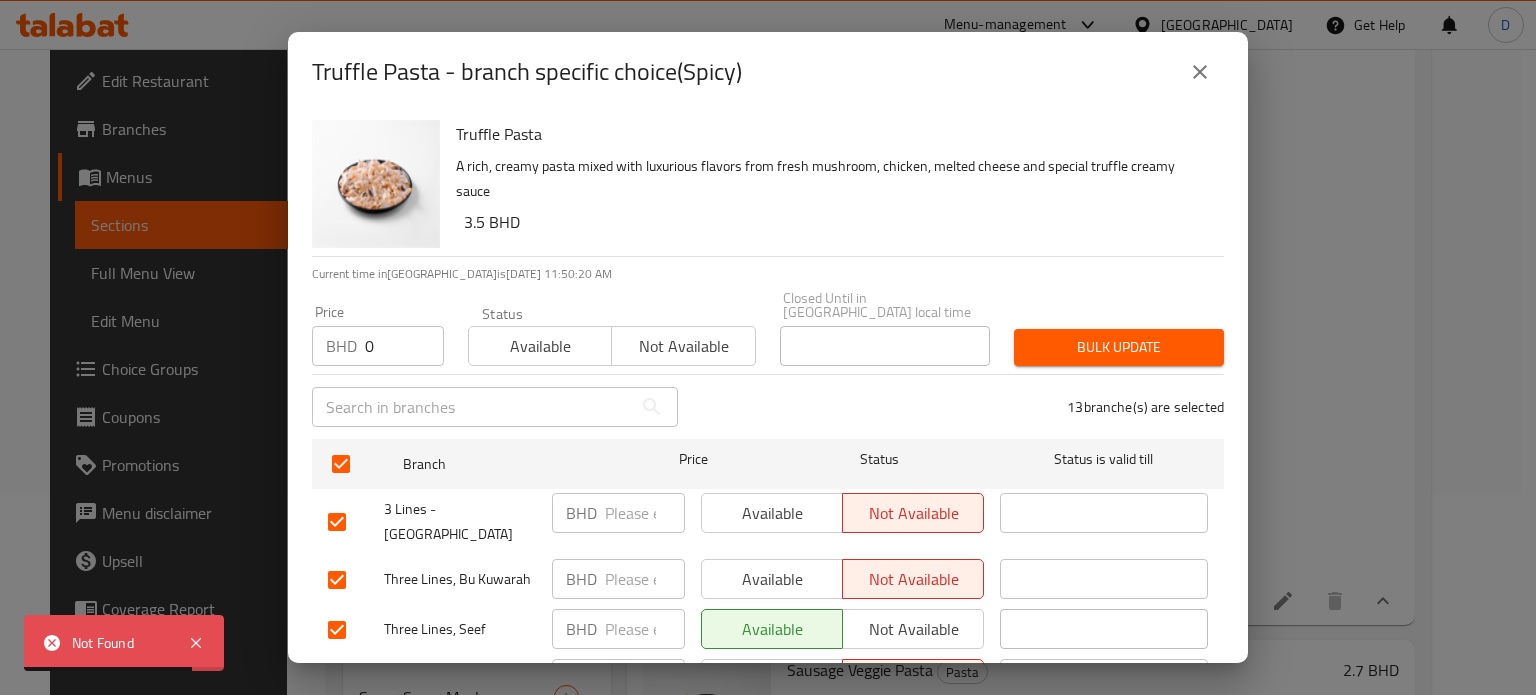 click on "Bulk update" at bounding box center (1119, 347) 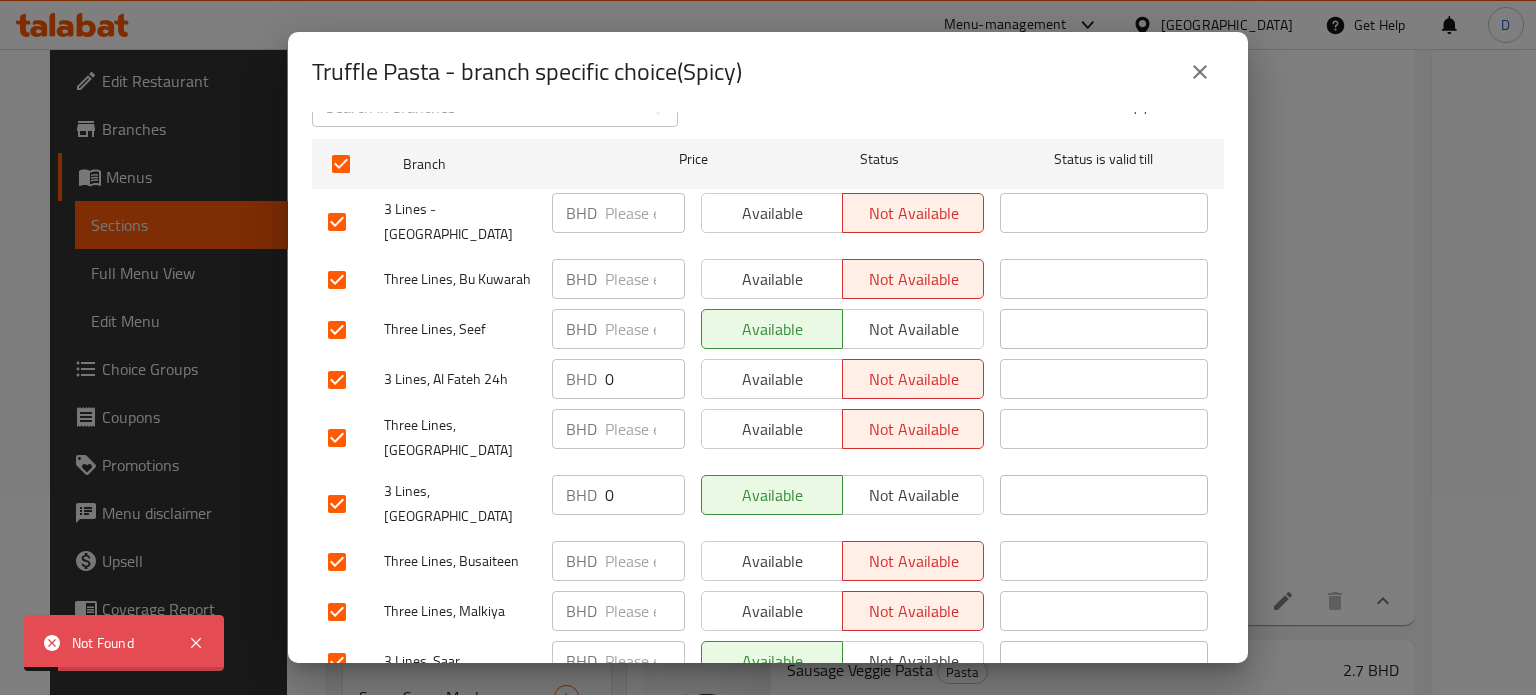 scroll, scrollTop: 215, scrollLeft: 0, axis: vertical 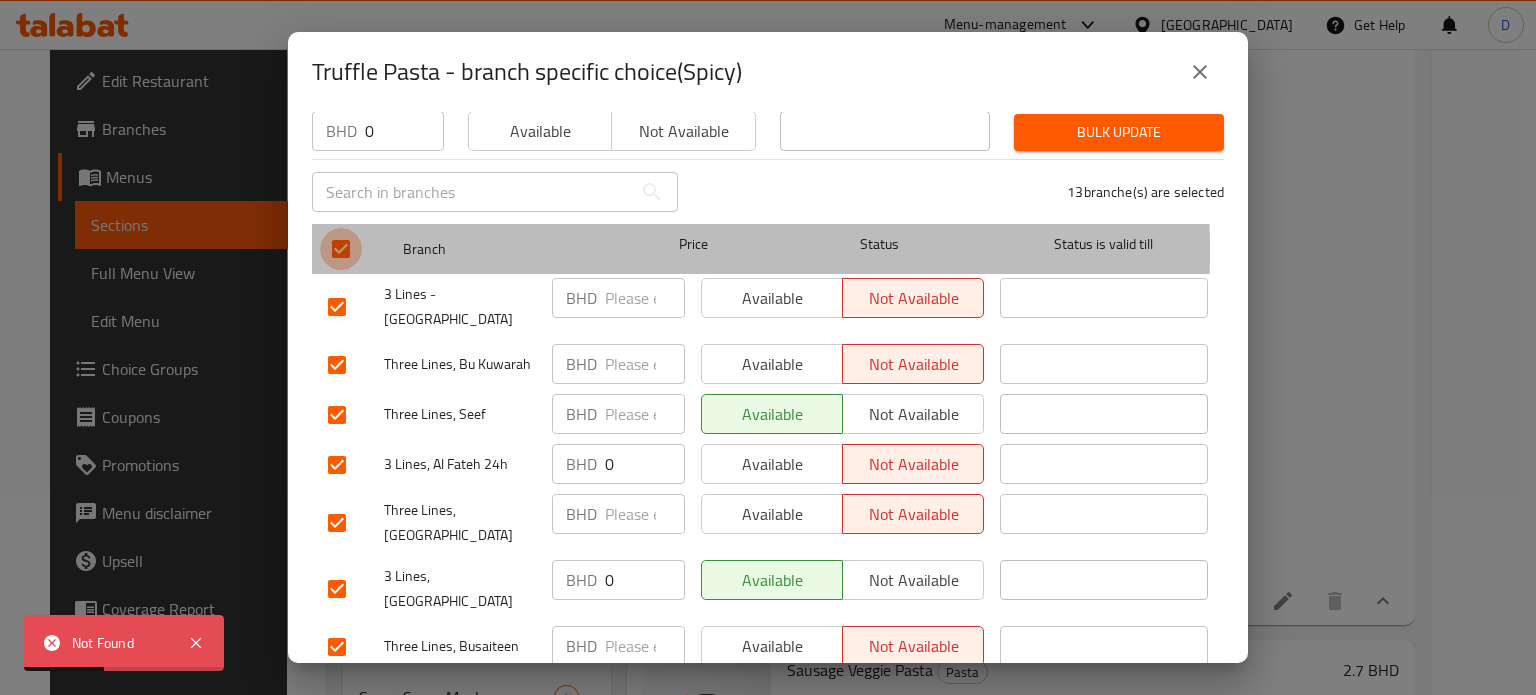 click at bounding box center [341, 249] 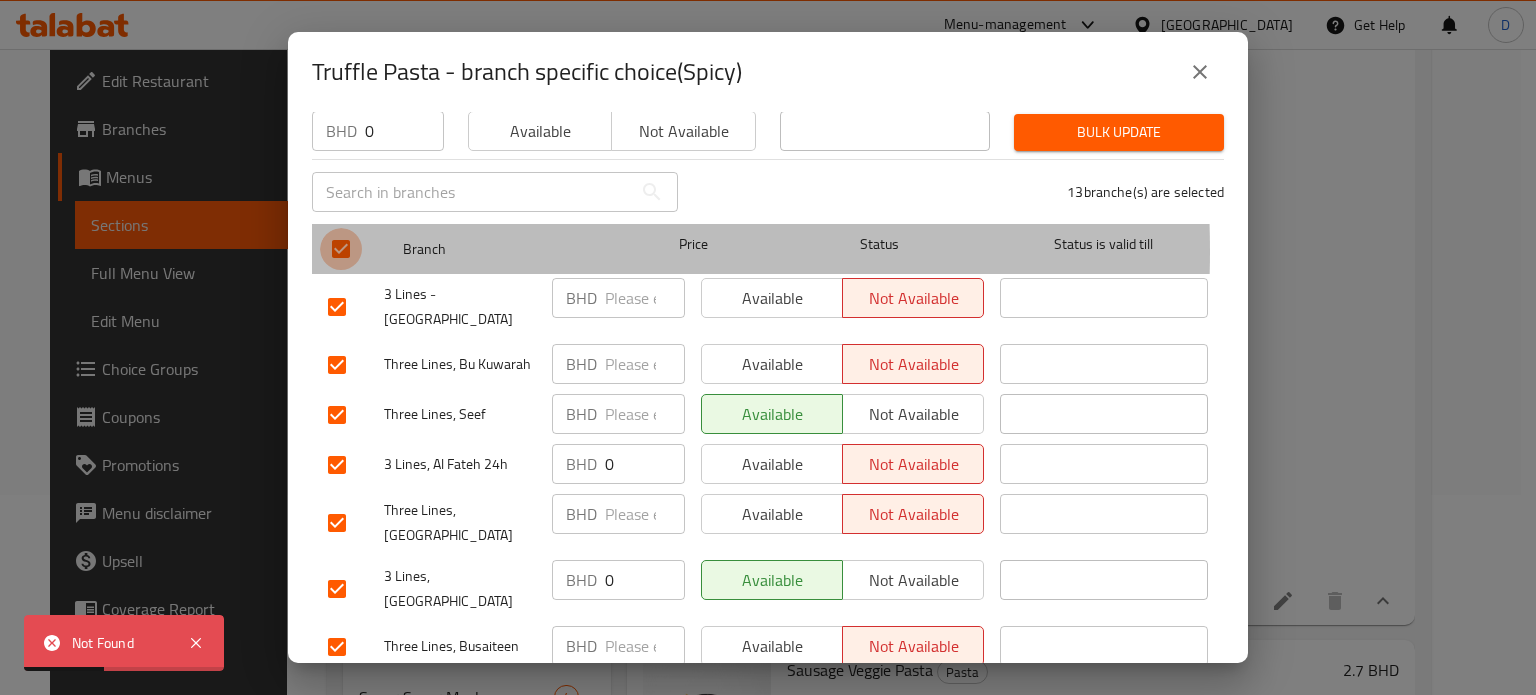 checkbox on "false" 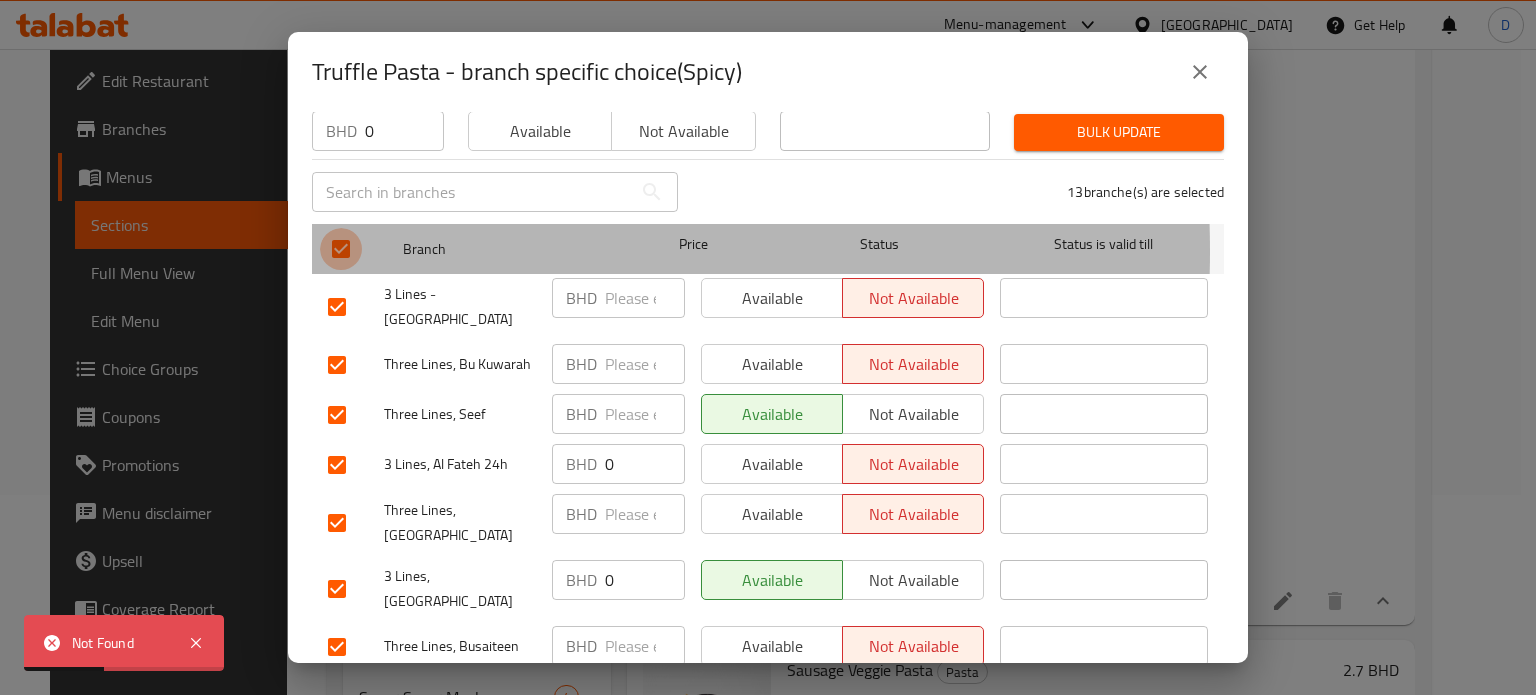 checkbox on "false" 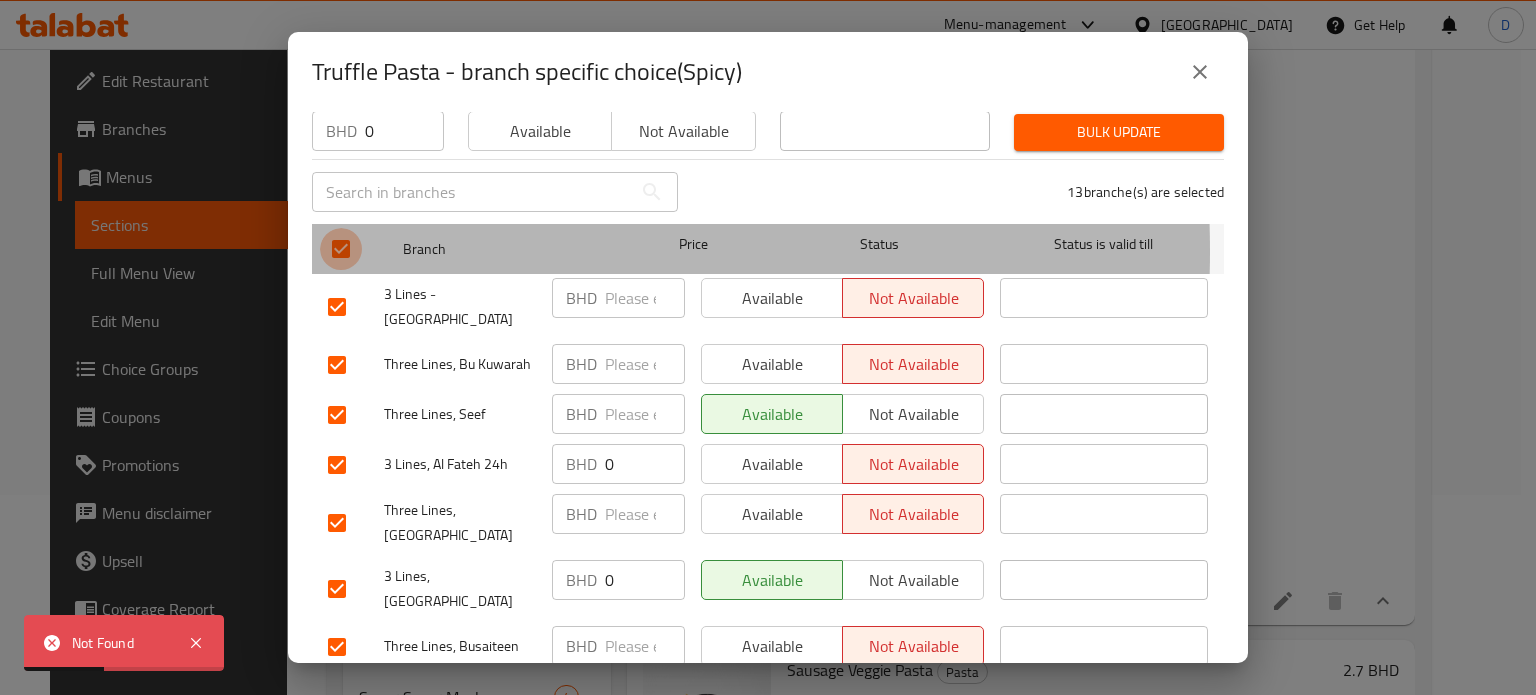 checkbox on "false" 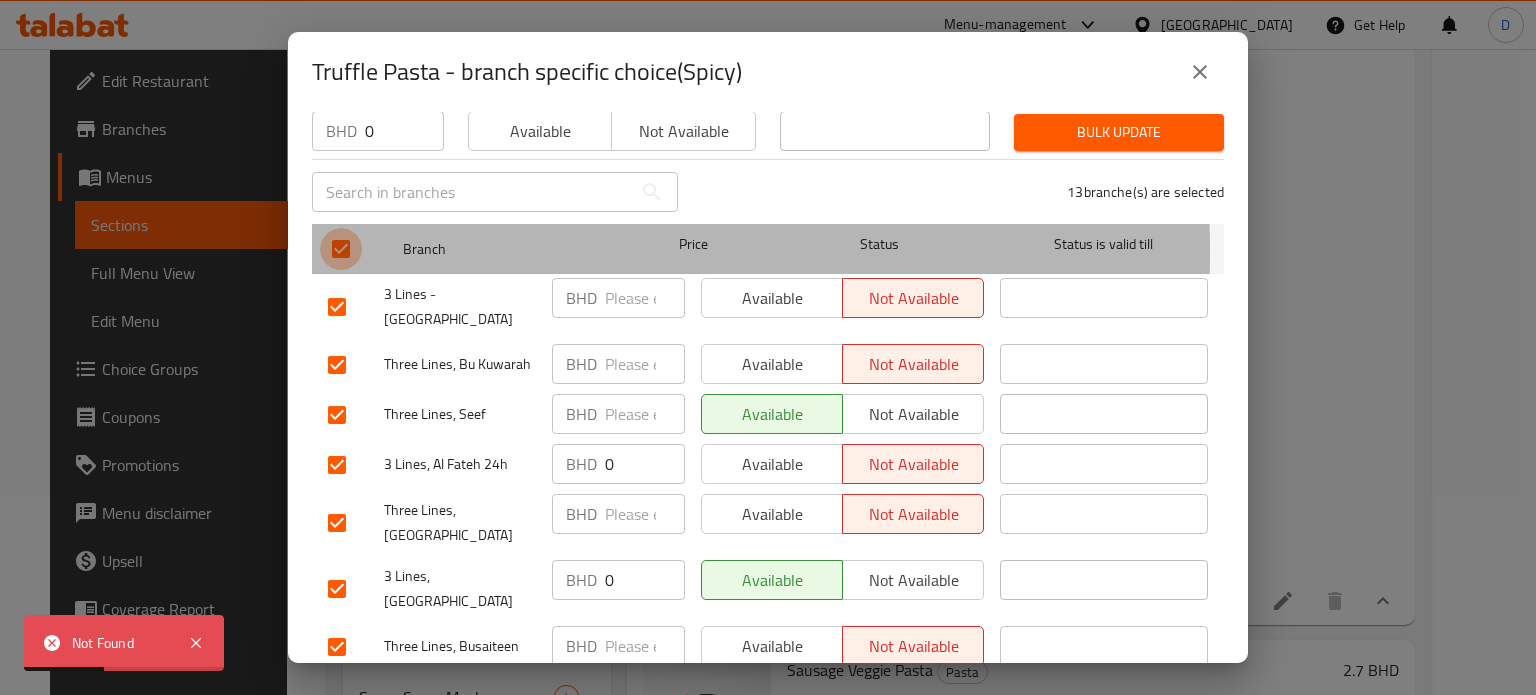 checkbox on "false" 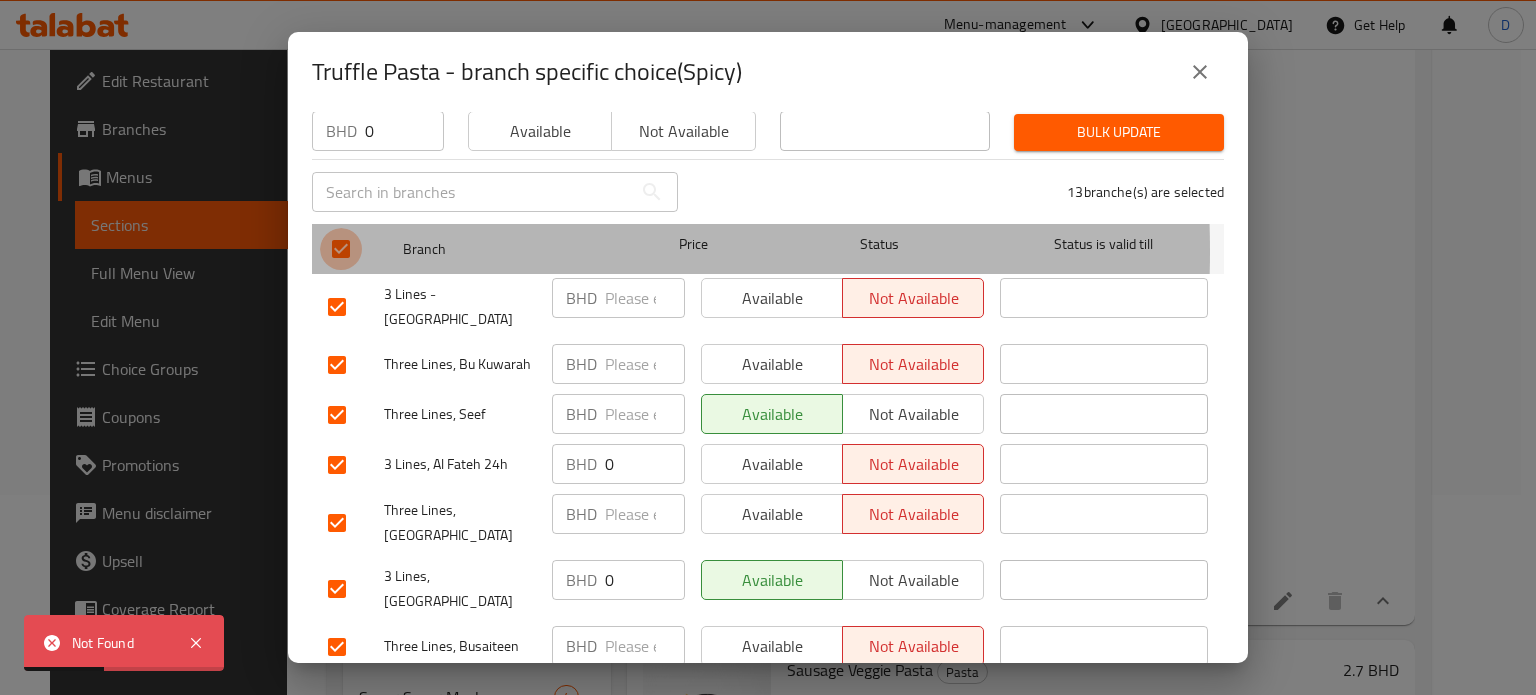 checkbox on "false" 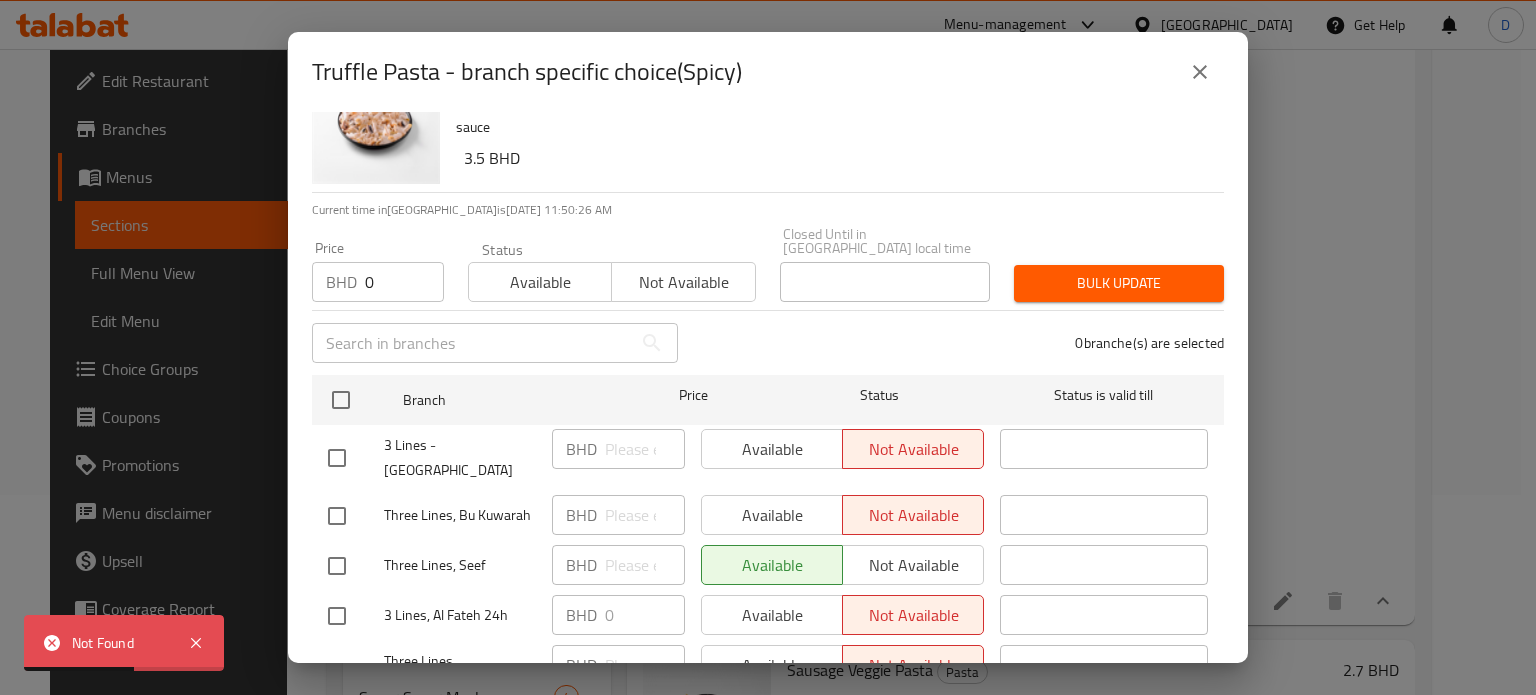scroll, scrollTop: 0, scrollLeft: 0, axis: both 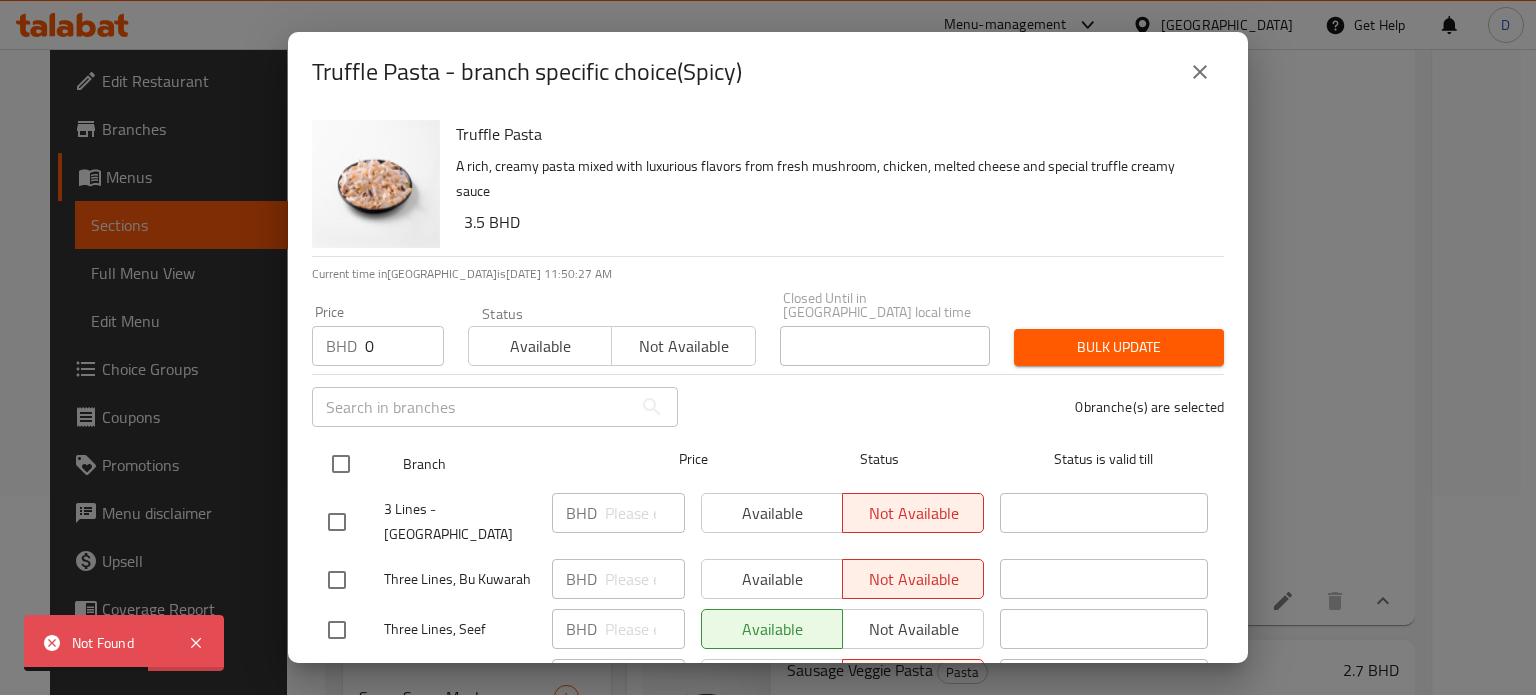 click at bounding box center (341, 464) 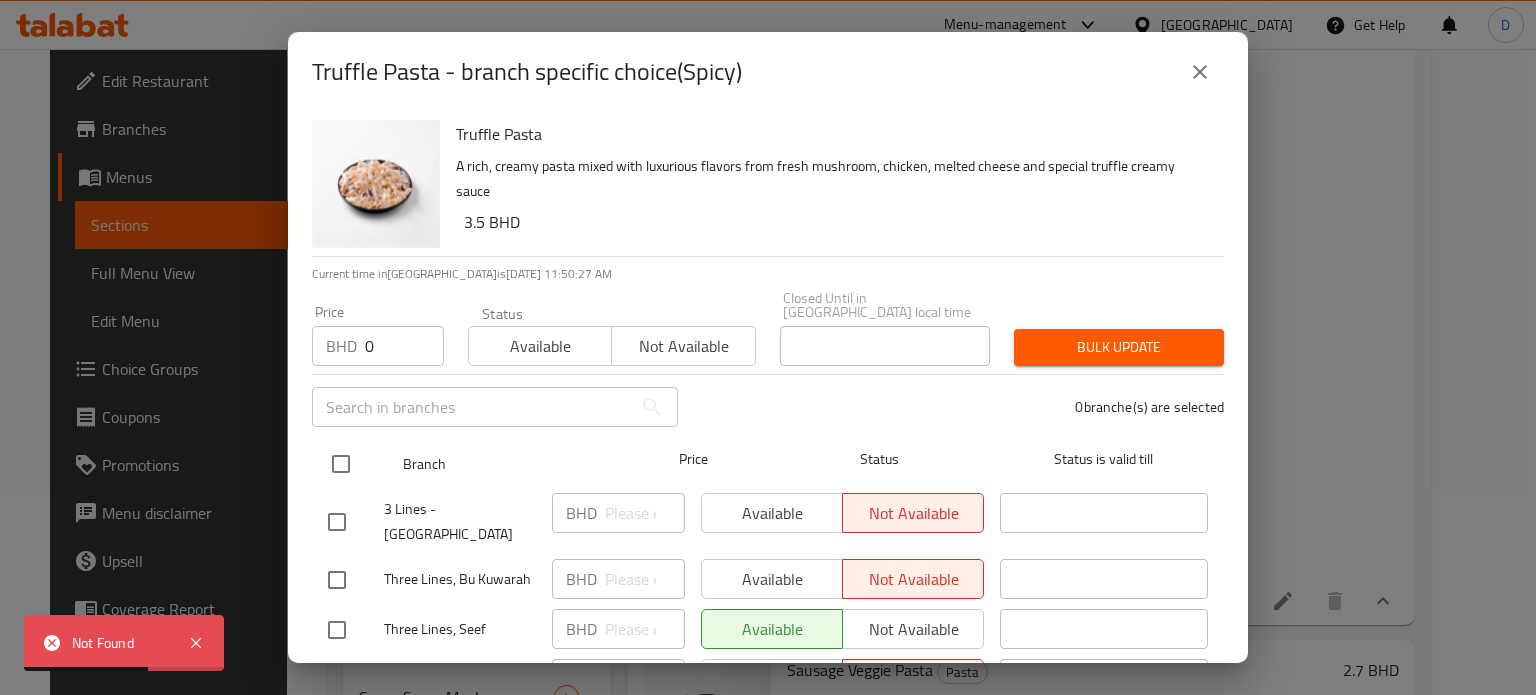 checkbox on "true" 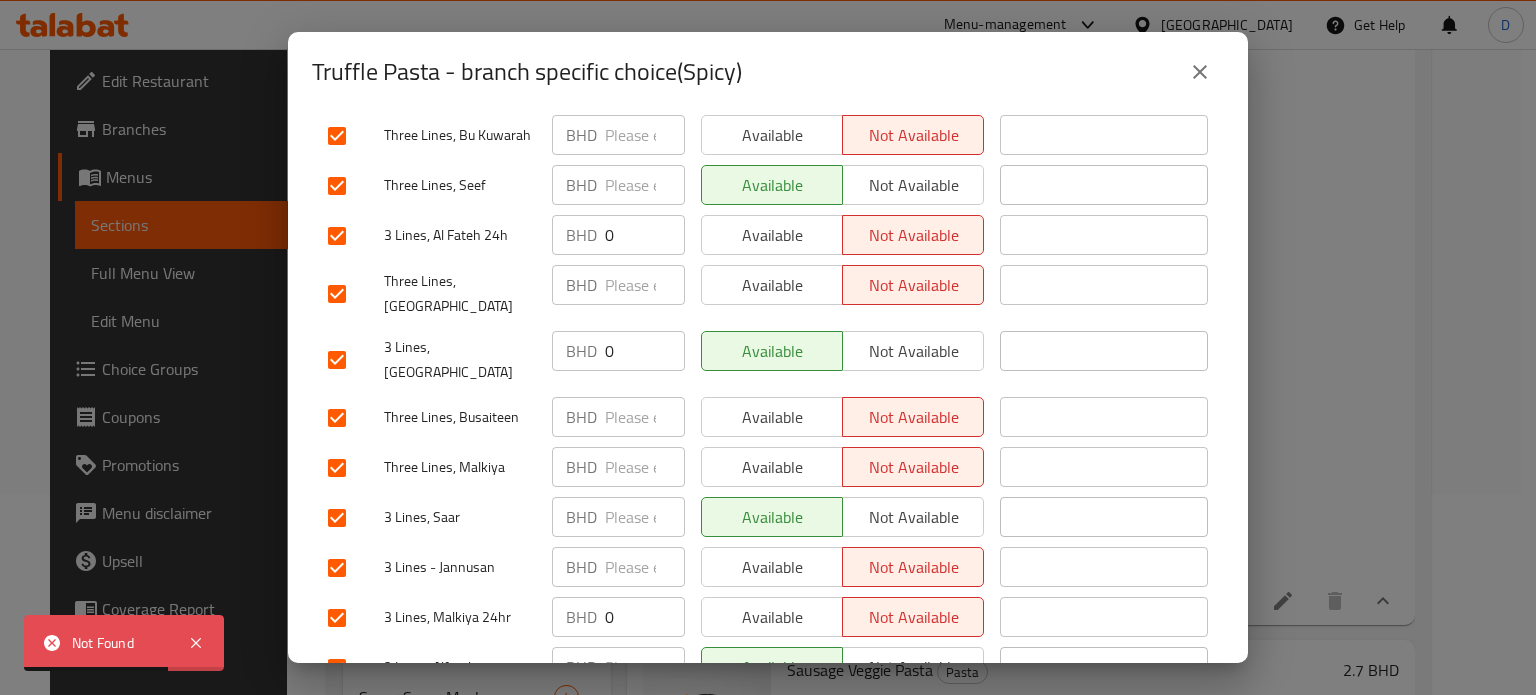 scroll, scrollTop: 515, scrollLeft: 0, axis: vertical 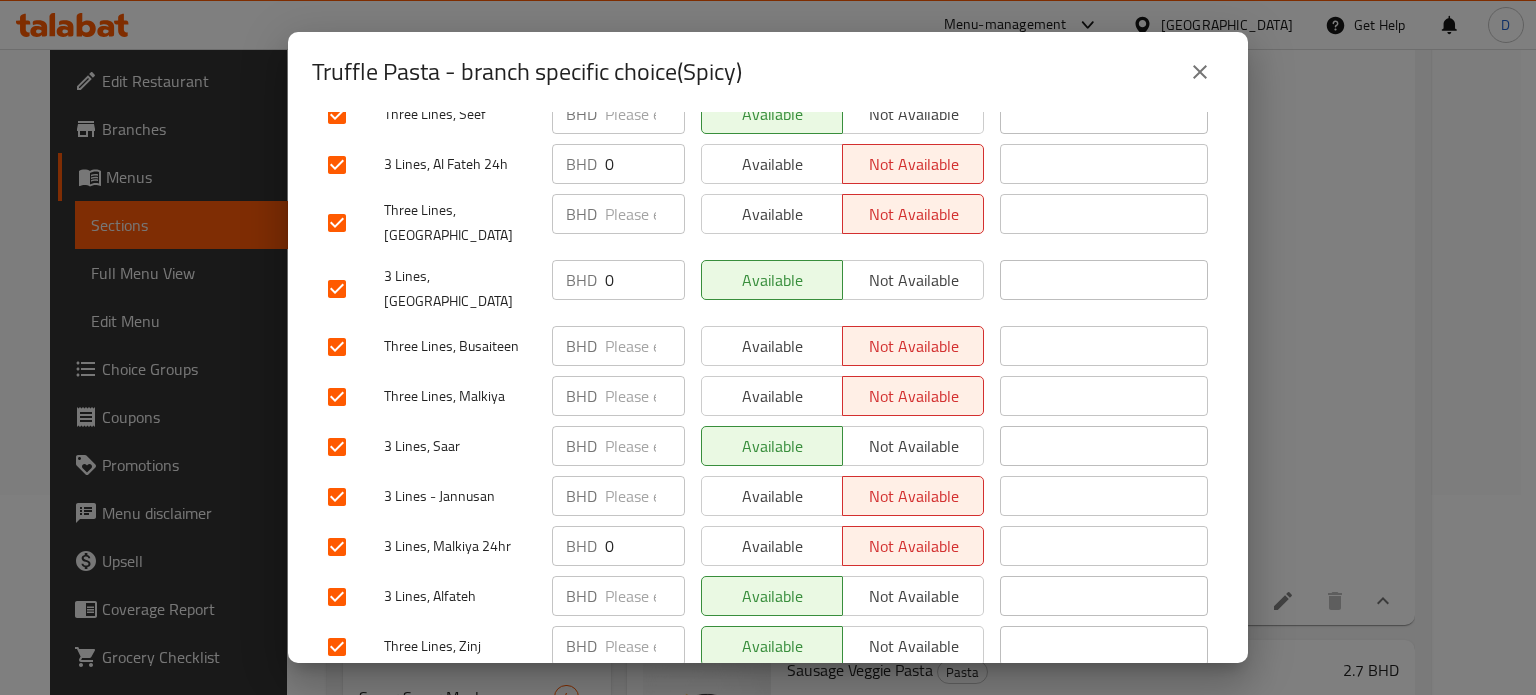 drag, startPoint x: 334, startPoint y: 143, endPoint x: 334, endPoint y: 179, distance: 36 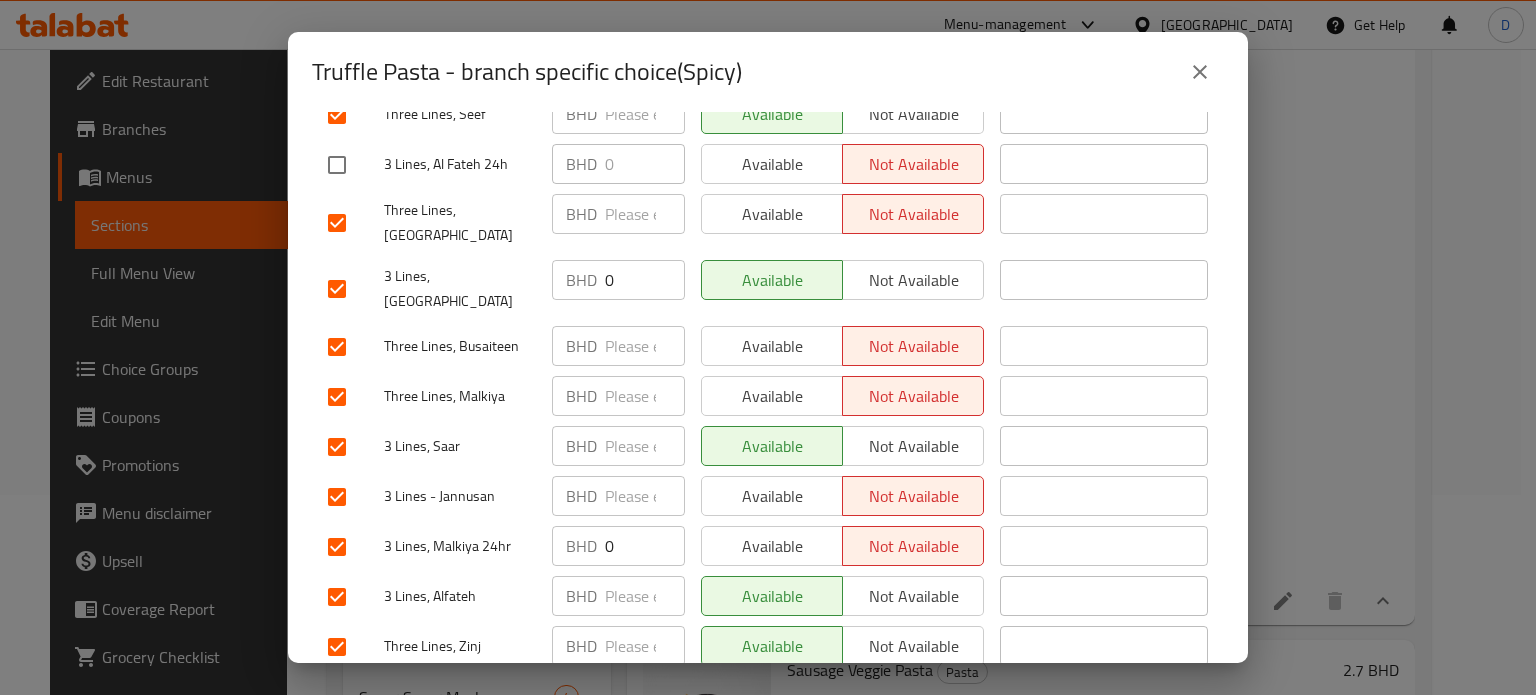 click at bounding box center (337, 165) 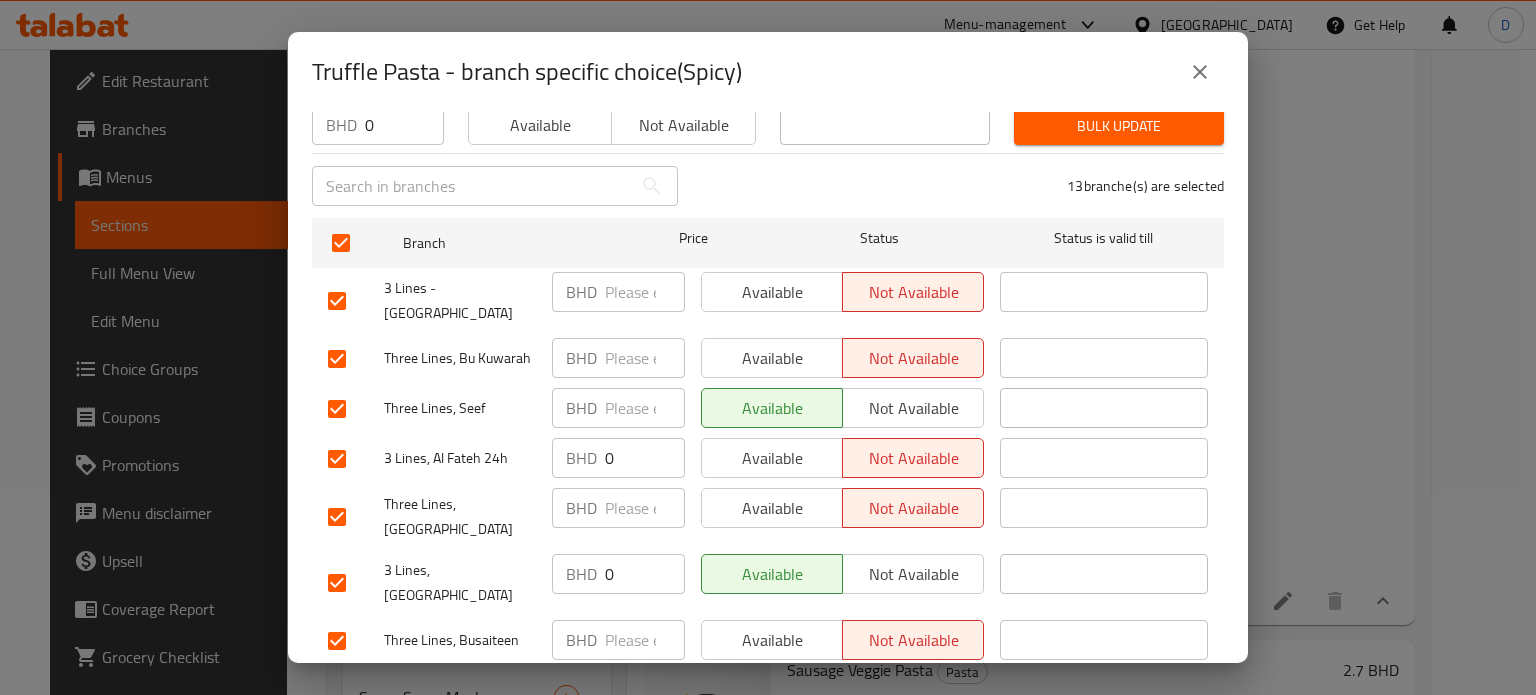 scroll, scrollTop: 215, scrollLeft: 0, axis: vertical 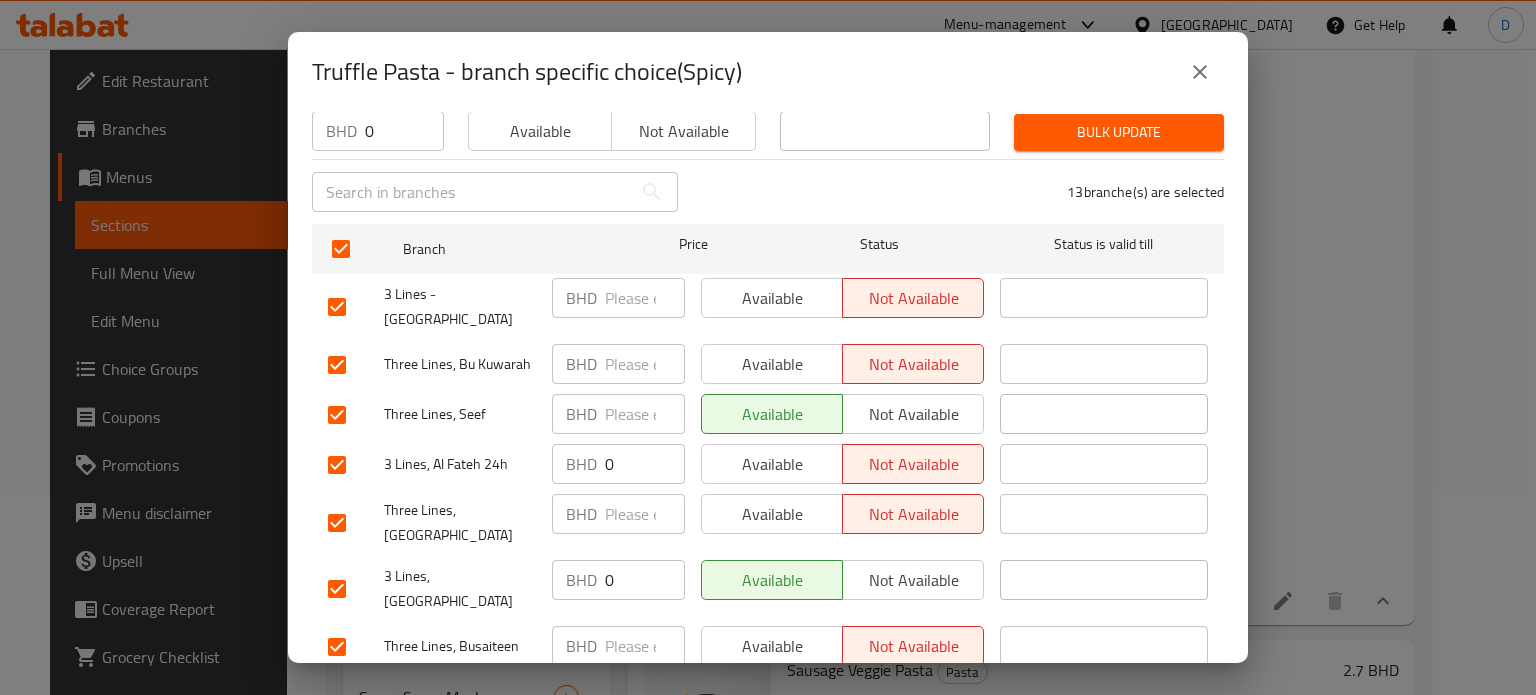 click on "Available" at bounding box center [540, 131] 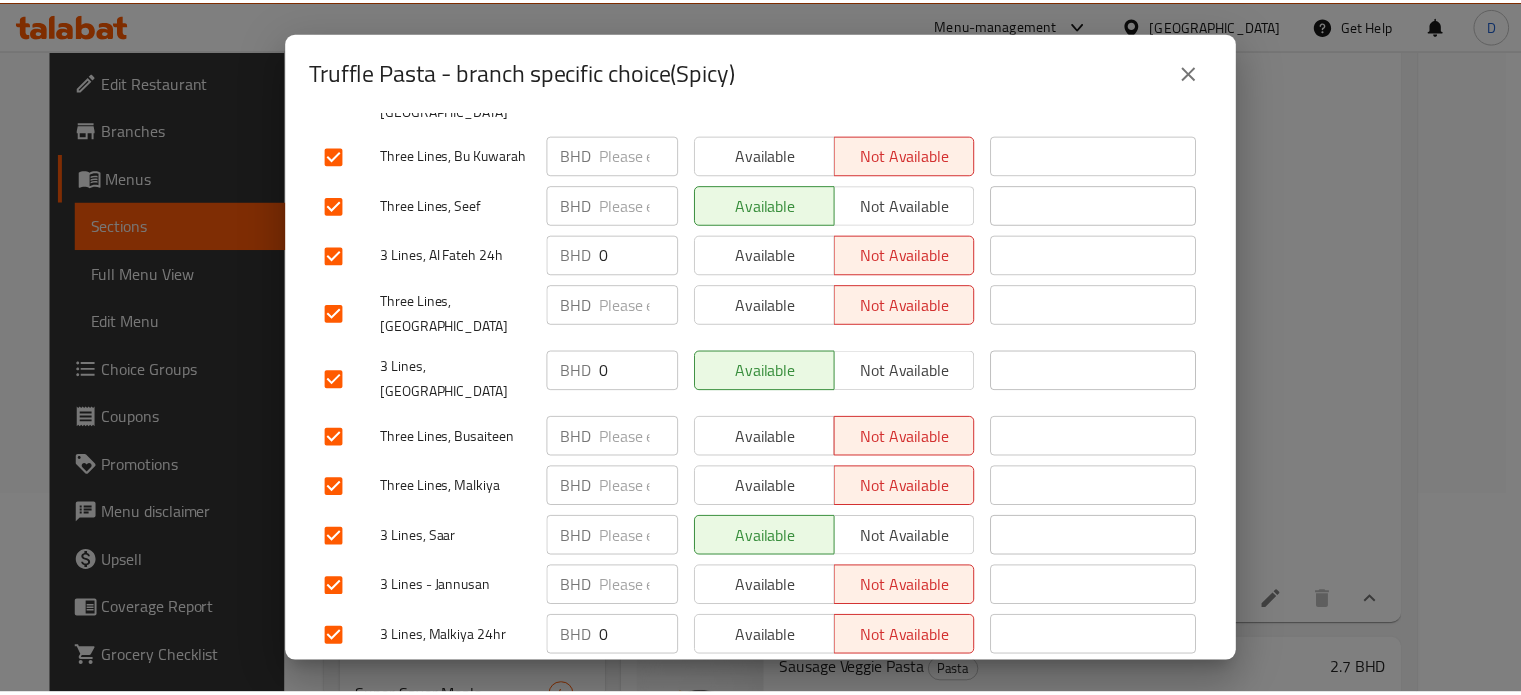 scroll, scrollTop: 515, scrollLeft: 0, axis: vertical 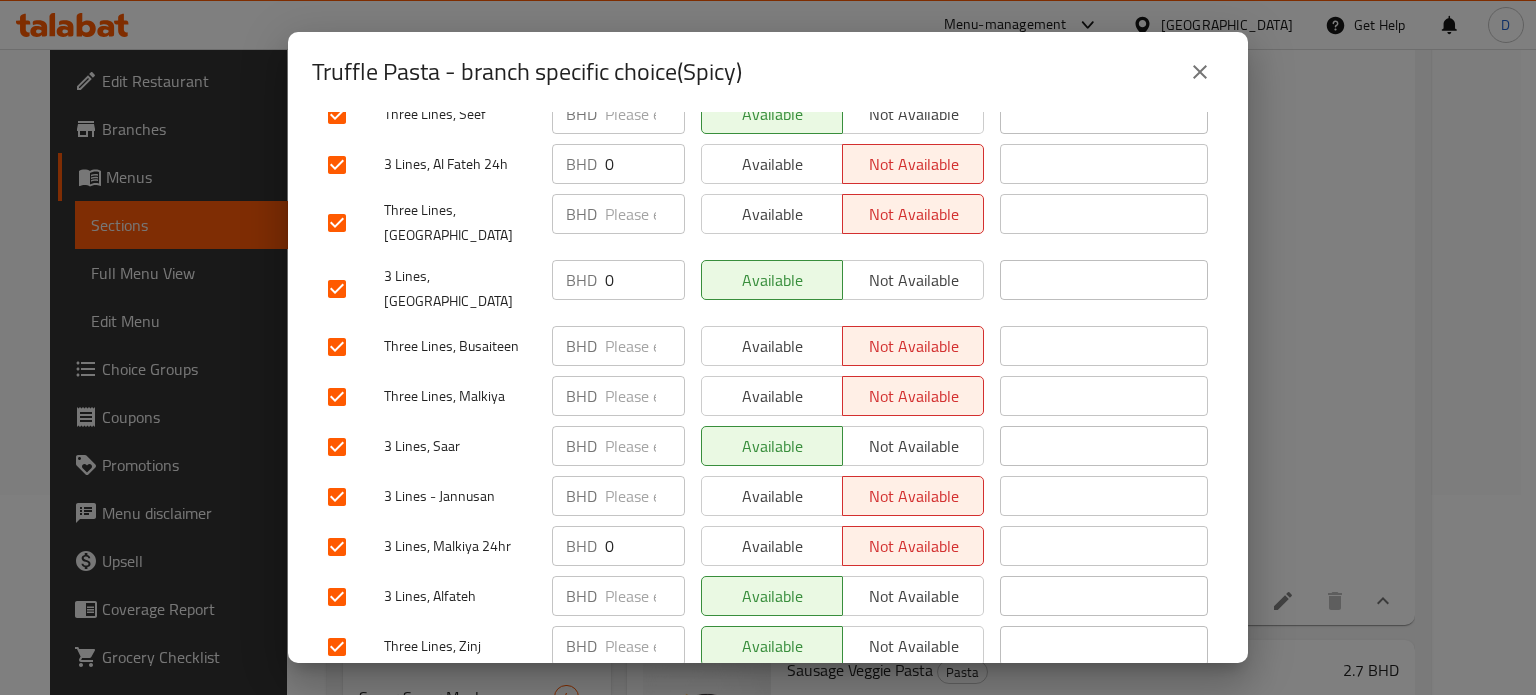 click on "Save" at bounding box center [768, 698] 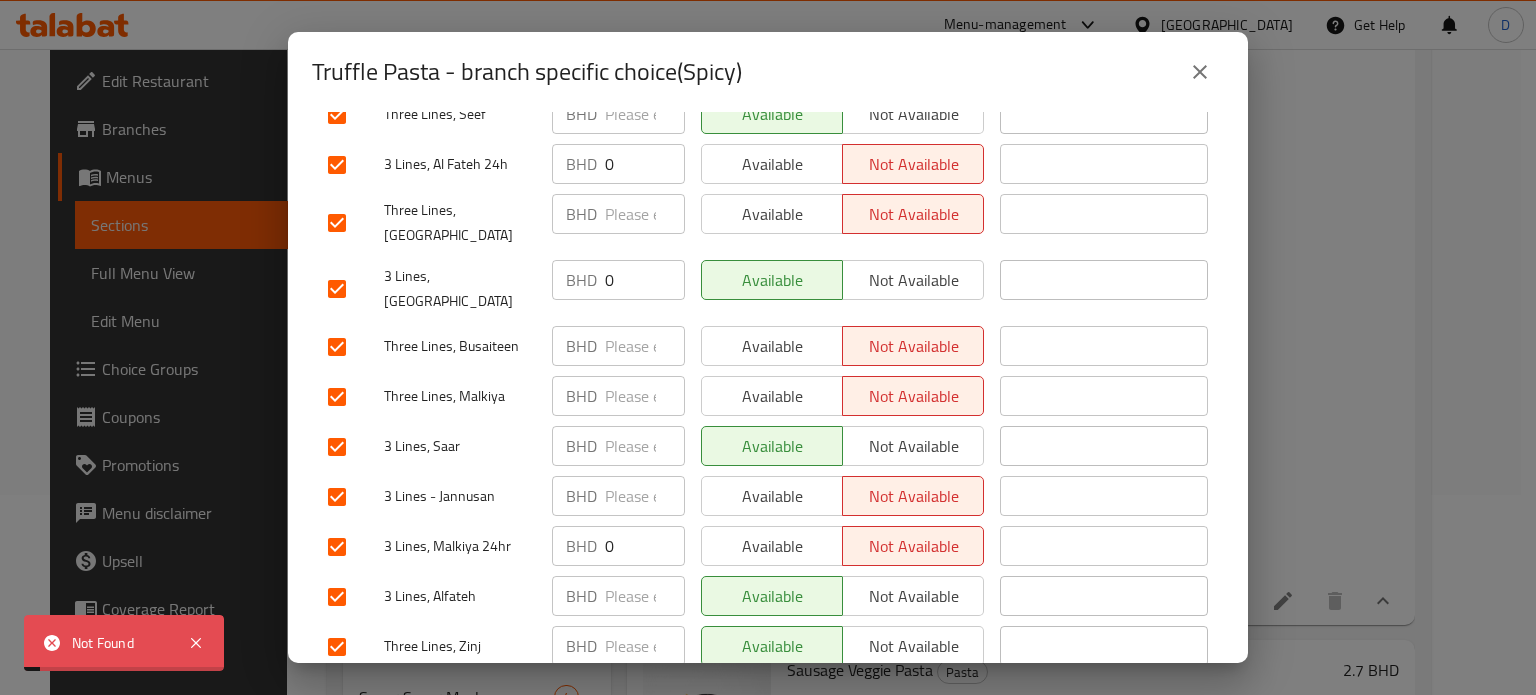 drag, startPoint x: 192, startPoint y: 641, endPoint x: 401, endPoint y: 527, distance: 238.06932 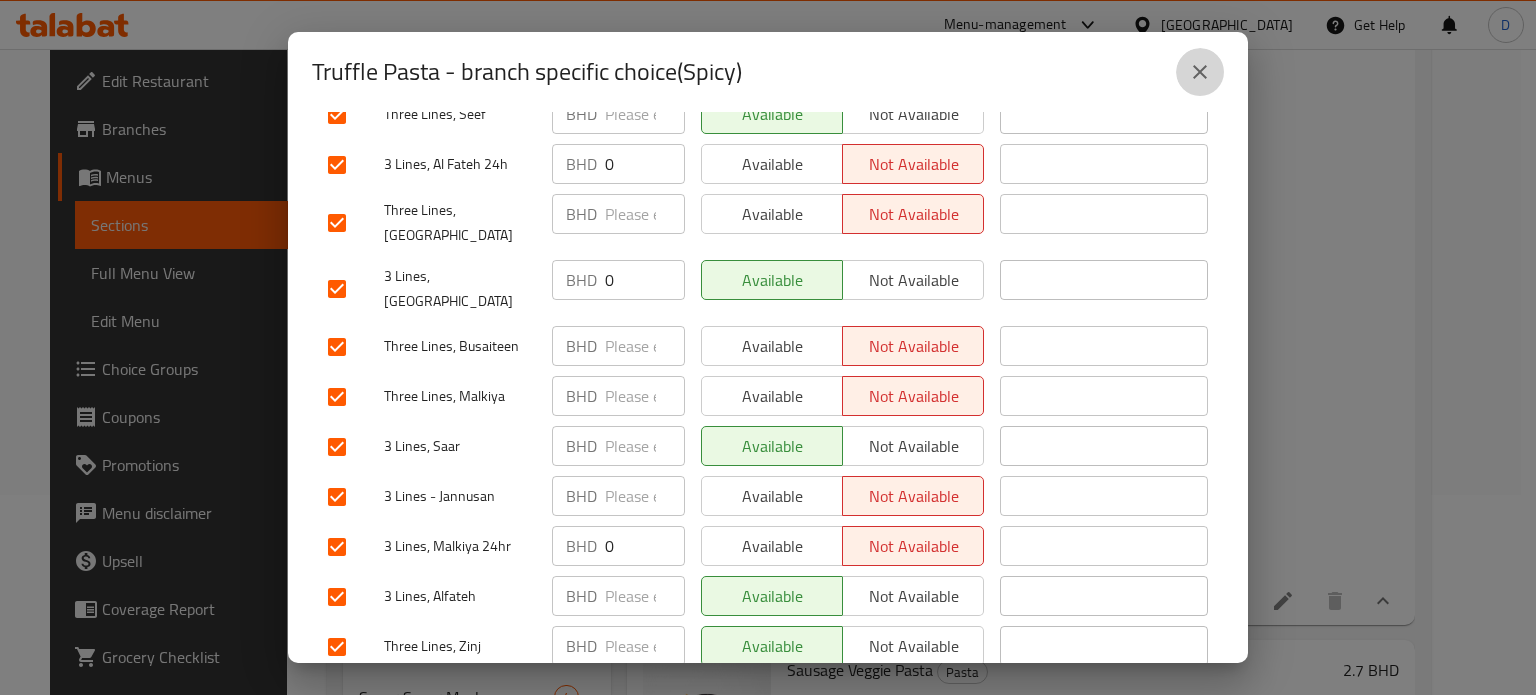 click at bounding box center (1200, 72) 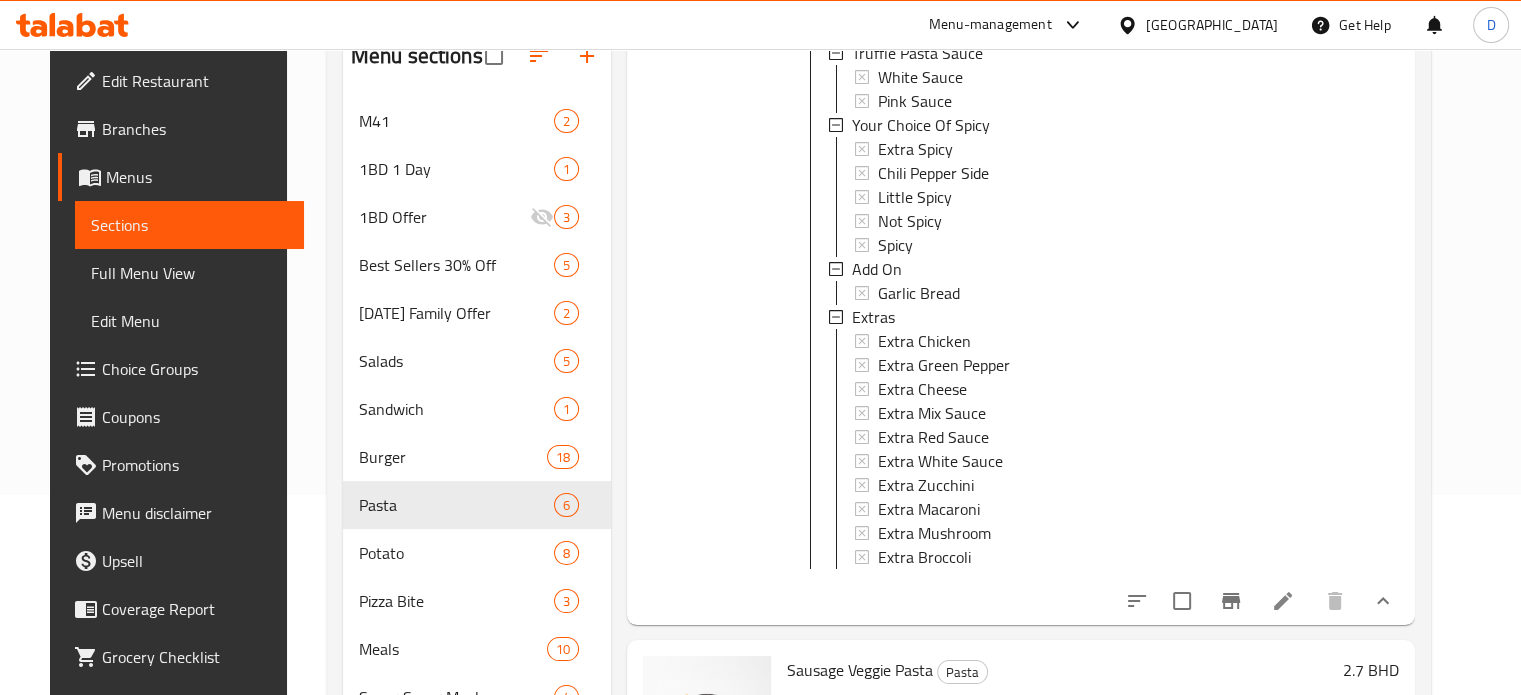 scroll, scrollTop: 0, scrollLeft: 0, axis: both 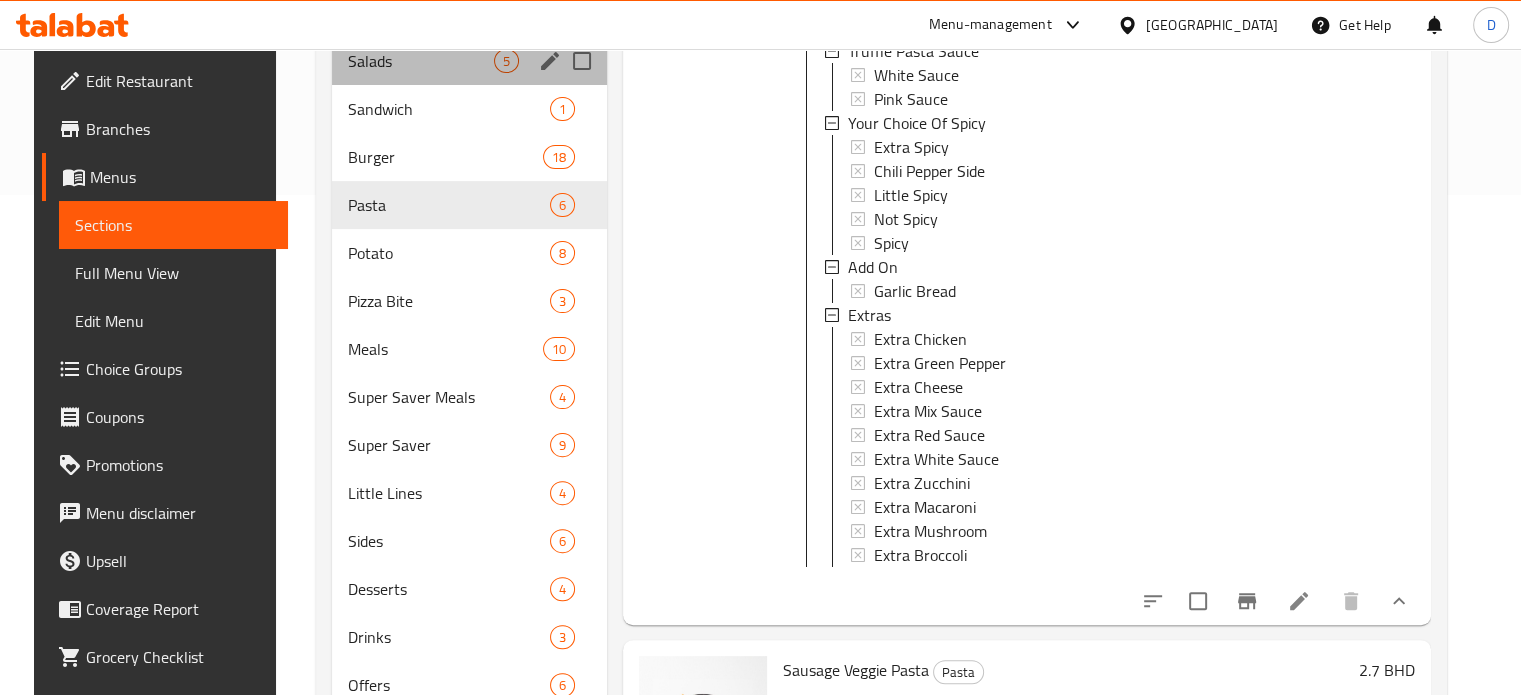 click on "Salads 5" at bounding box center [469, 61] 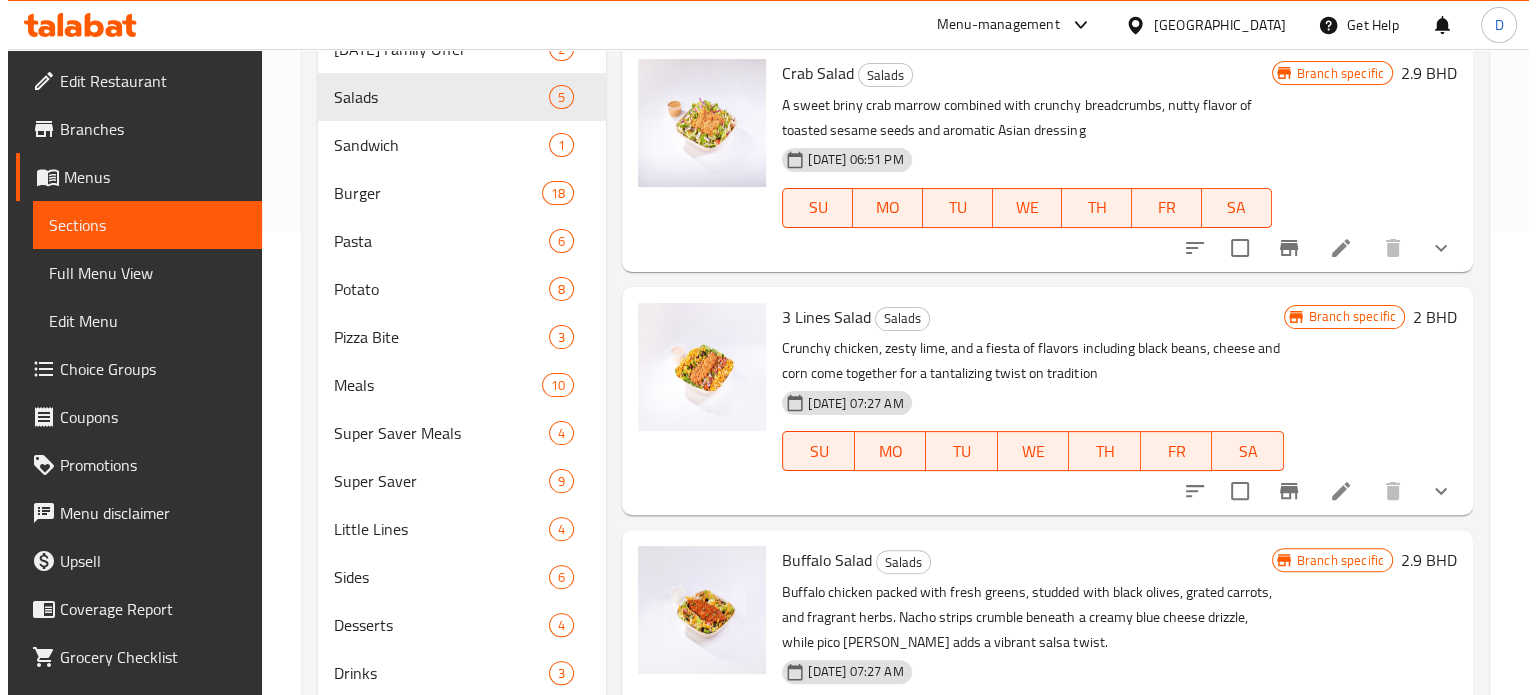 scroll, scrollTop: 500, scrollLeft: 0, axis: vertical 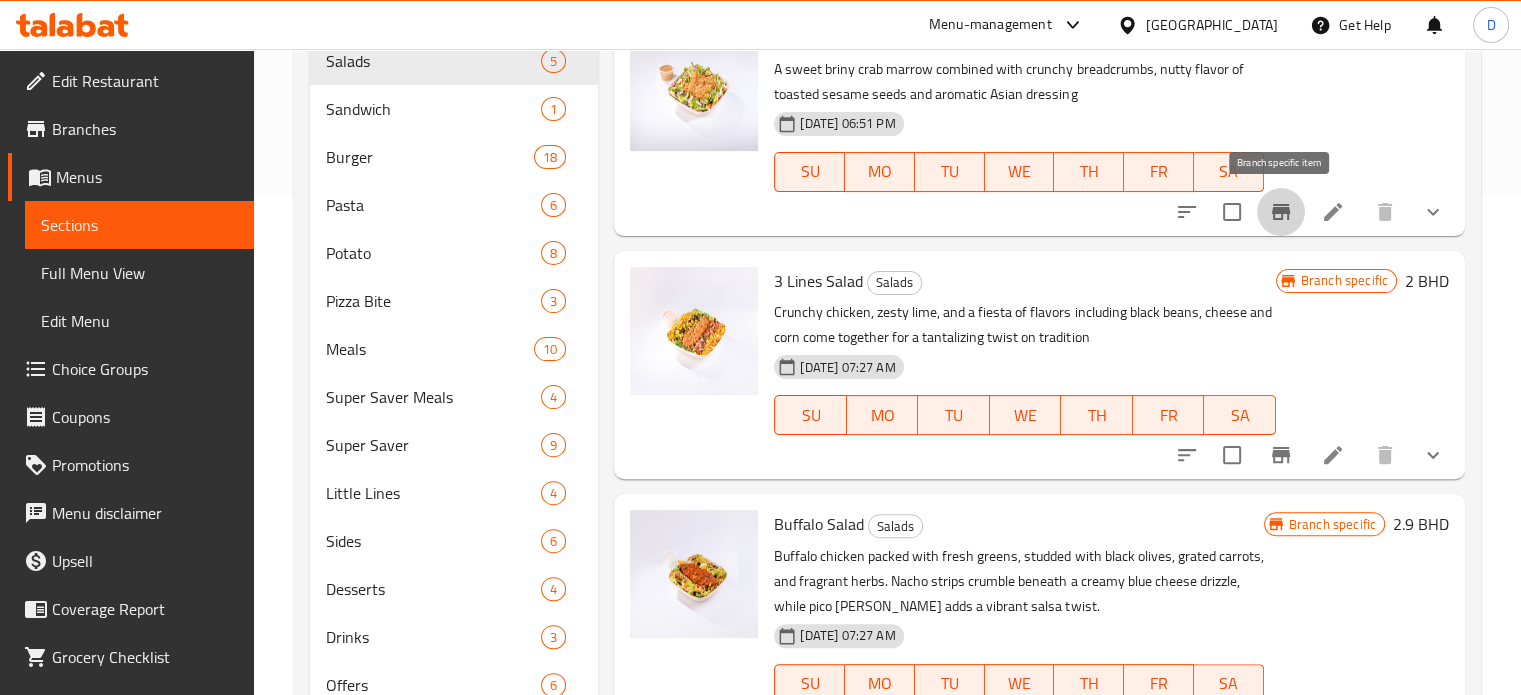 click at bounding box center (1281, 212) 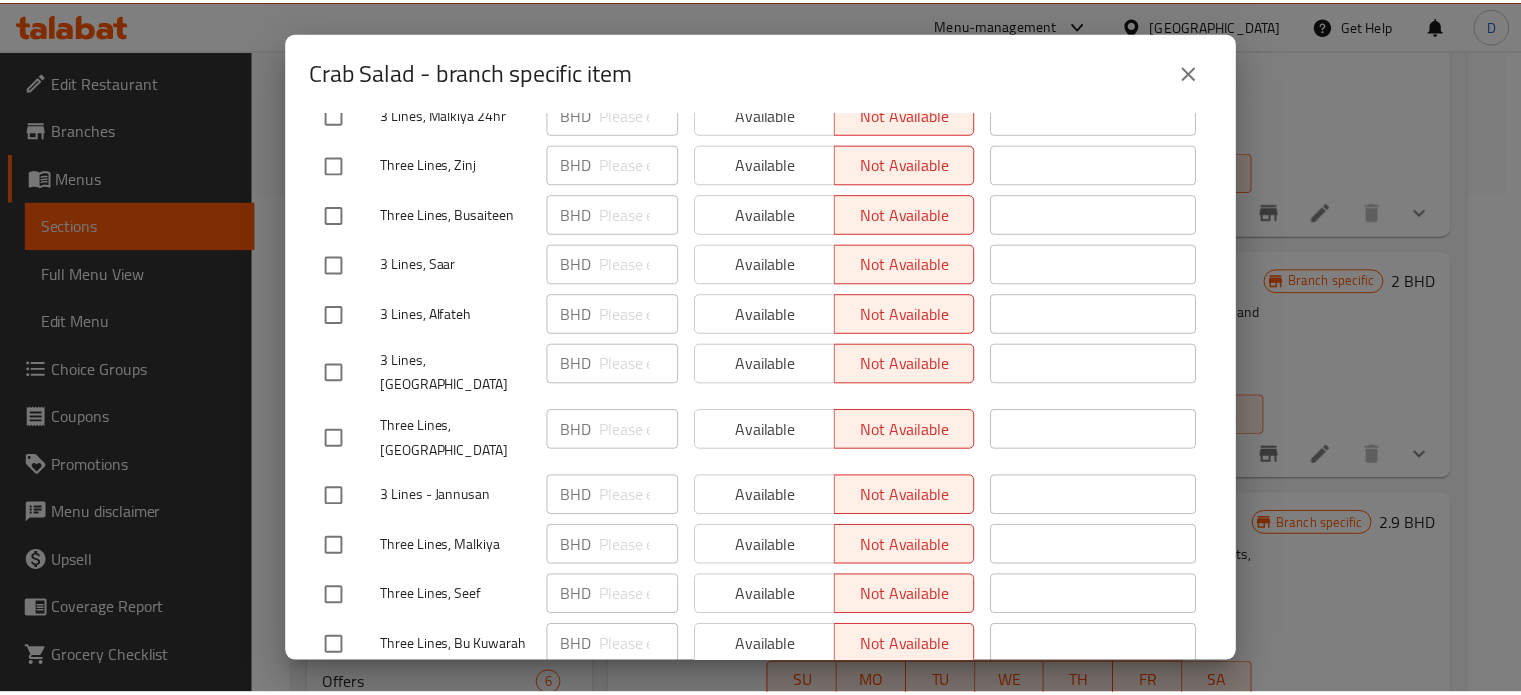 scroll, scrollTop: 0, scrollLeft: 0, axis: both 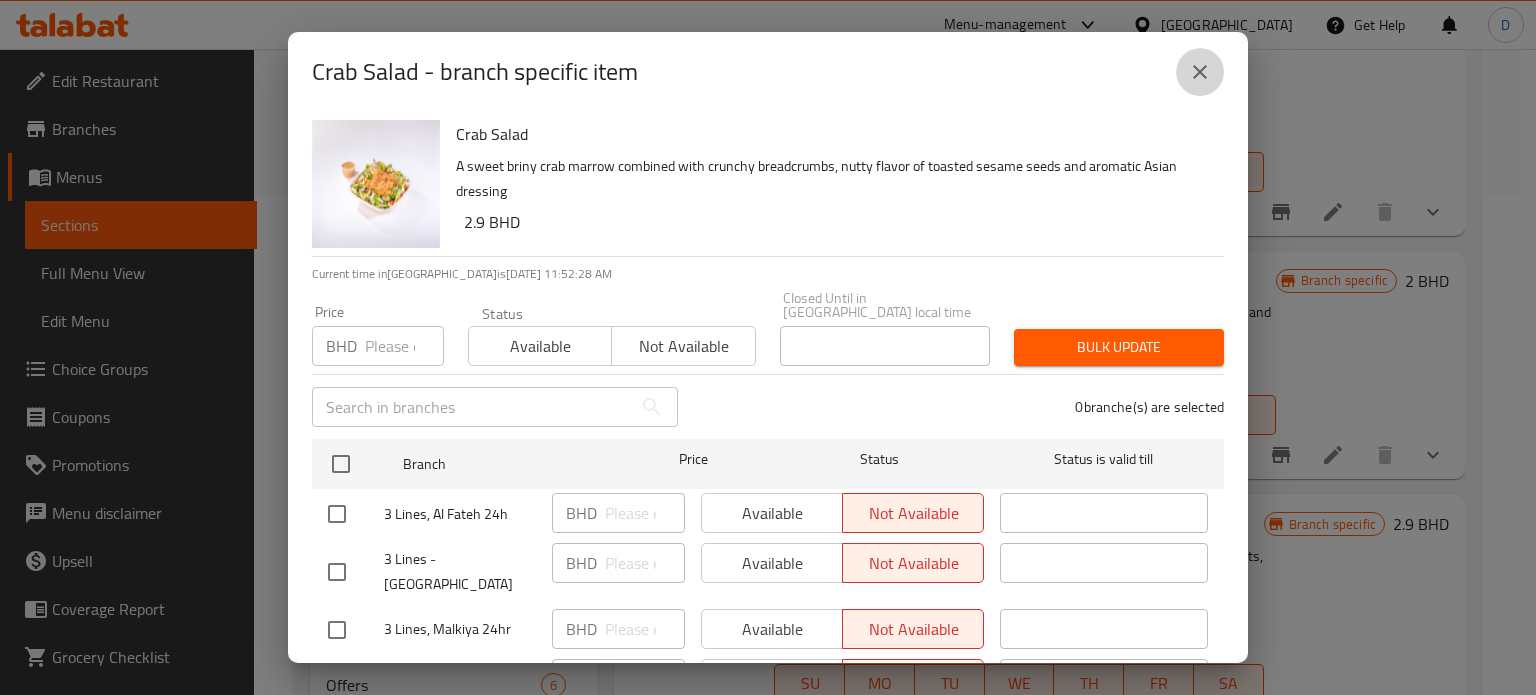 click 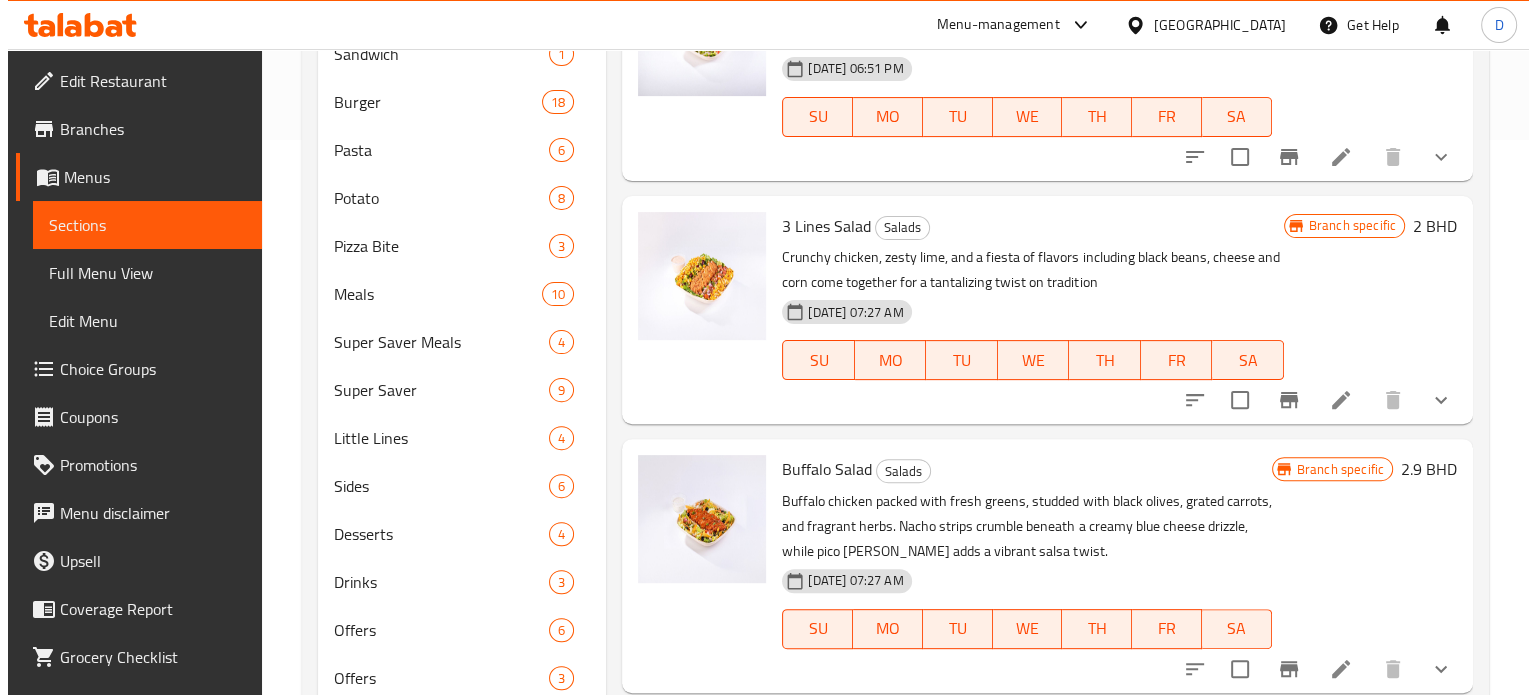 scroll, scrollTop: 600, scrollLeft: 0, axis: vertical 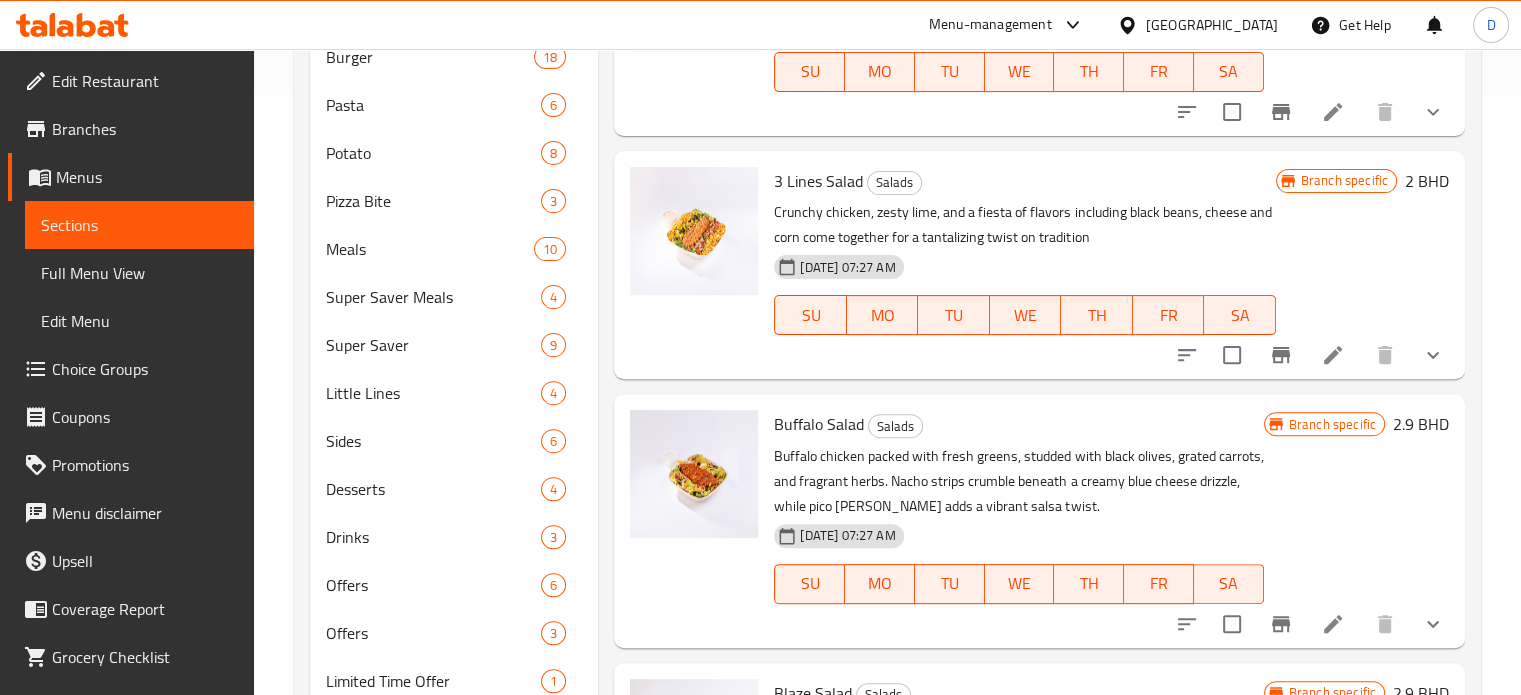 click 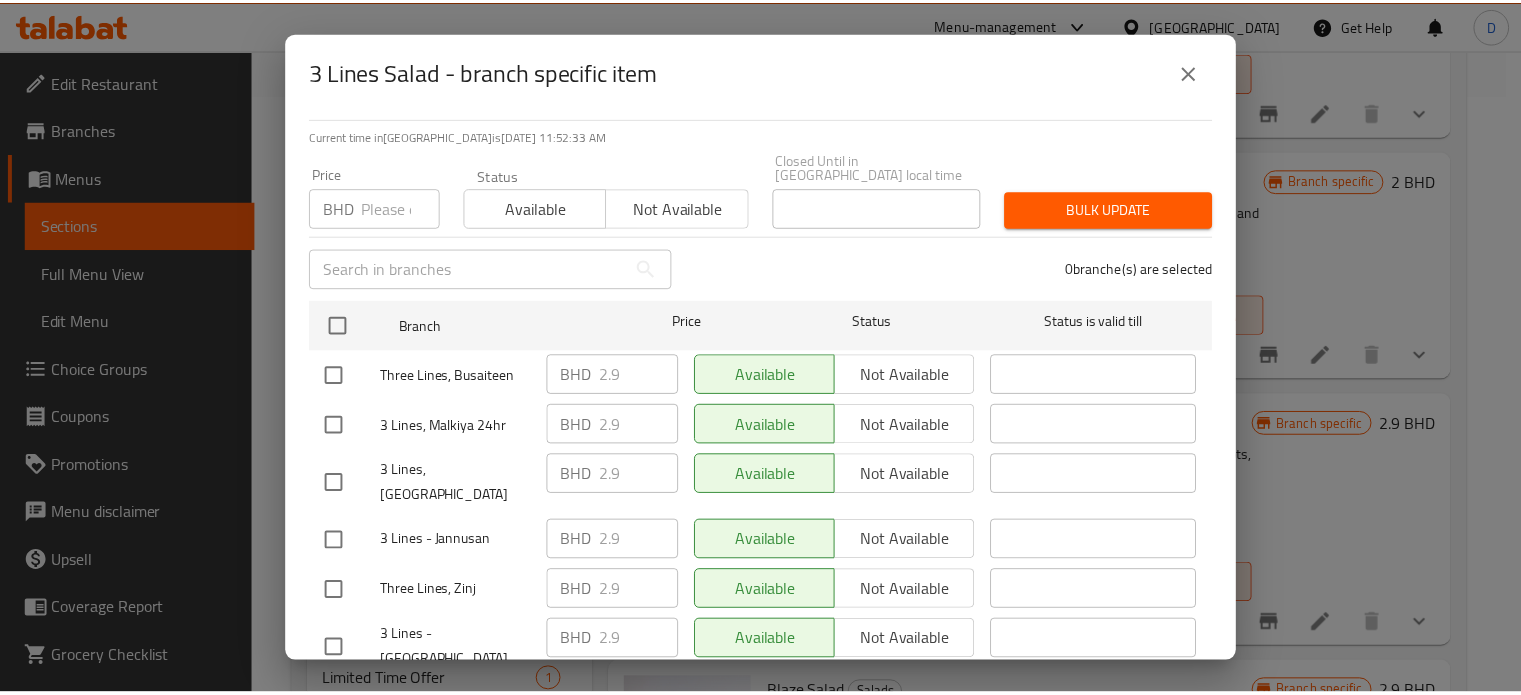 scroll, scrollTop: 0, scrollLeft: 0, axis: both 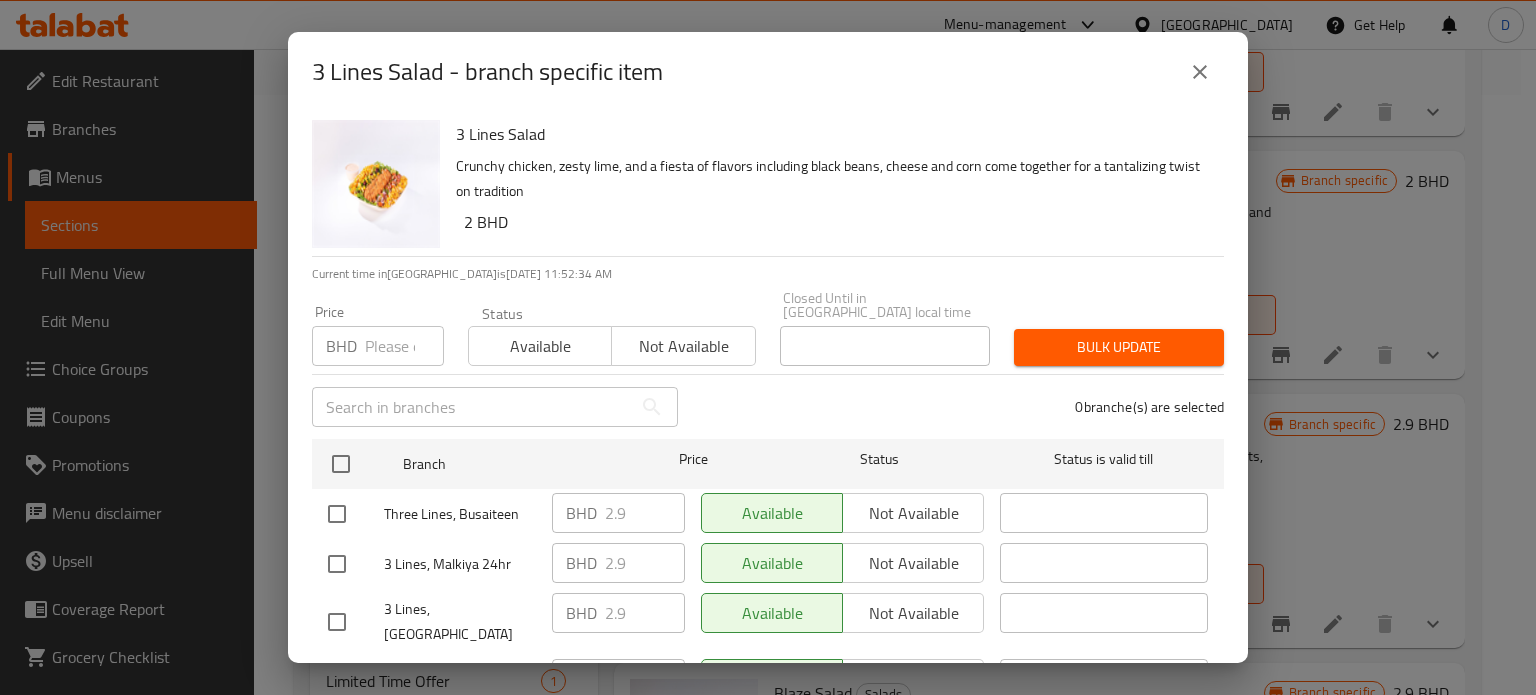 drag, startPoint x: 1192, startPoint y: 69, endPoint x: 1186, endPoint y: 81, distance: 13.416408 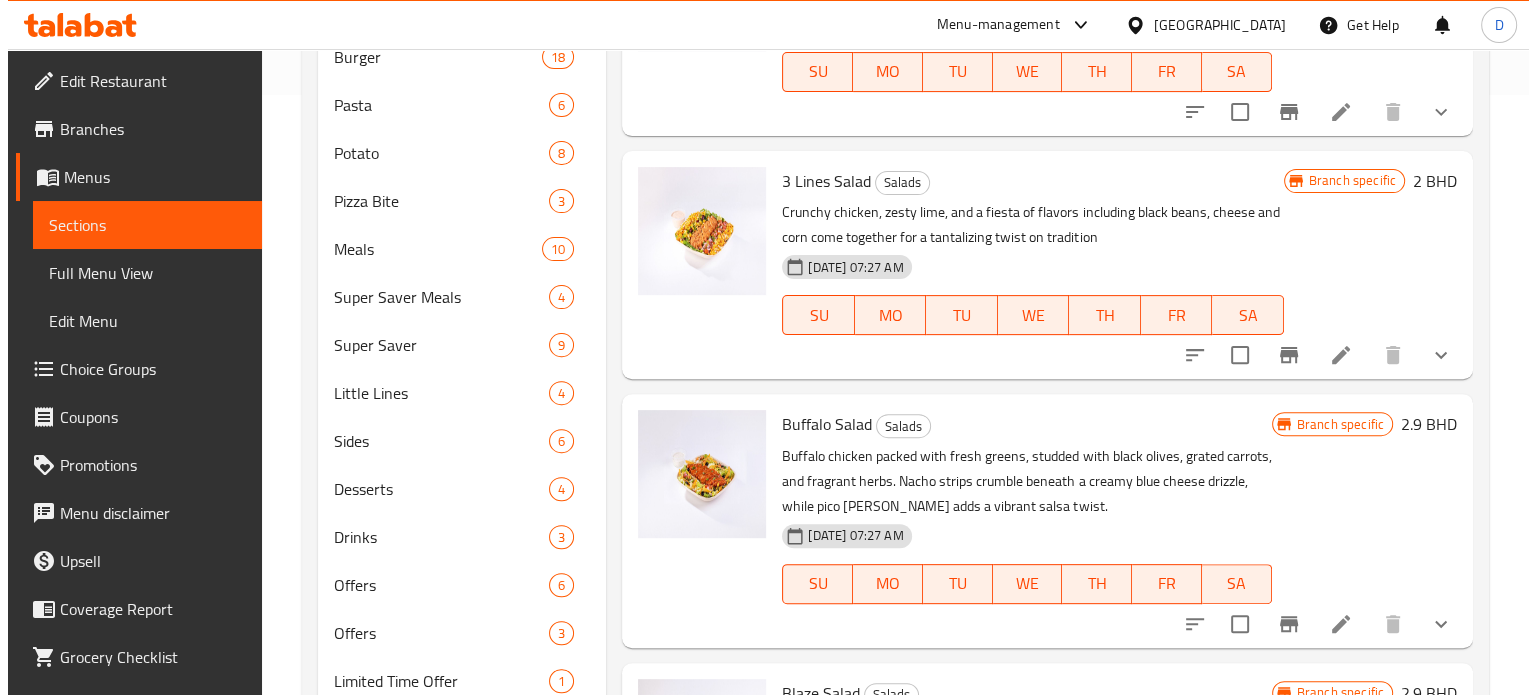scroll, scrollTop: 1000, scrollLeft: 0, axis: vertical 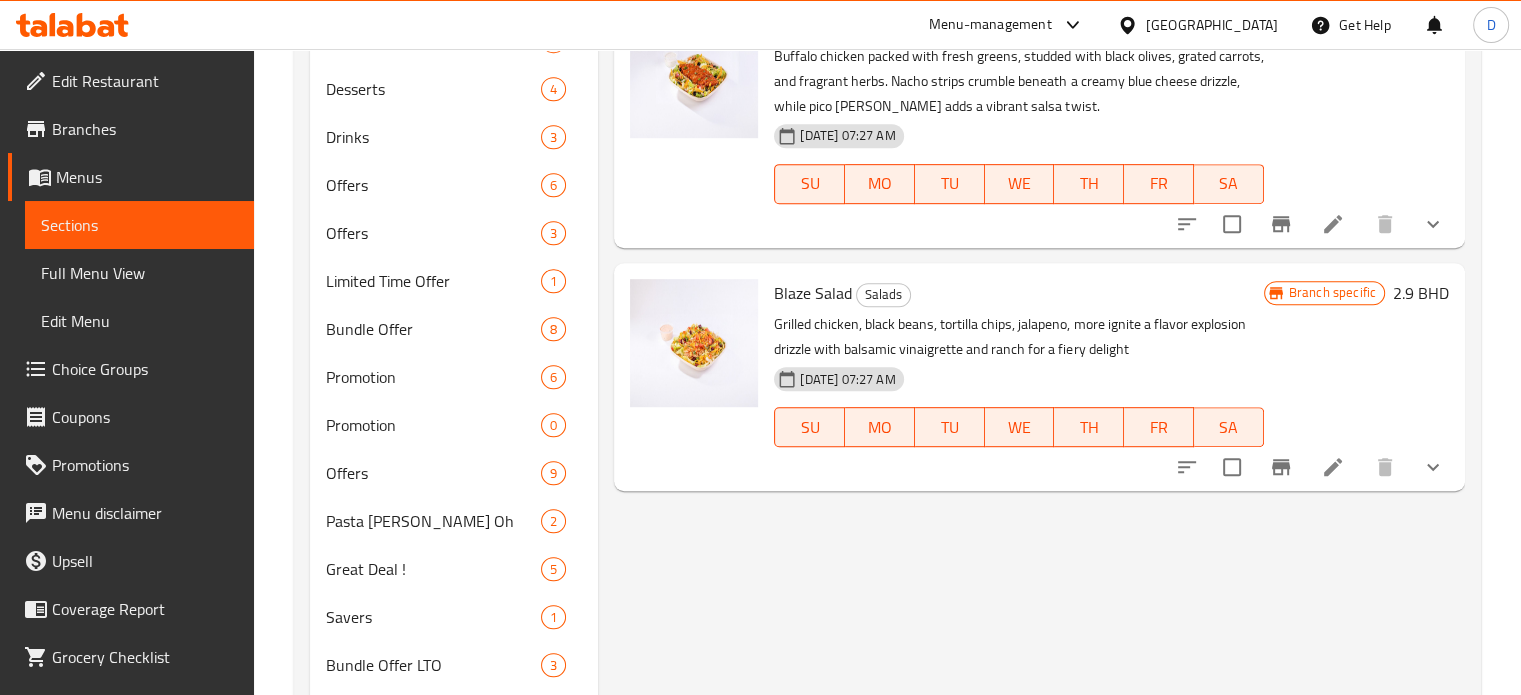 click 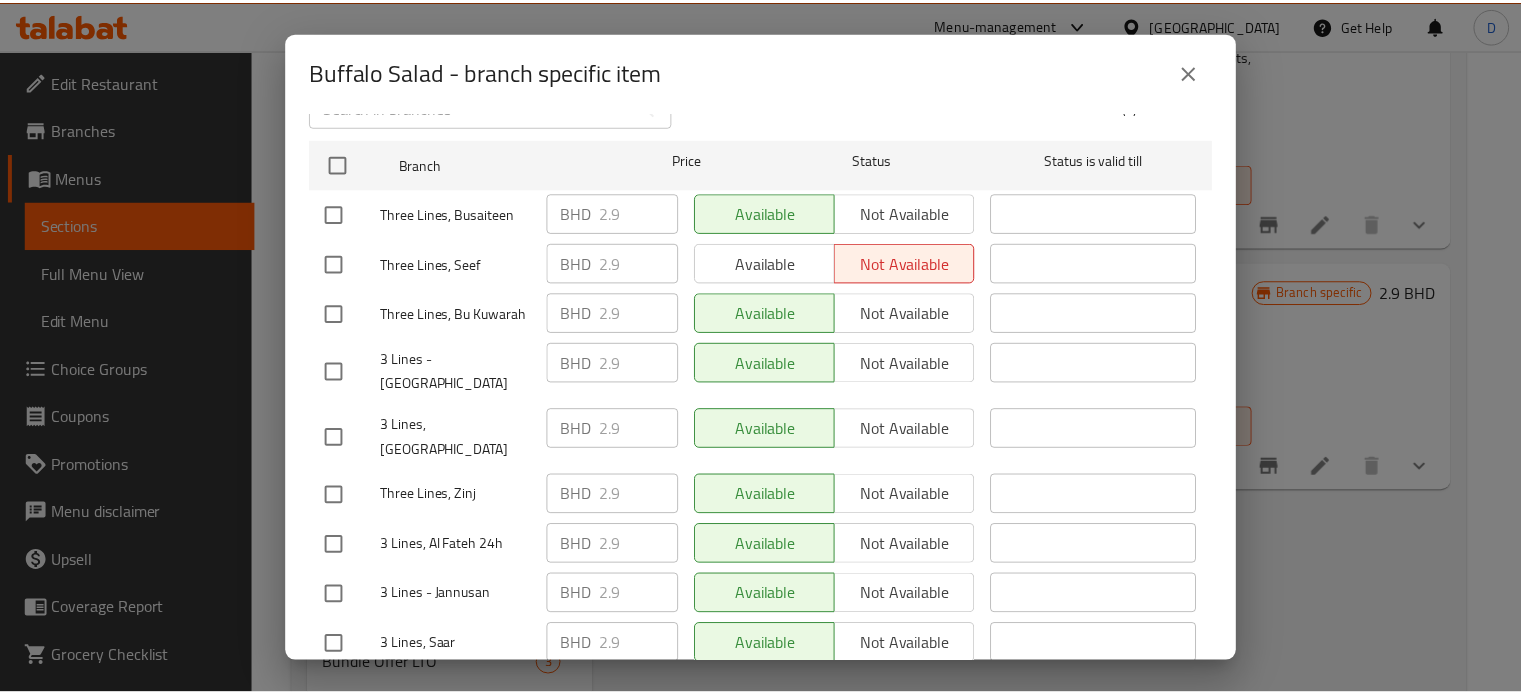 scroll, scrollTop: 0, scrollLeft: 0, axis: both 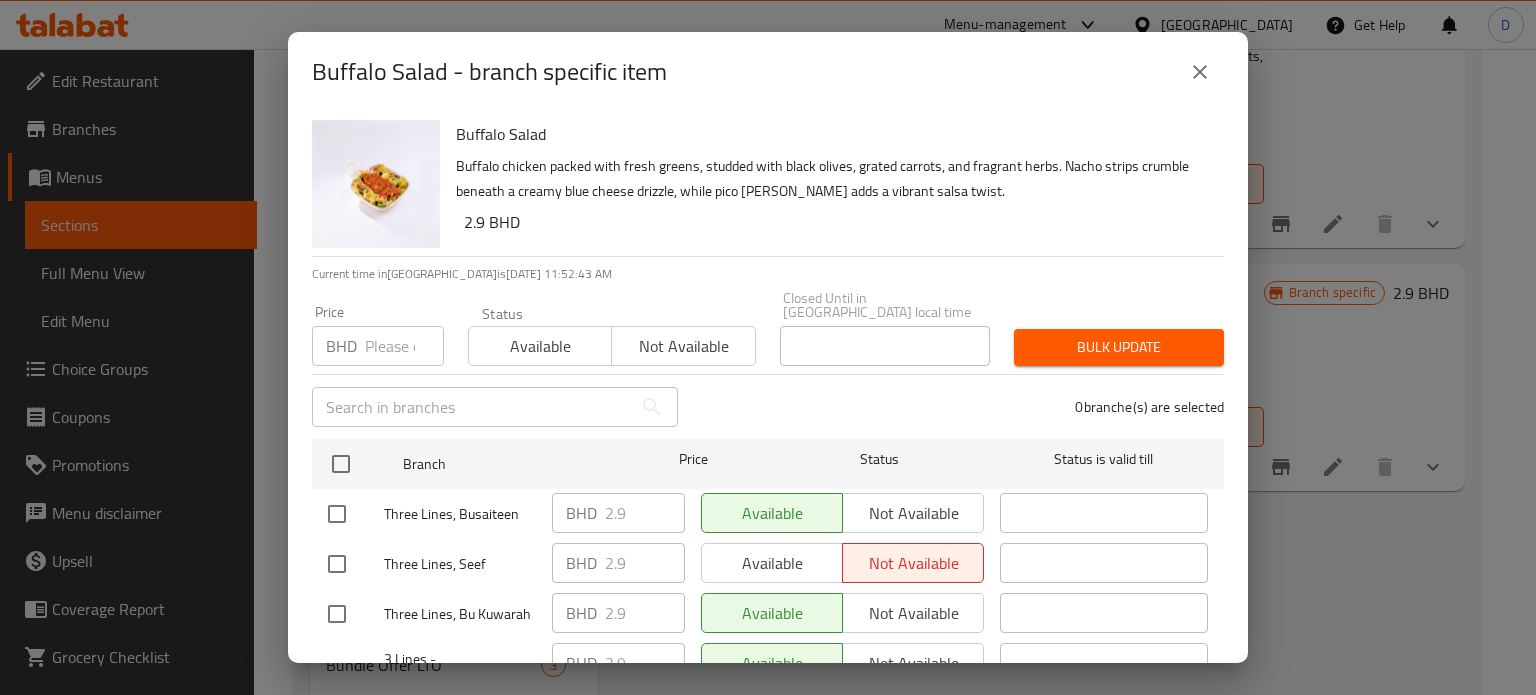 click on "Buffalo Salad - branch specific item" at bounding box center [768, 72] 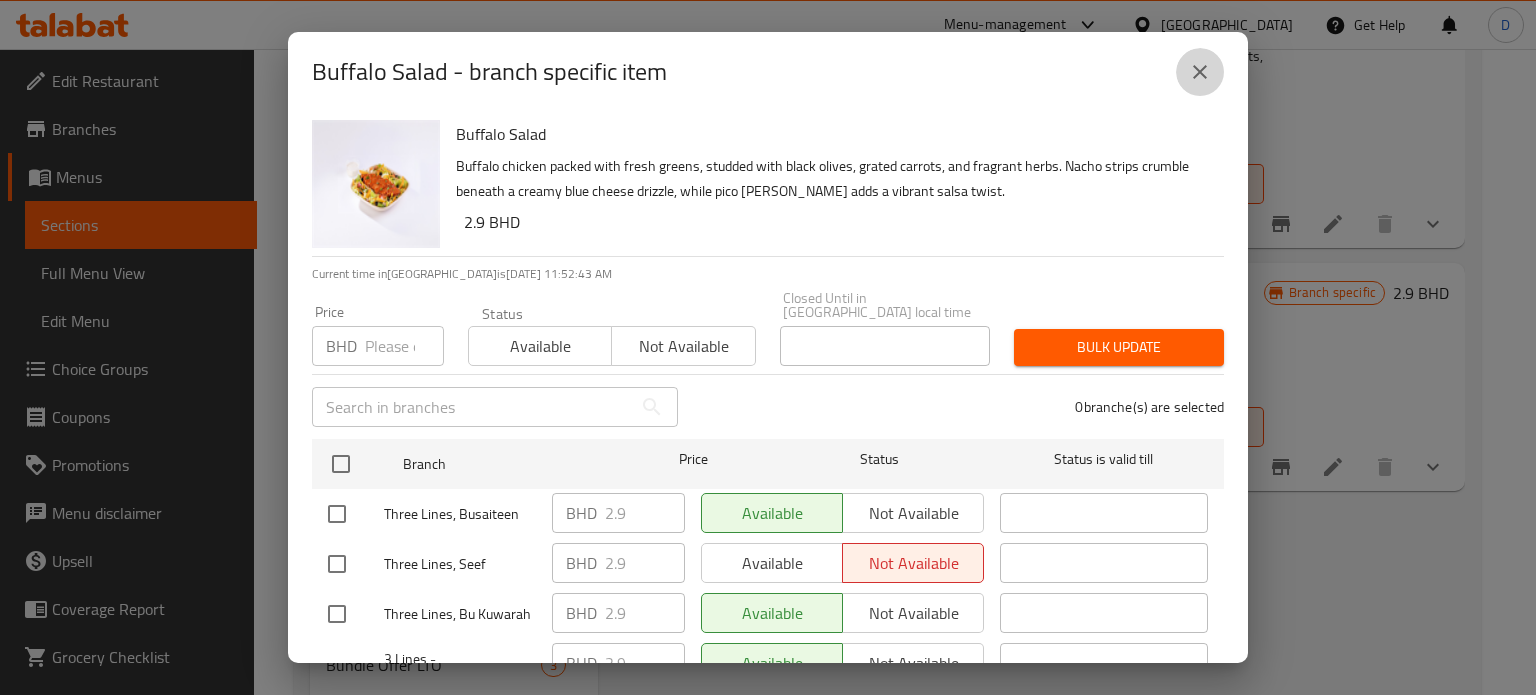 click at bounding box center [1200, 72] 